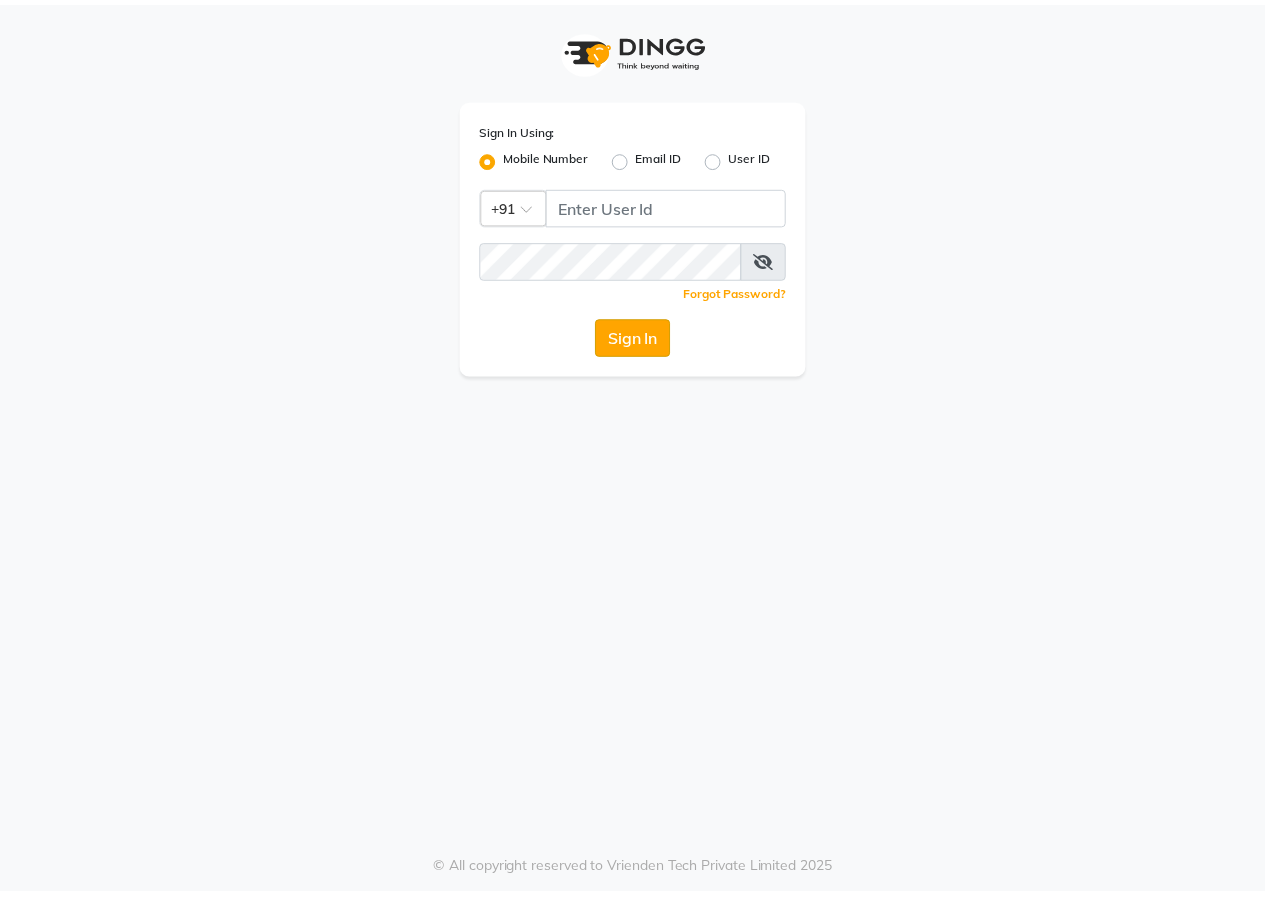 scroll, scrollTop: 0, scrollLeft: 0, axis: both 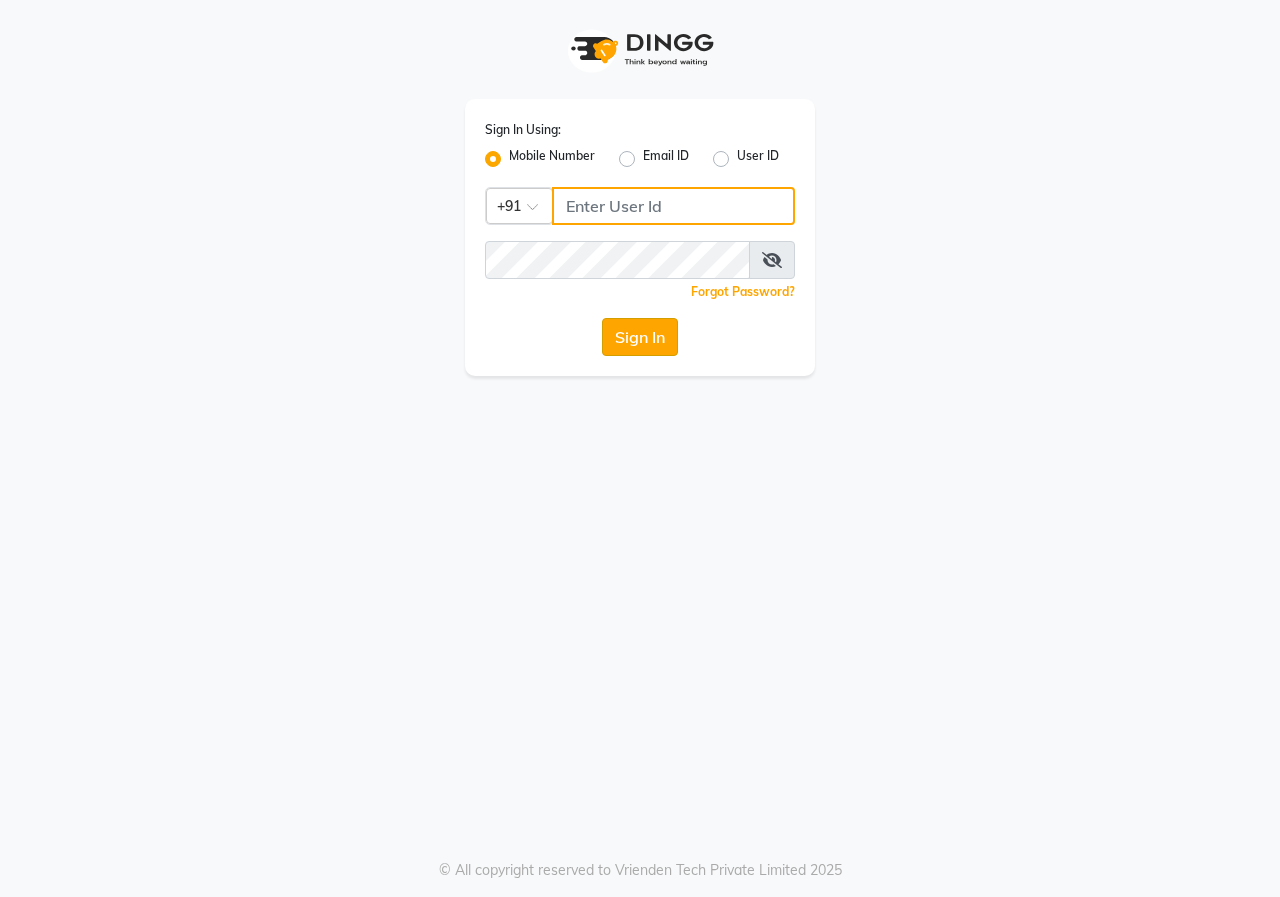 type on "8767365003" 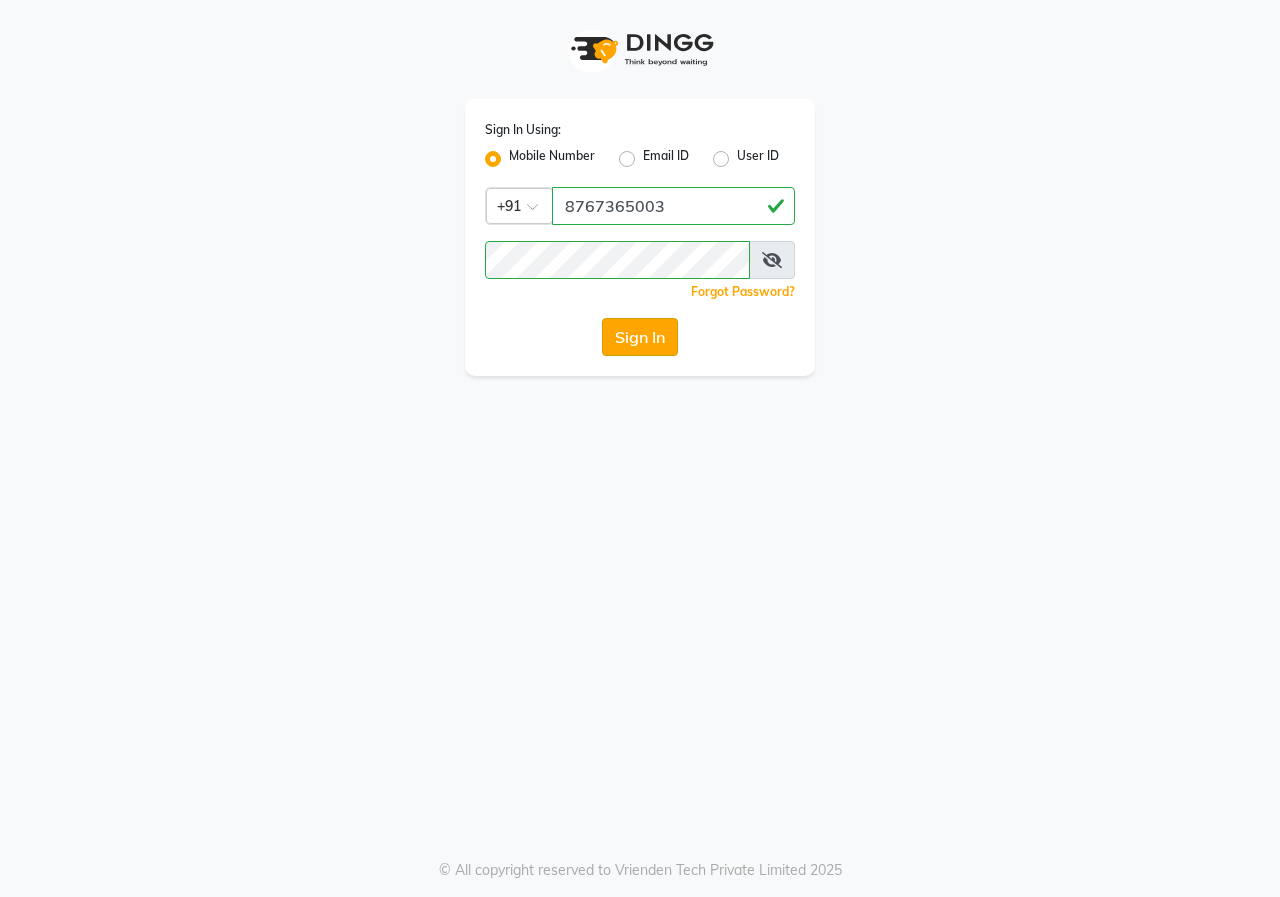 click on "Sign In" 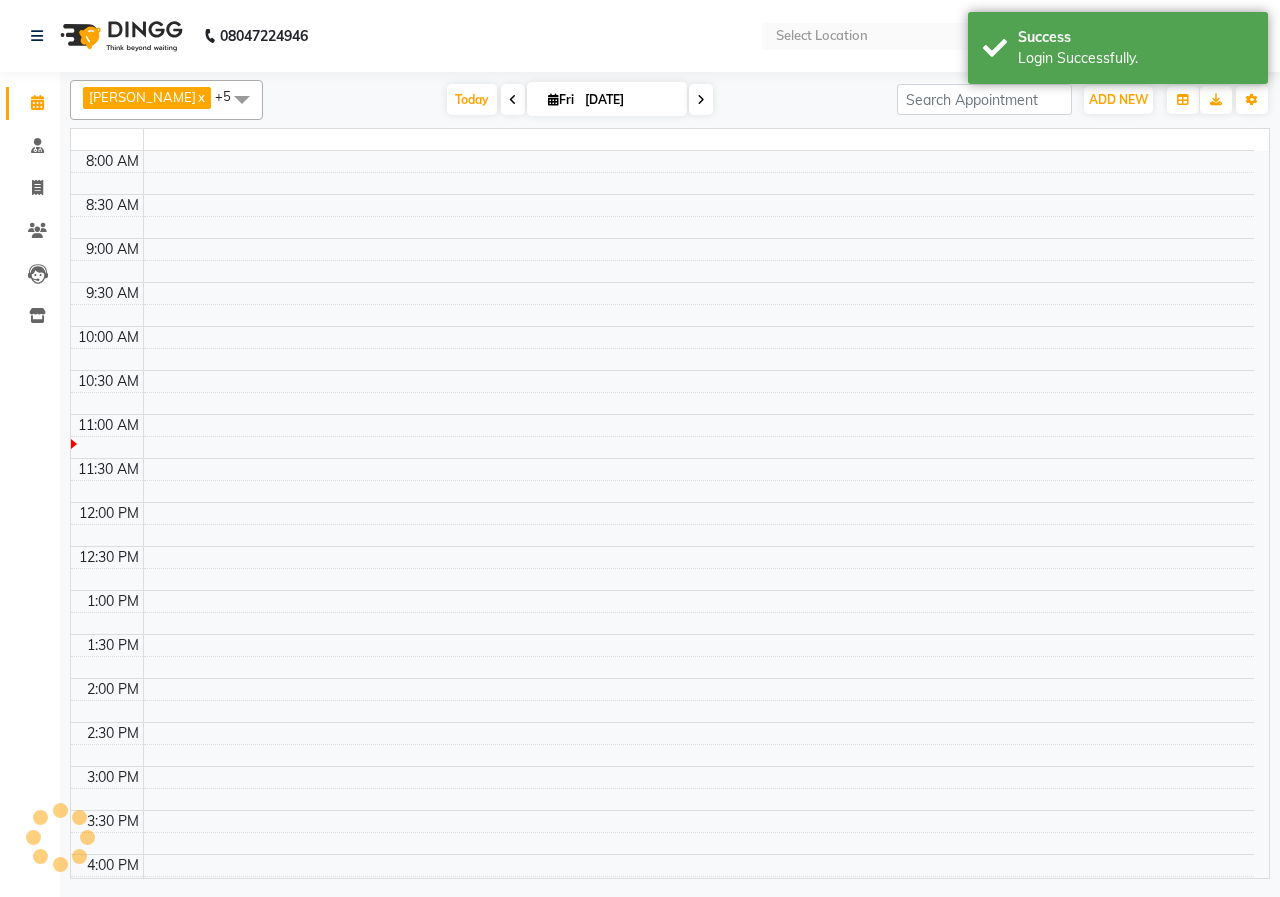 select on "en" 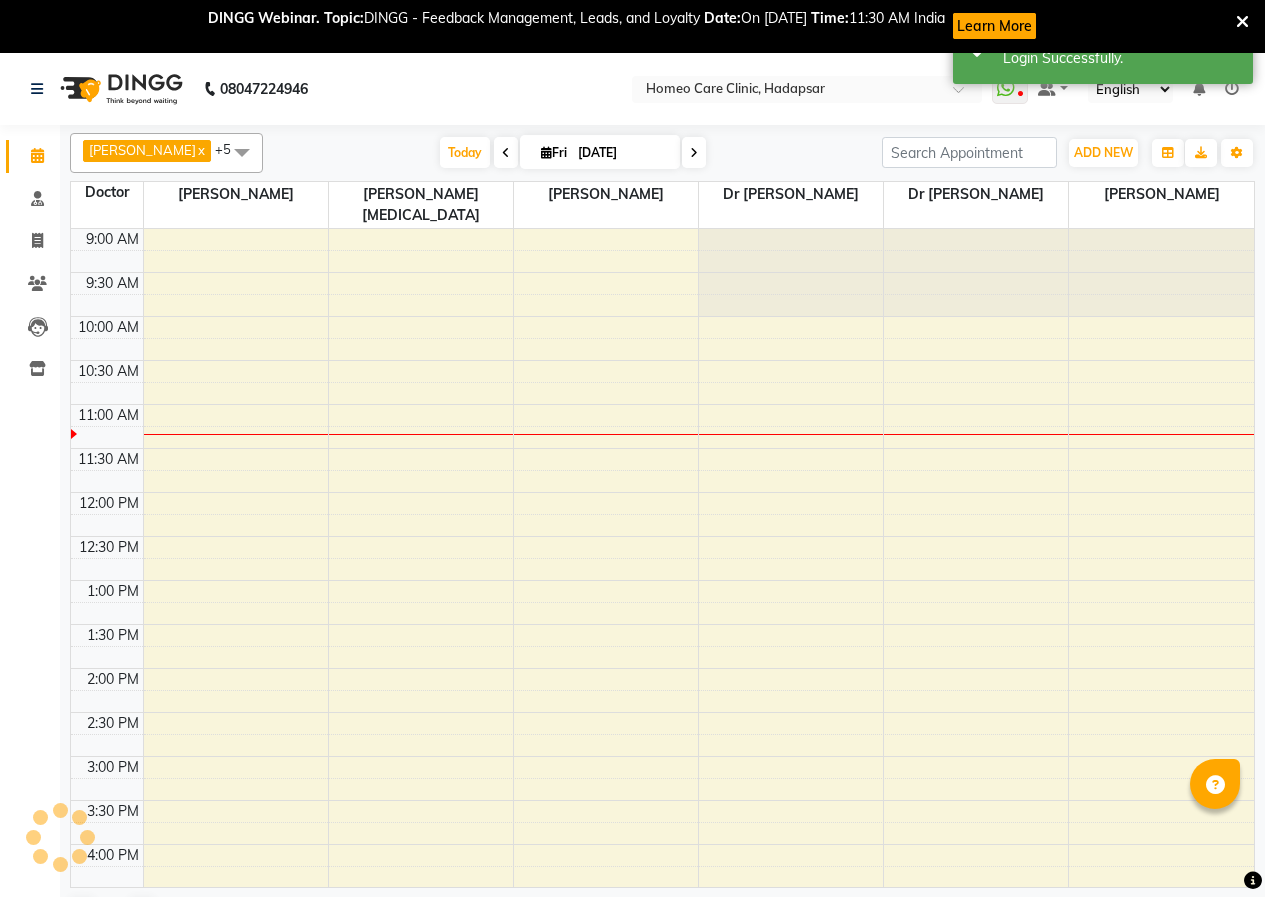 scroll, scrollTop: 0, scrollLeft: 0, axis: both 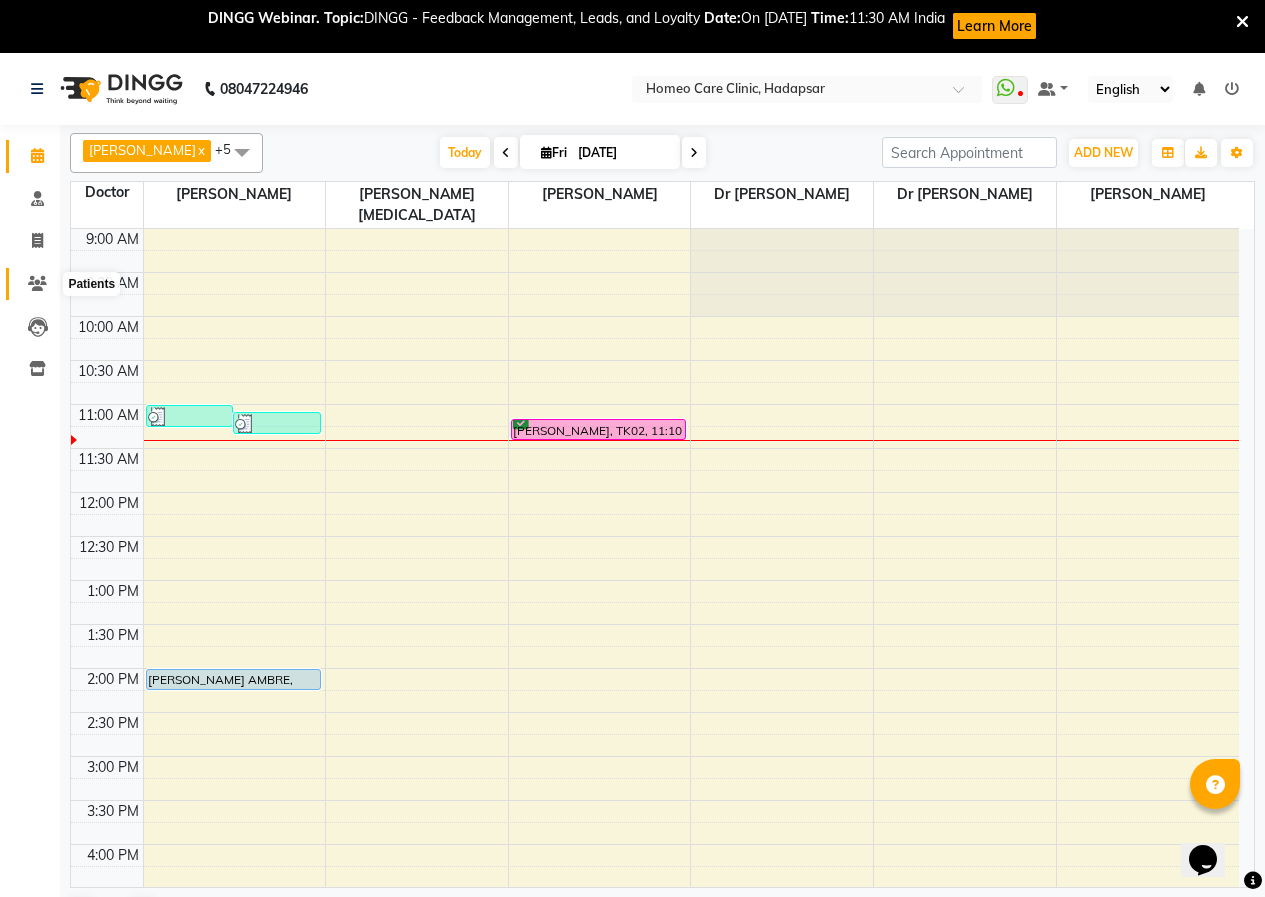 click 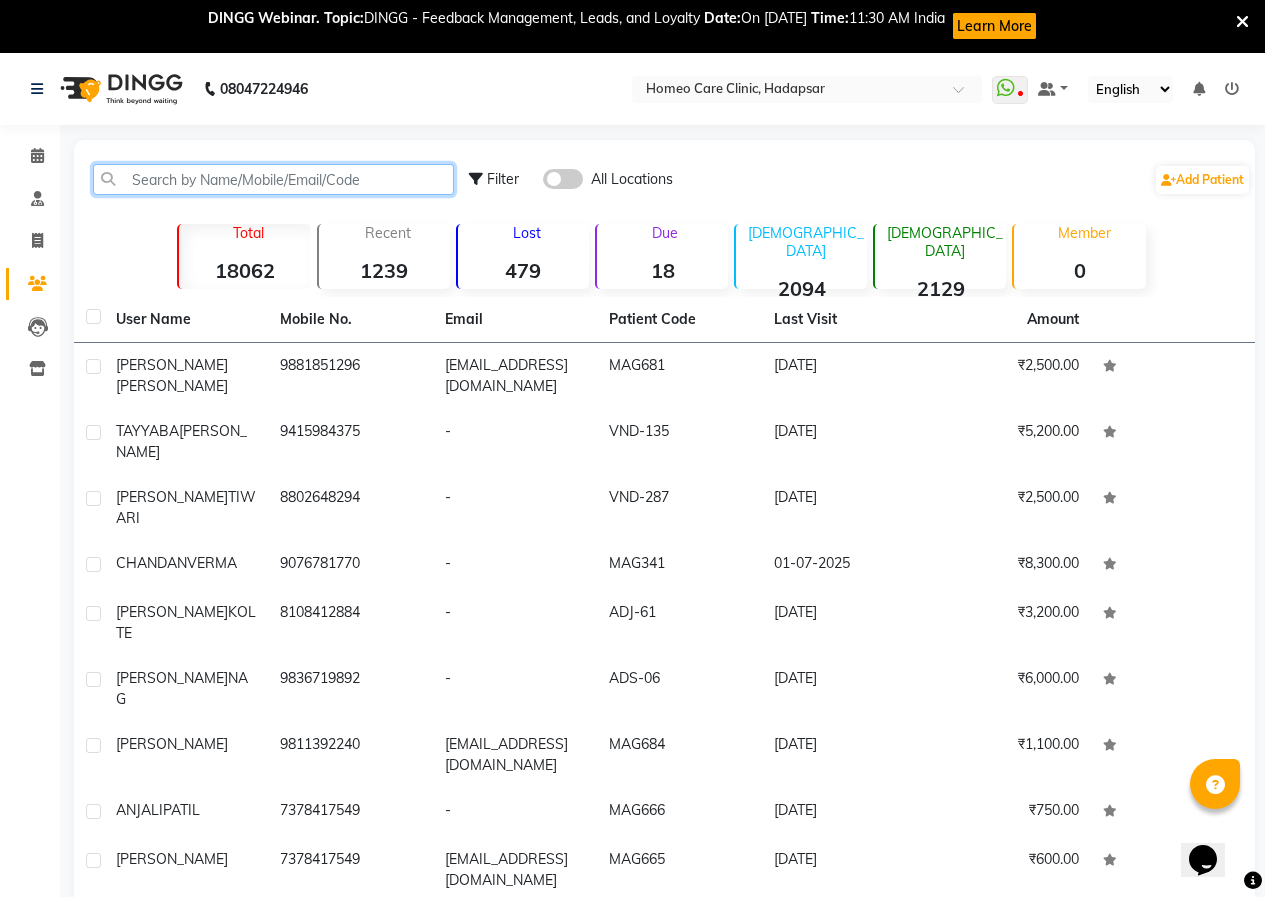 click 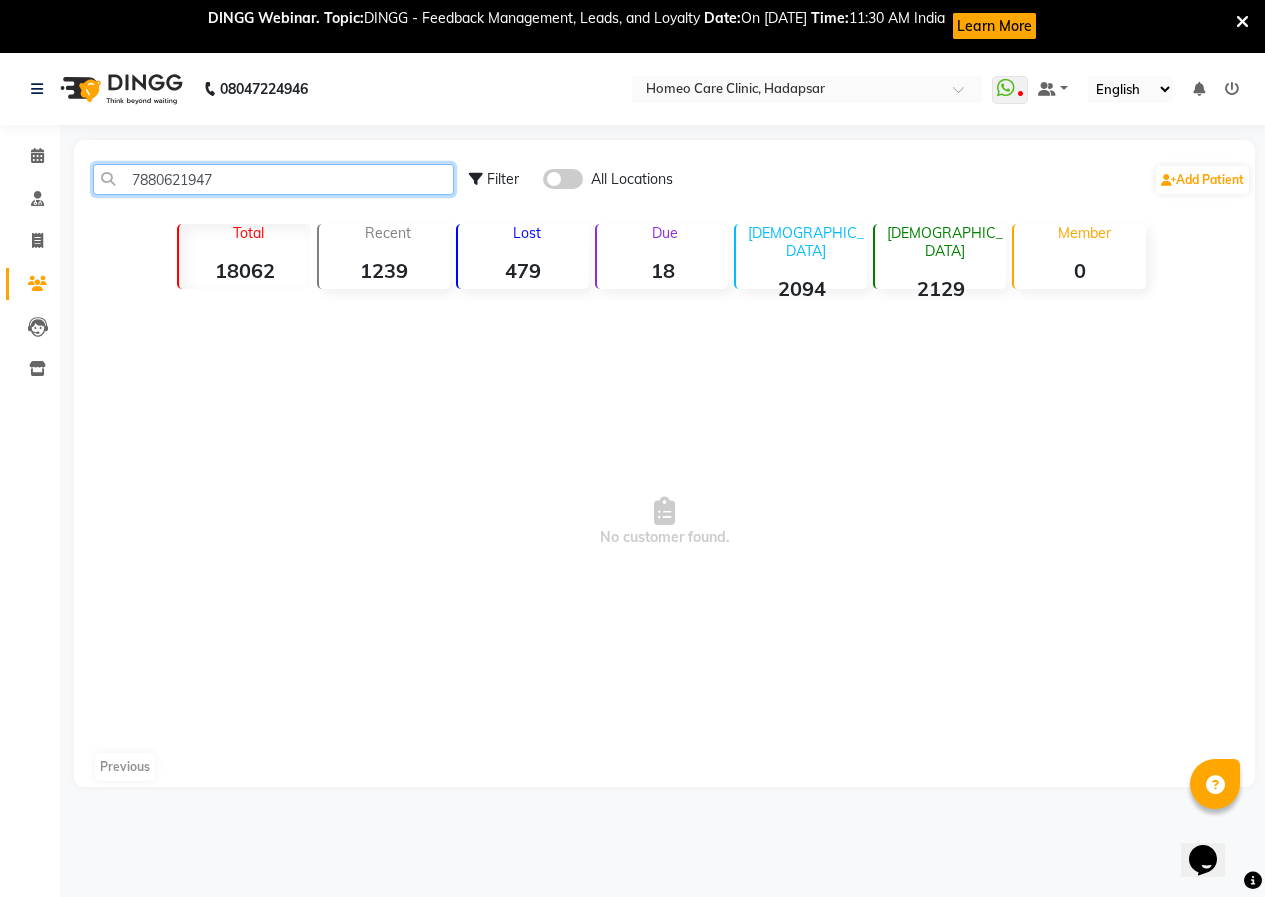 click on "7880621947" 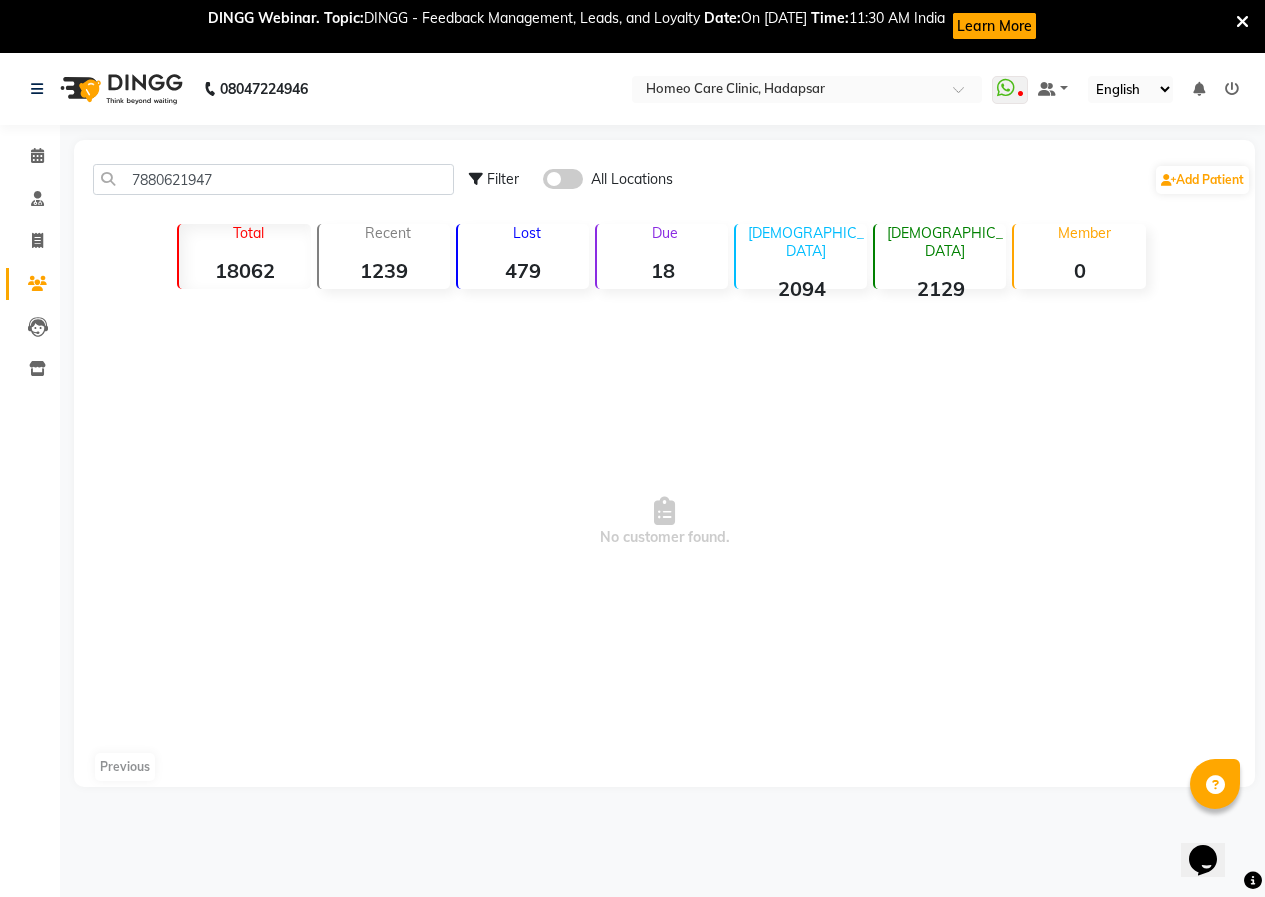 click on "DINGG Webinar.
Topic: DINGG - Feedback Management, Leads, and Loyalty
Date:  On [DATE]
Time:  11:30 AM India
Learn More" at bounding box center (632, 26) 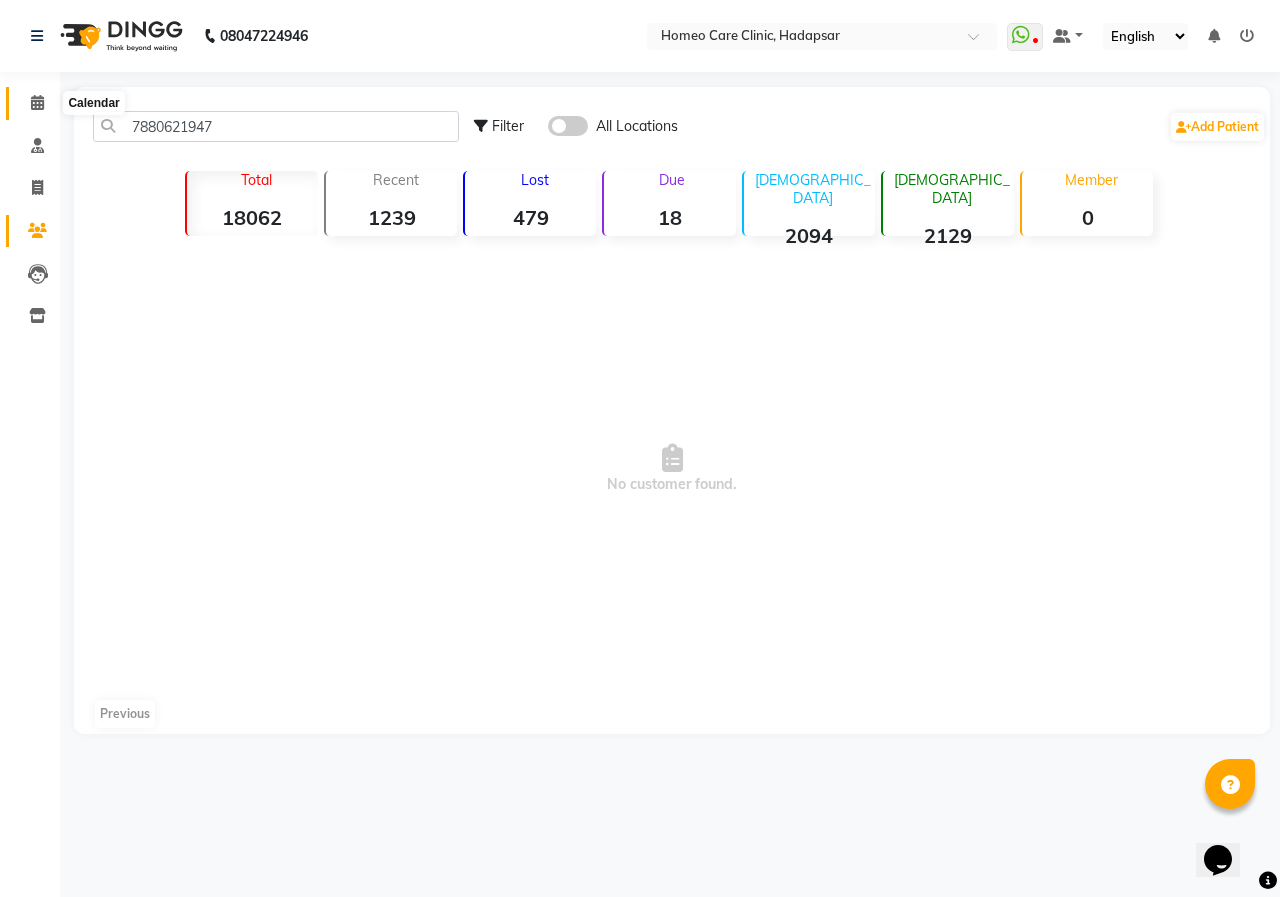 click 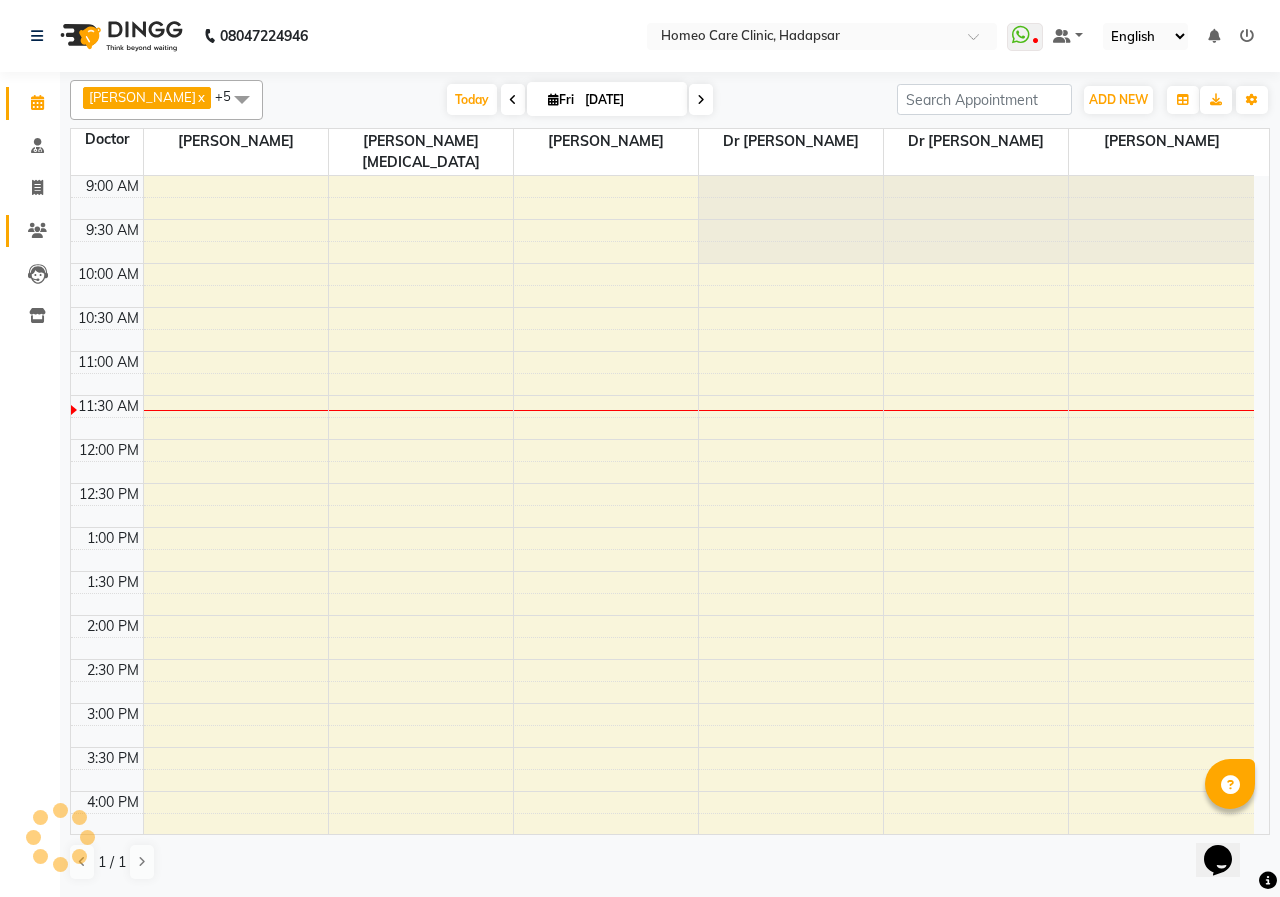scroll, scrollTop: 177, scrollLeft: 0, axis: vertical 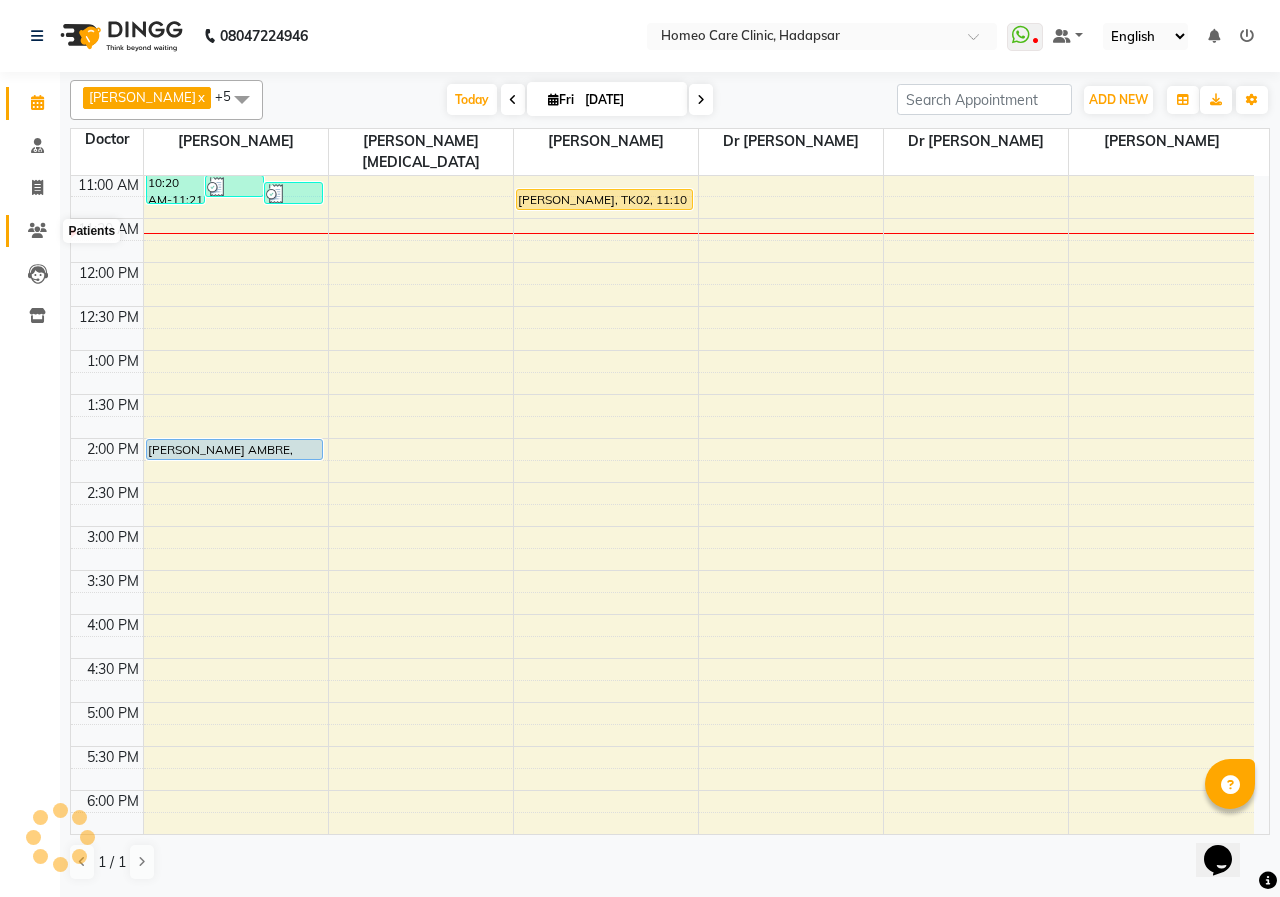 click 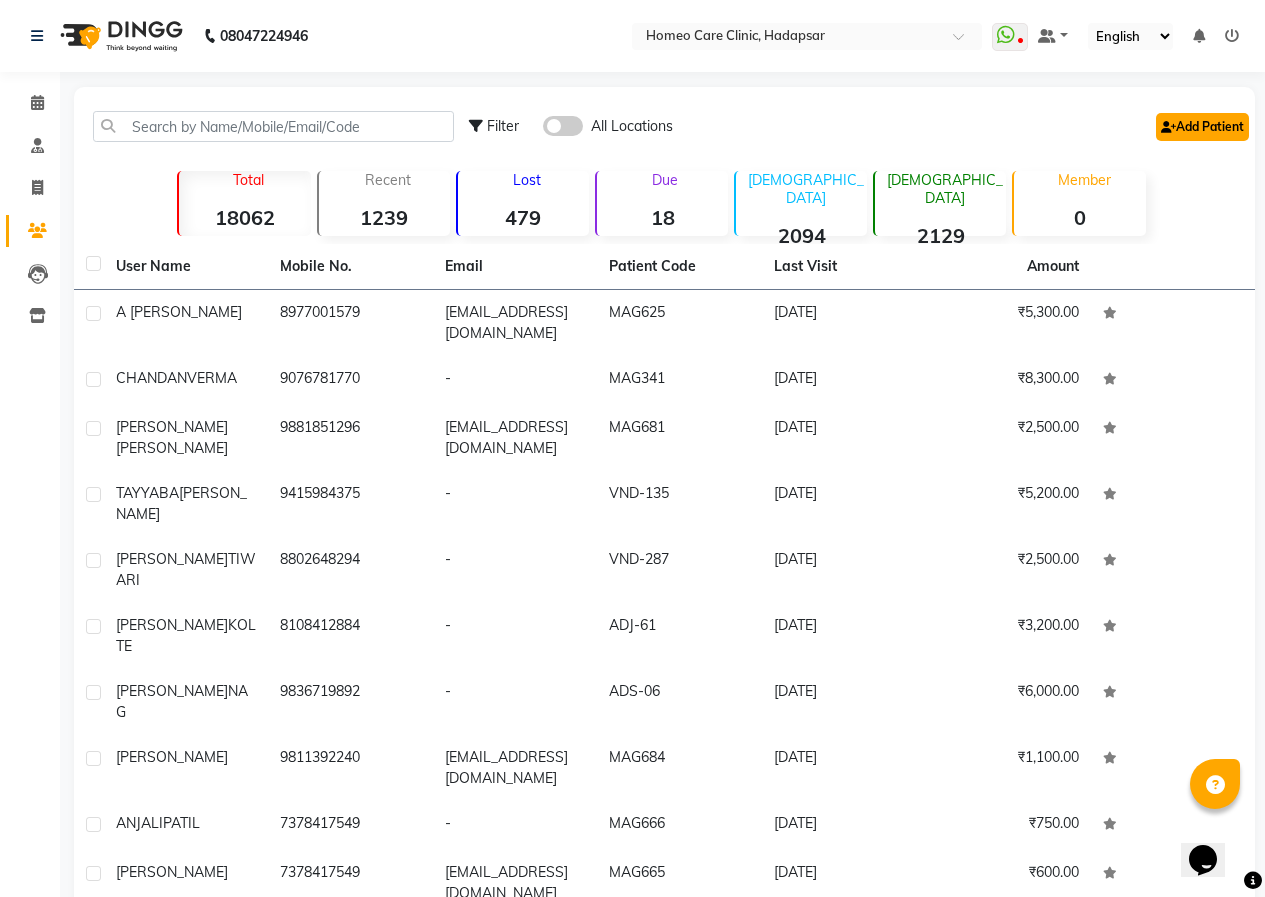click on "Add Patient" 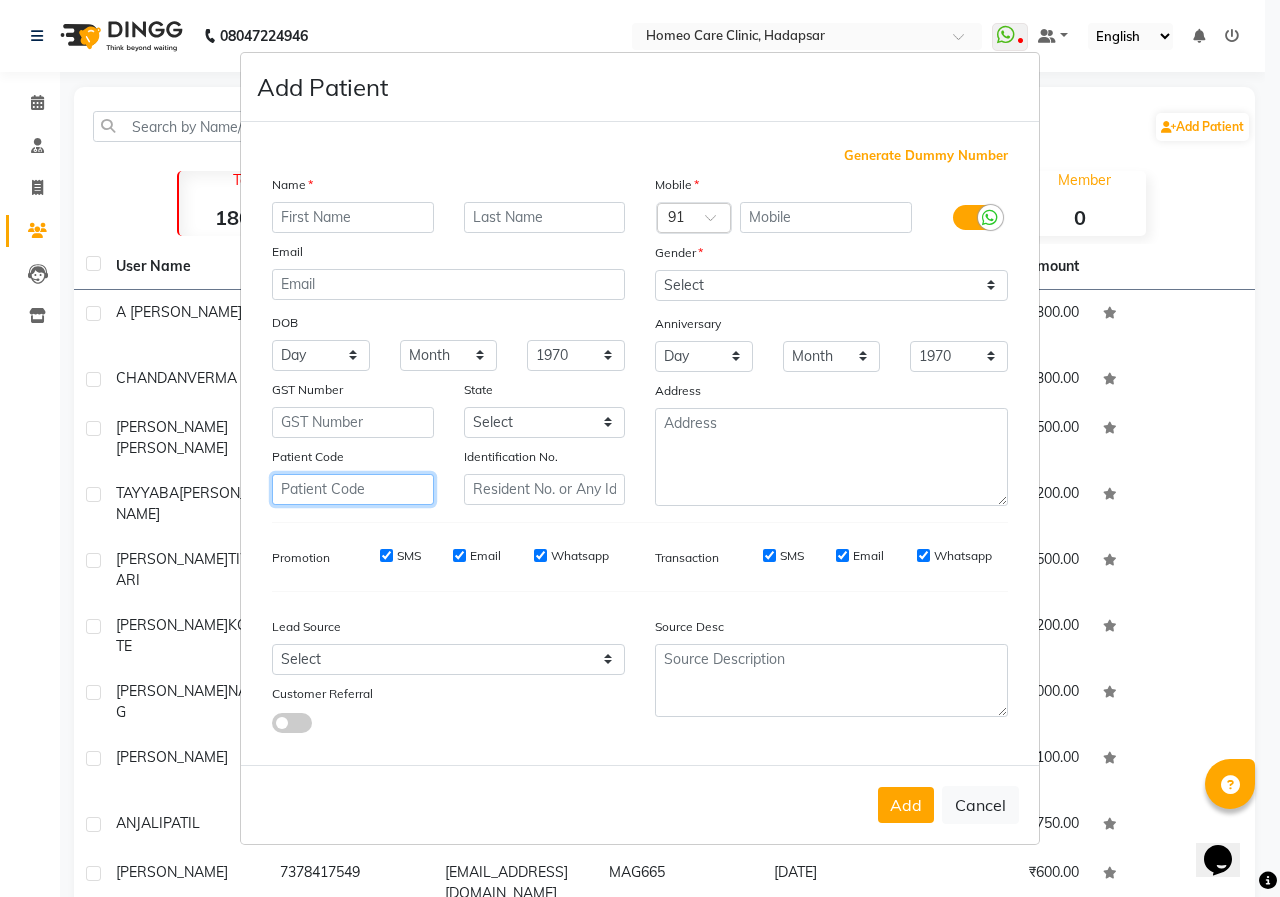 click at bounding box center [353, 489] 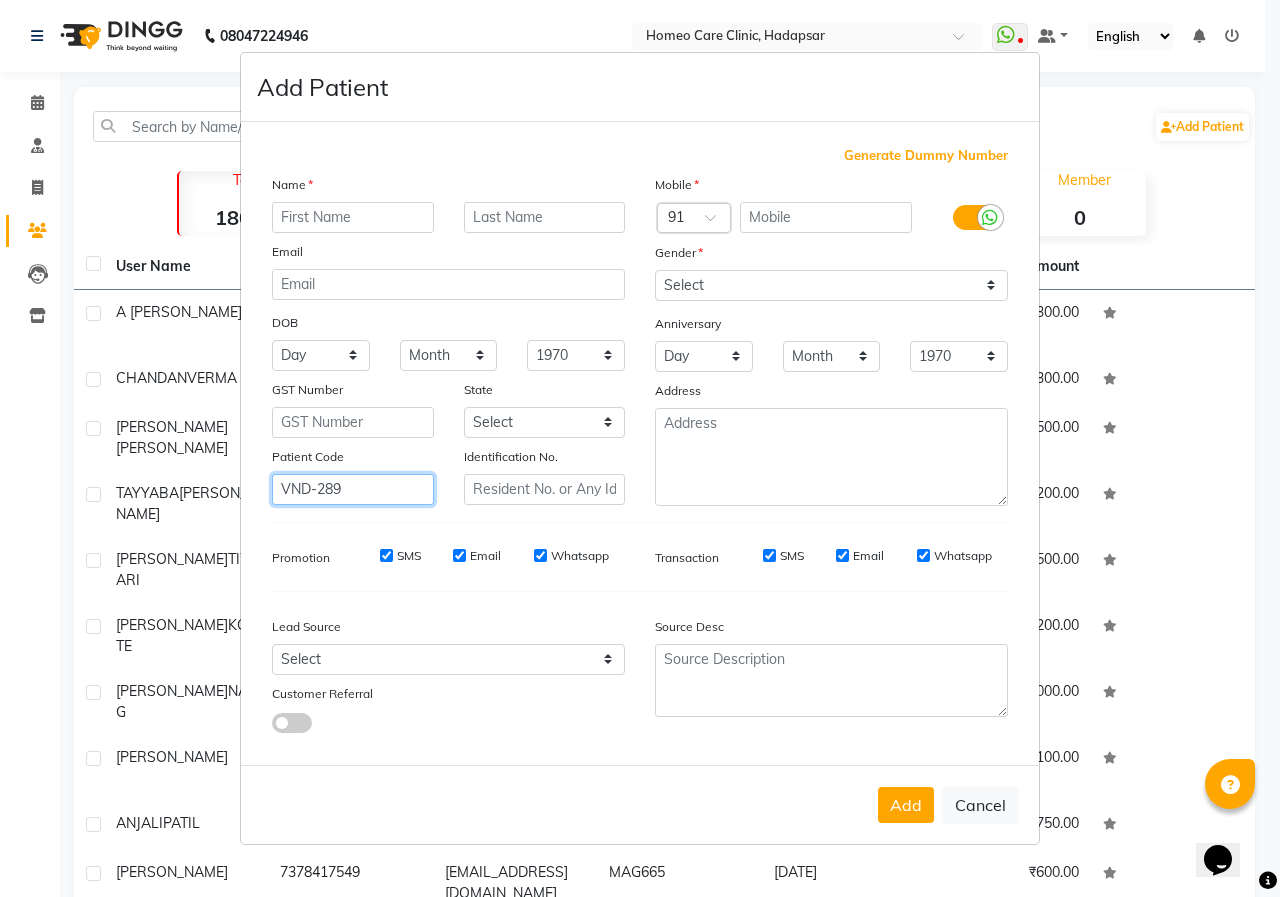 drag, startPoint x: 353, startPoint y: 480, endPoint x: 234, endPoint y: 568, distance: 148.00337 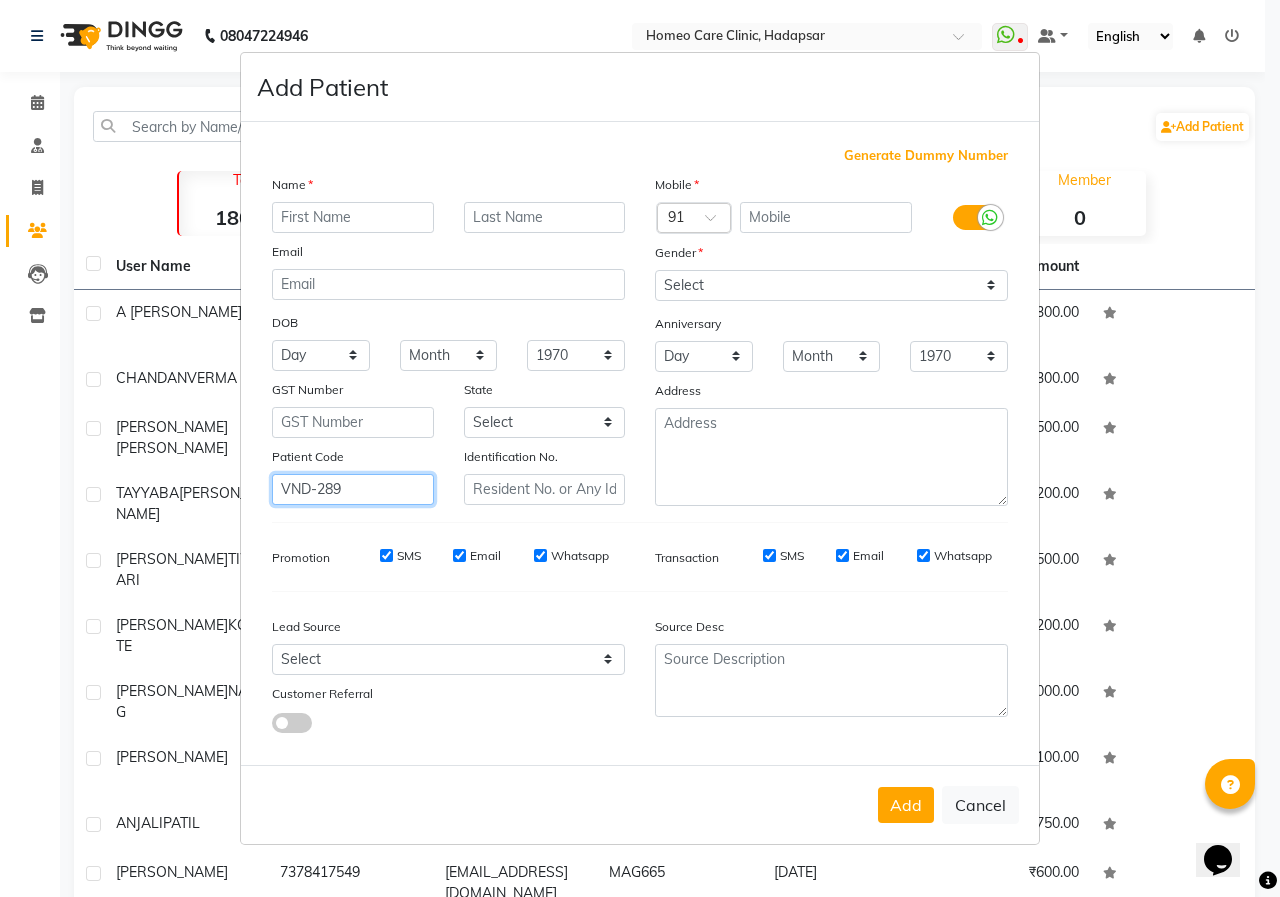 type on "VND-289" 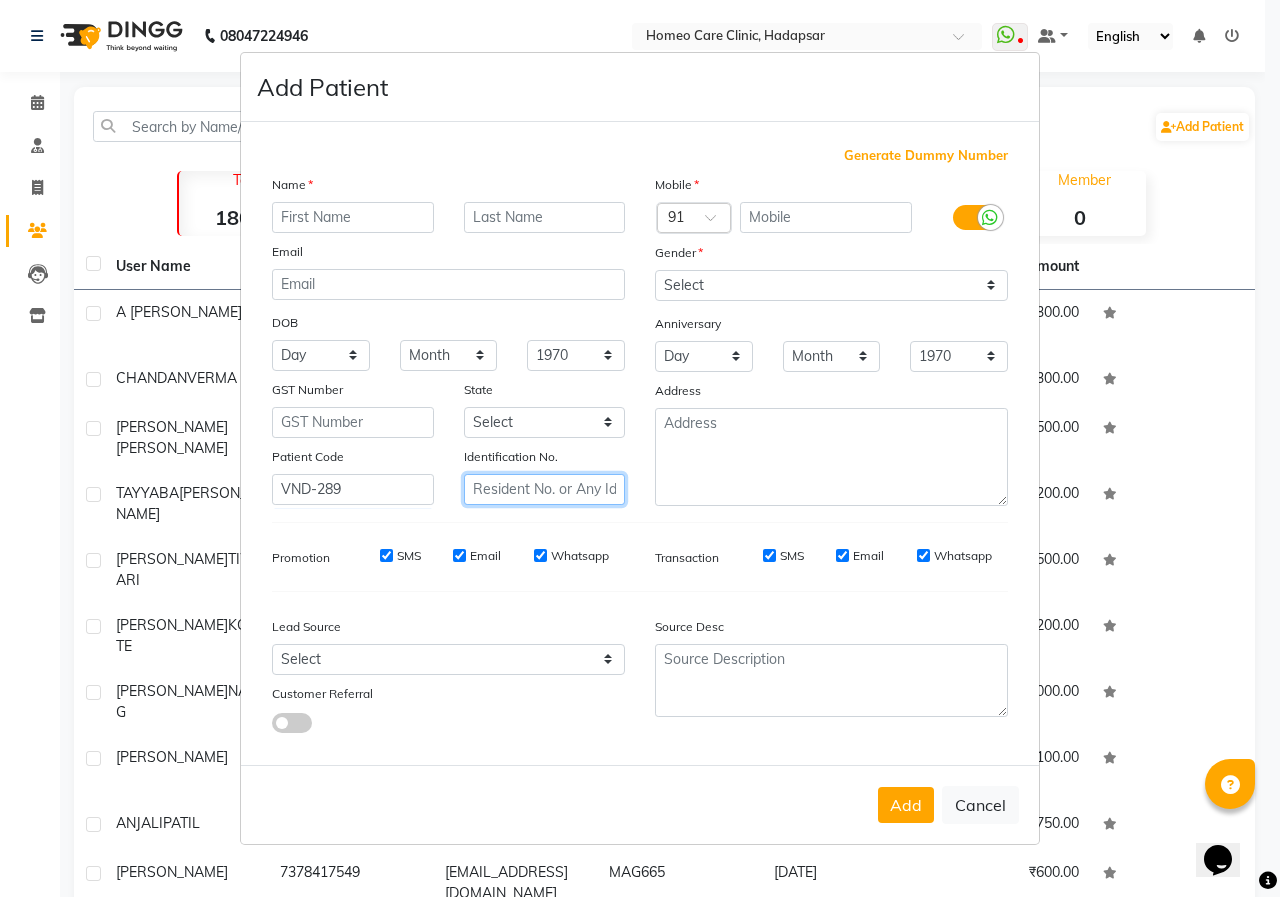 click at bounding box center [545, 489] 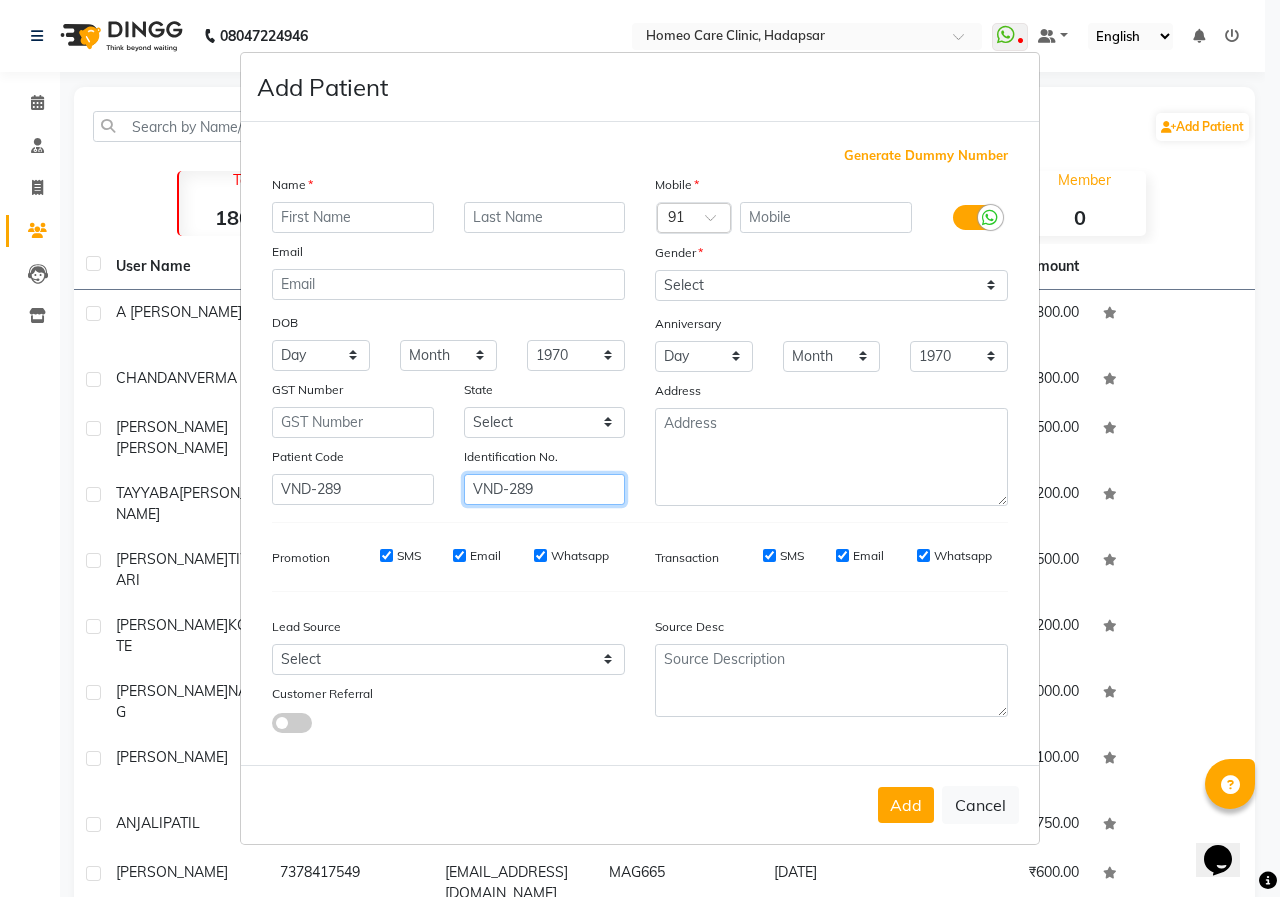 type on "VND-289" 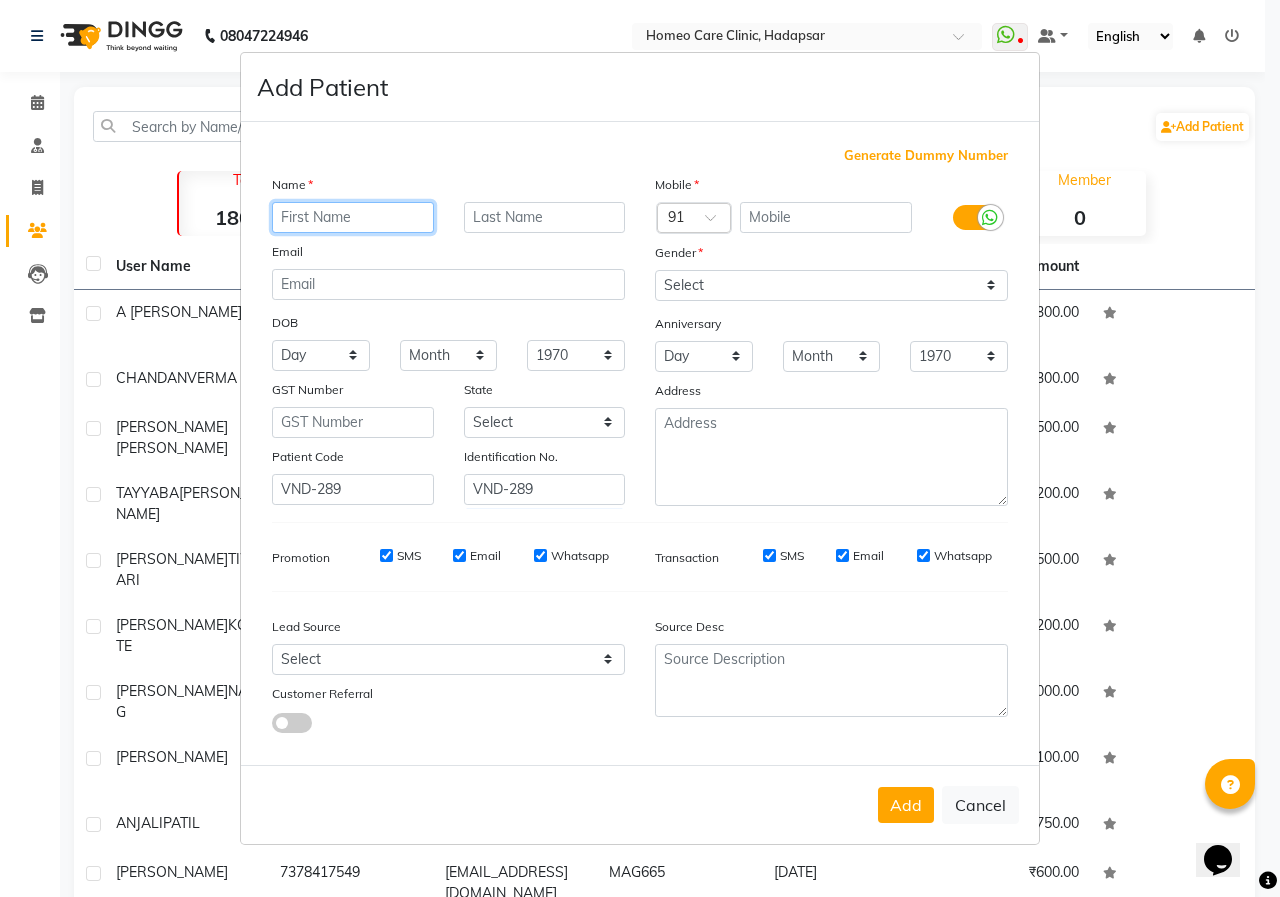 click at bounding box center (353, 217) 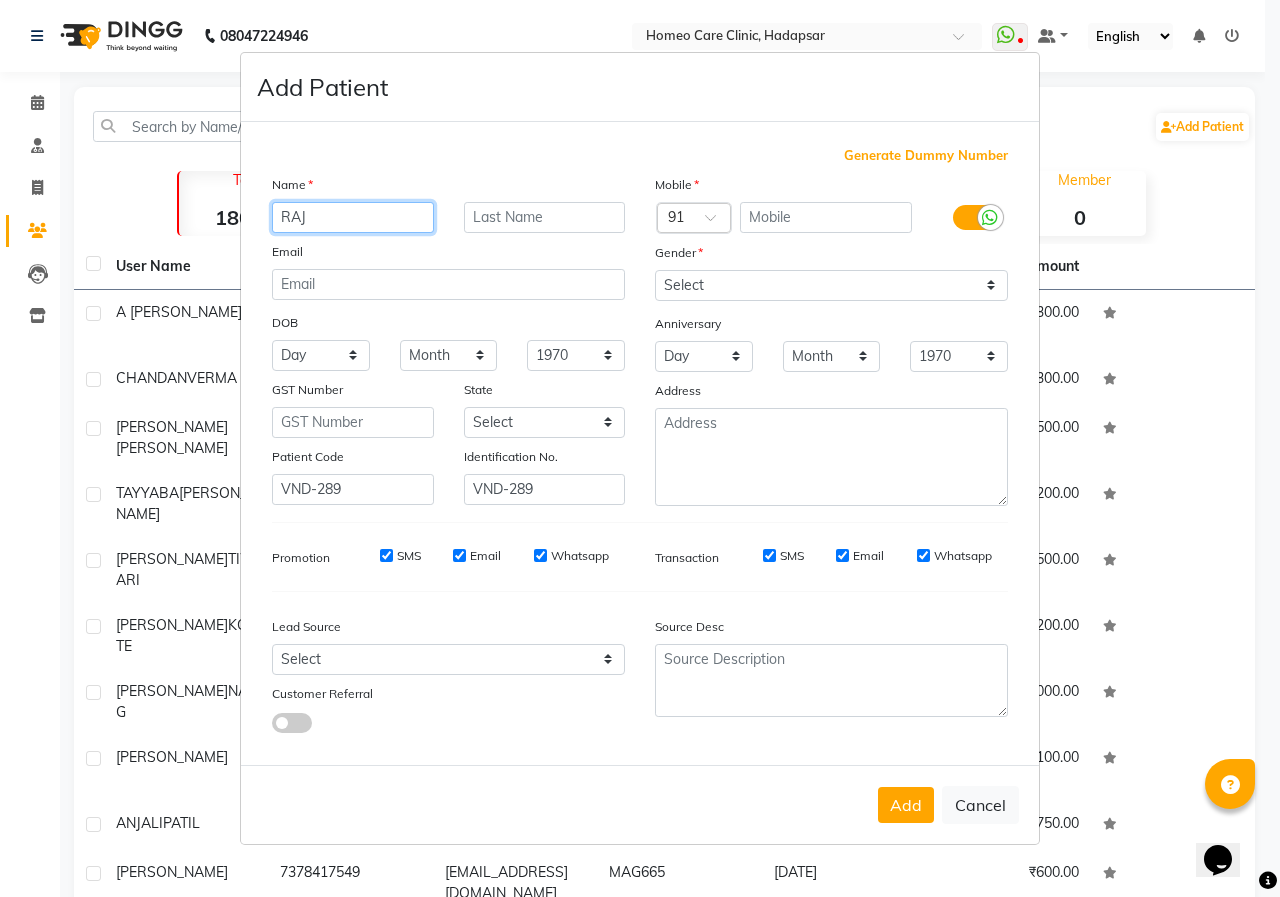 type on "RAJ" 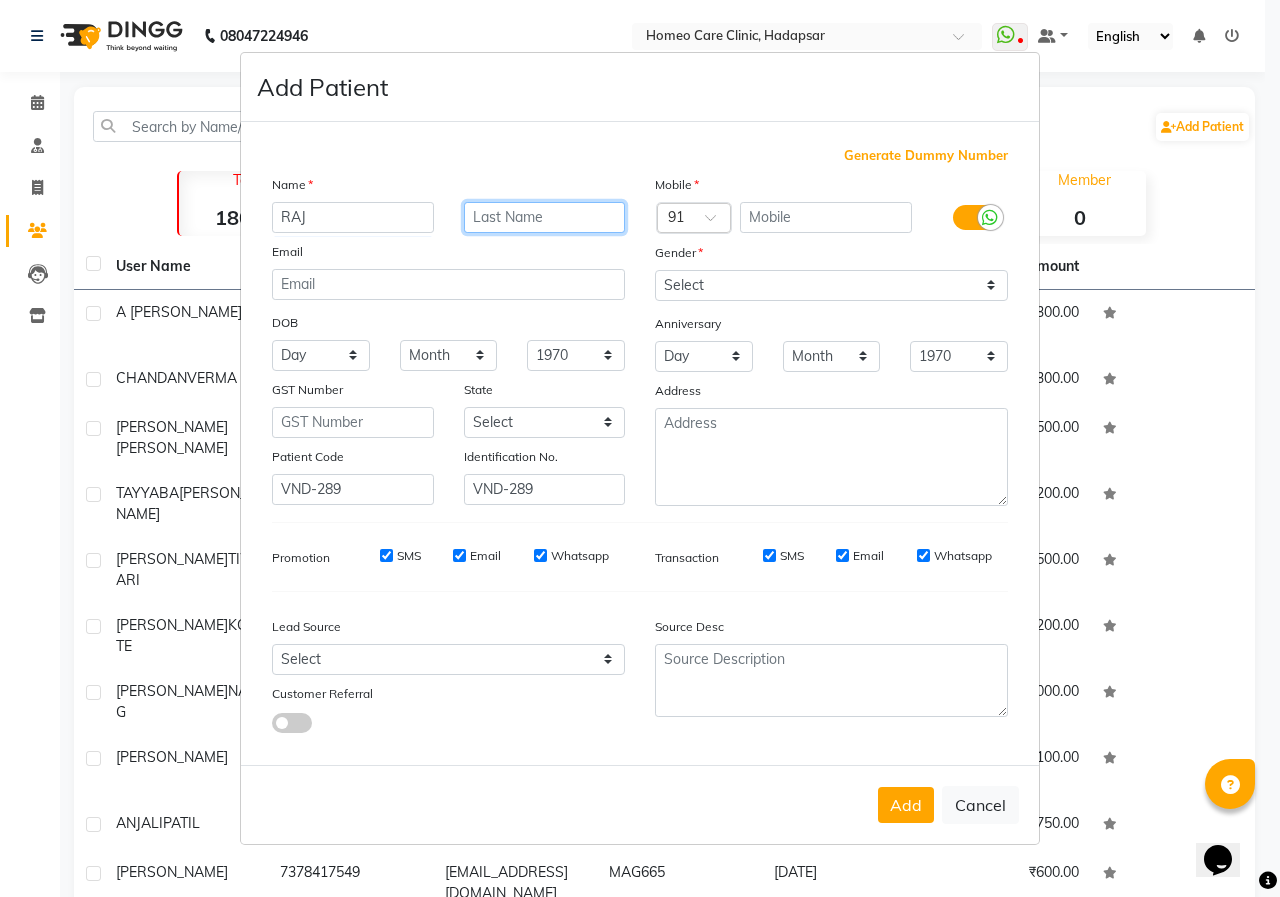 click at bounding box center [545, 217] 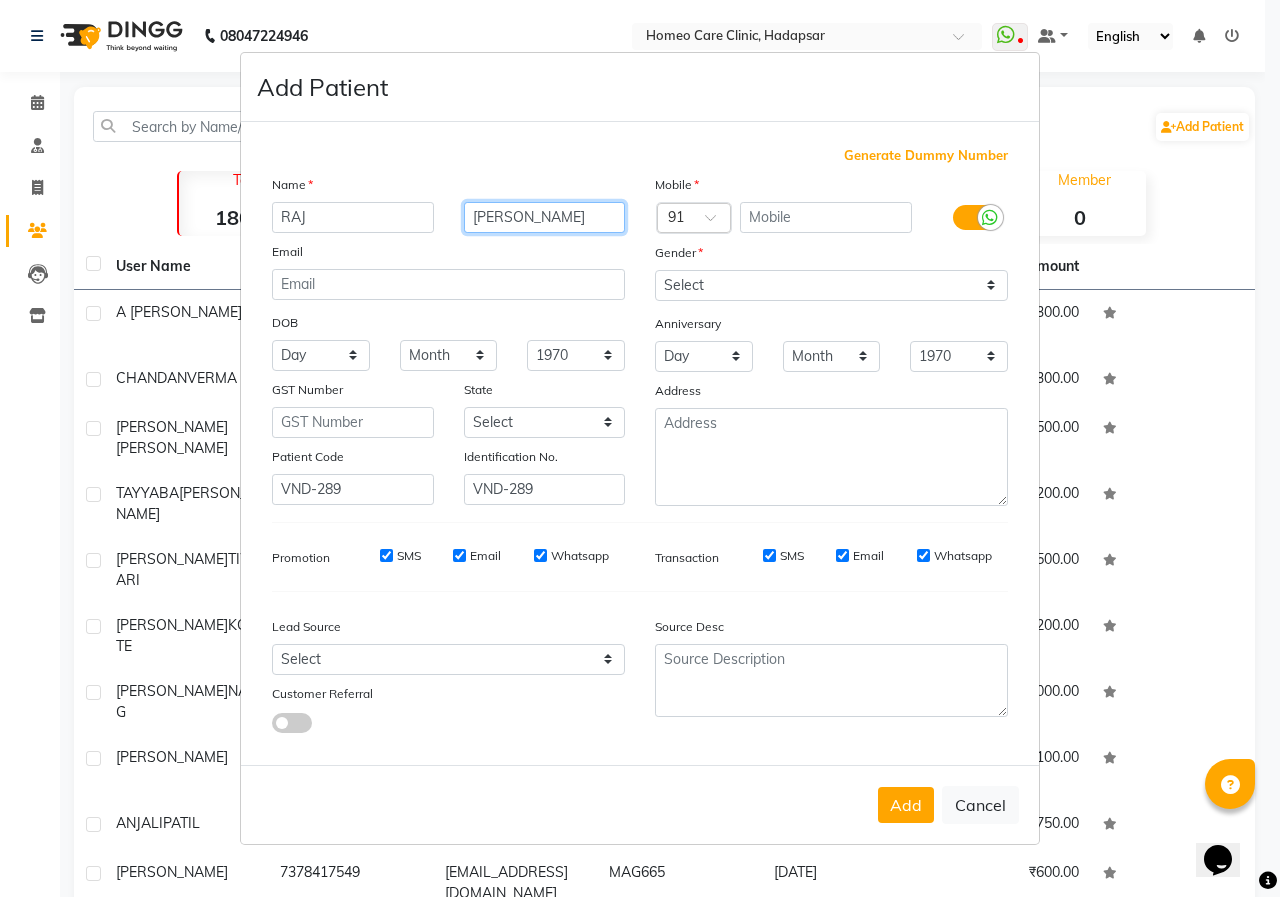 type on "[PERSON_NAME]" 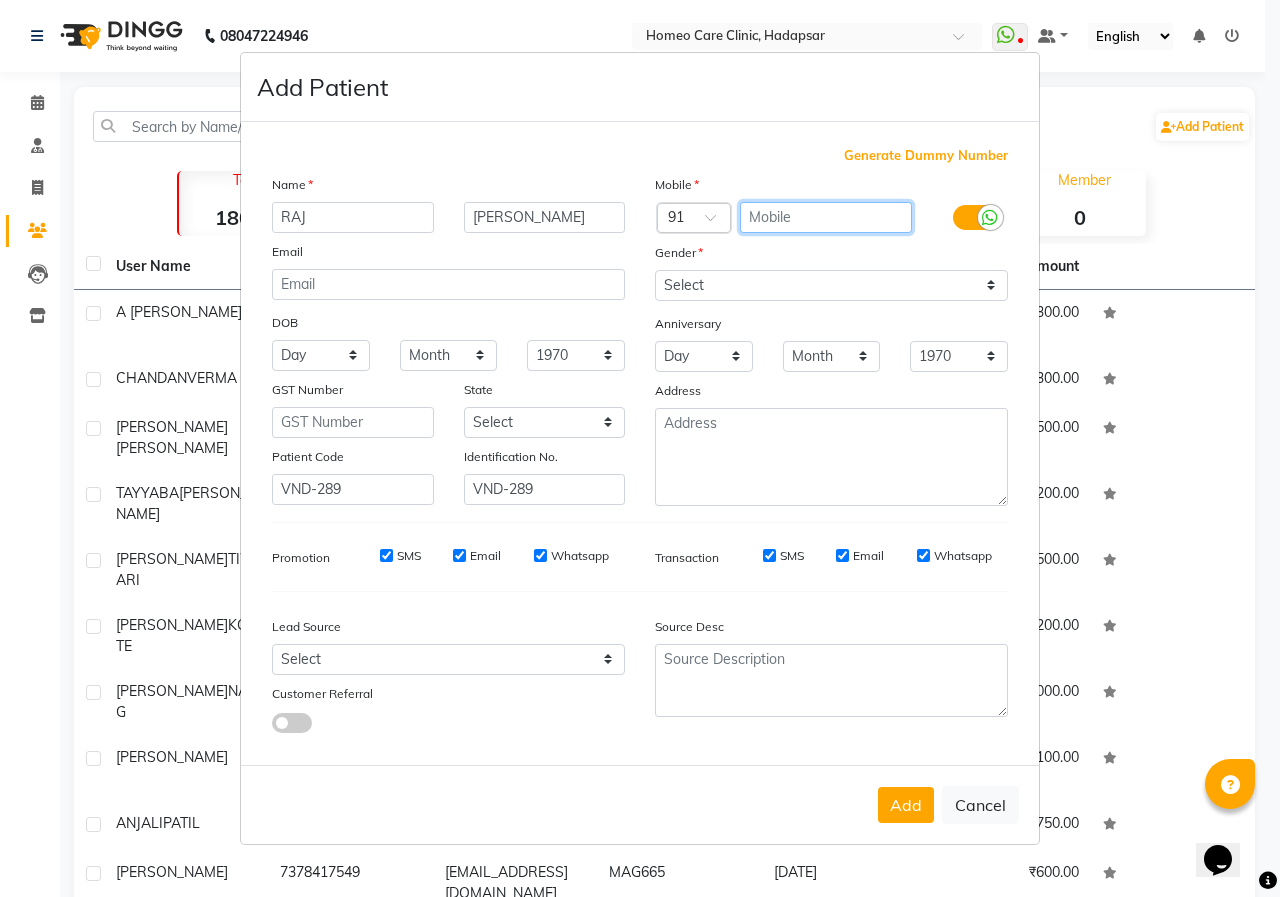 click at bounding box center [826, 217] 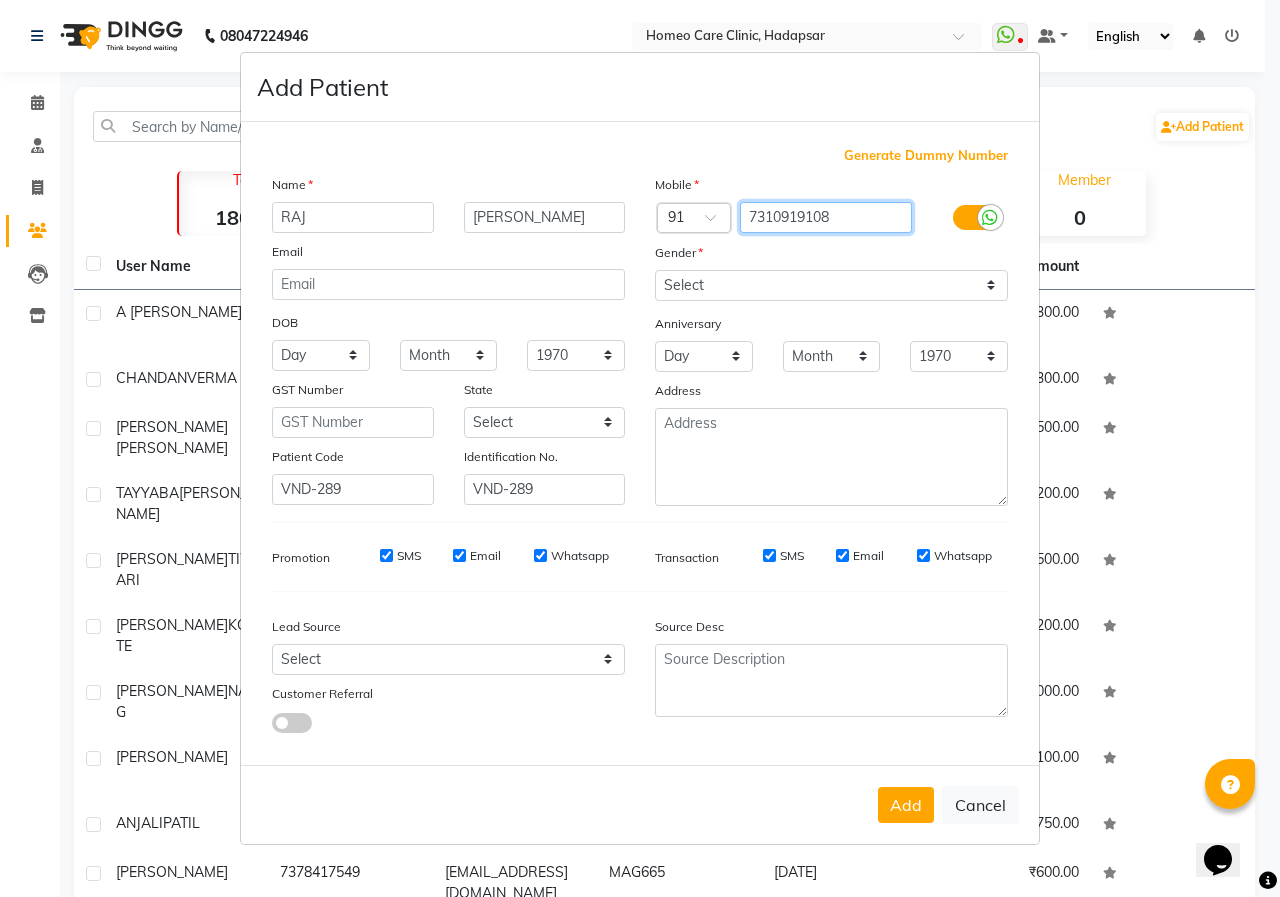 type on "7310919108" 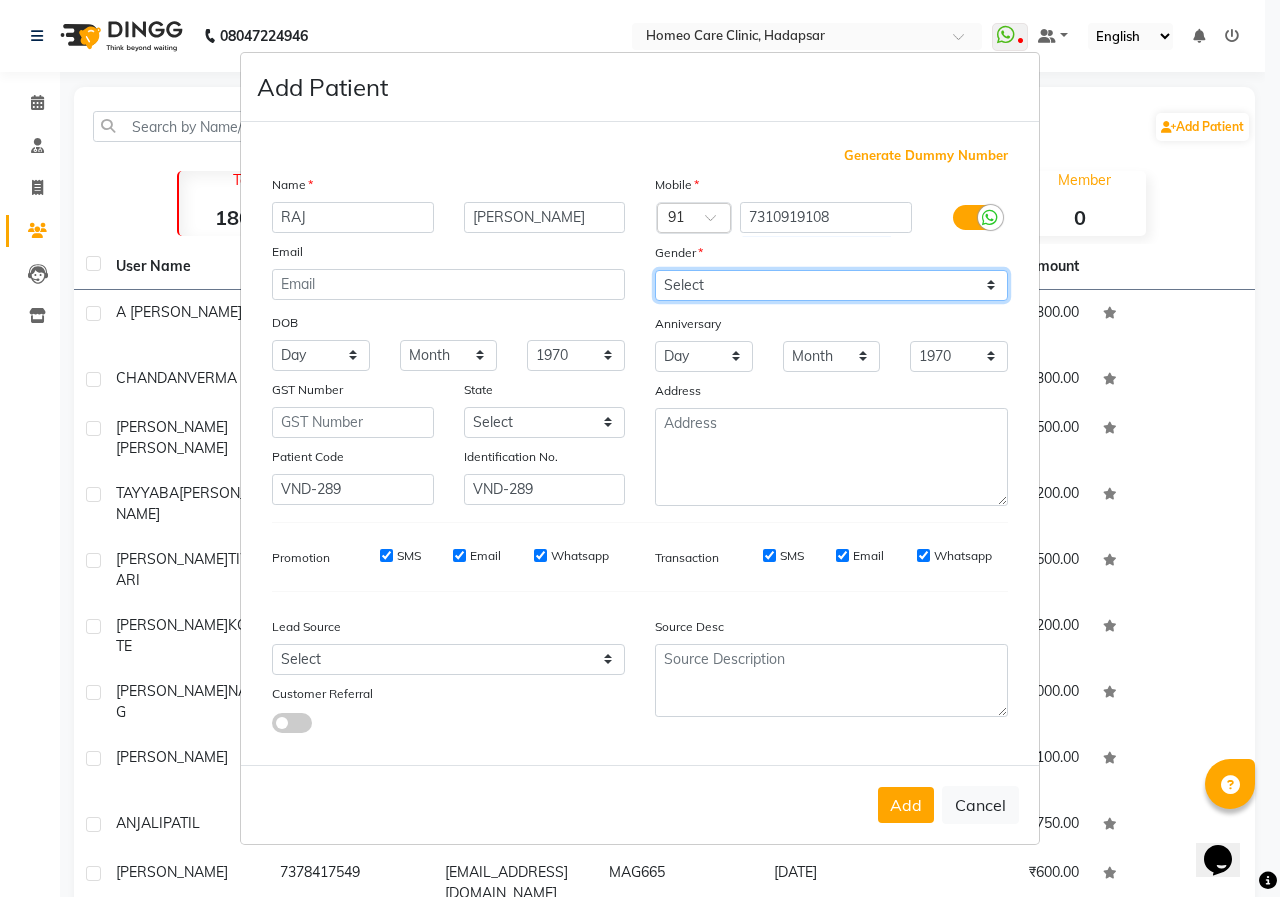click on "Select [DEMOGRAPHIC_DATA] [DEMOGRAPHIC_DATA] Other Prefer Not To Say" at bounding box center [831, 285] 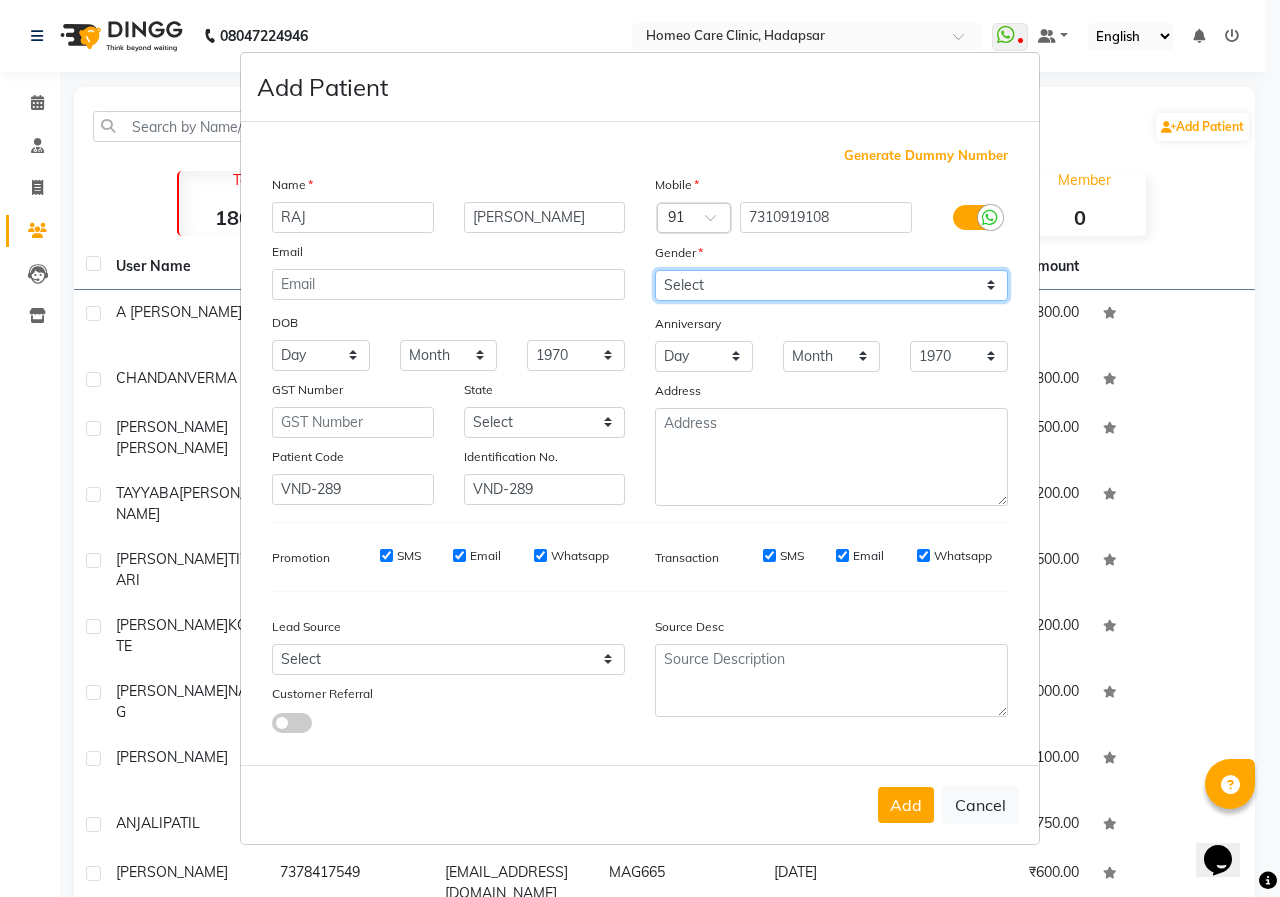 select on "[DEMOGRAPHIC_DATA]" 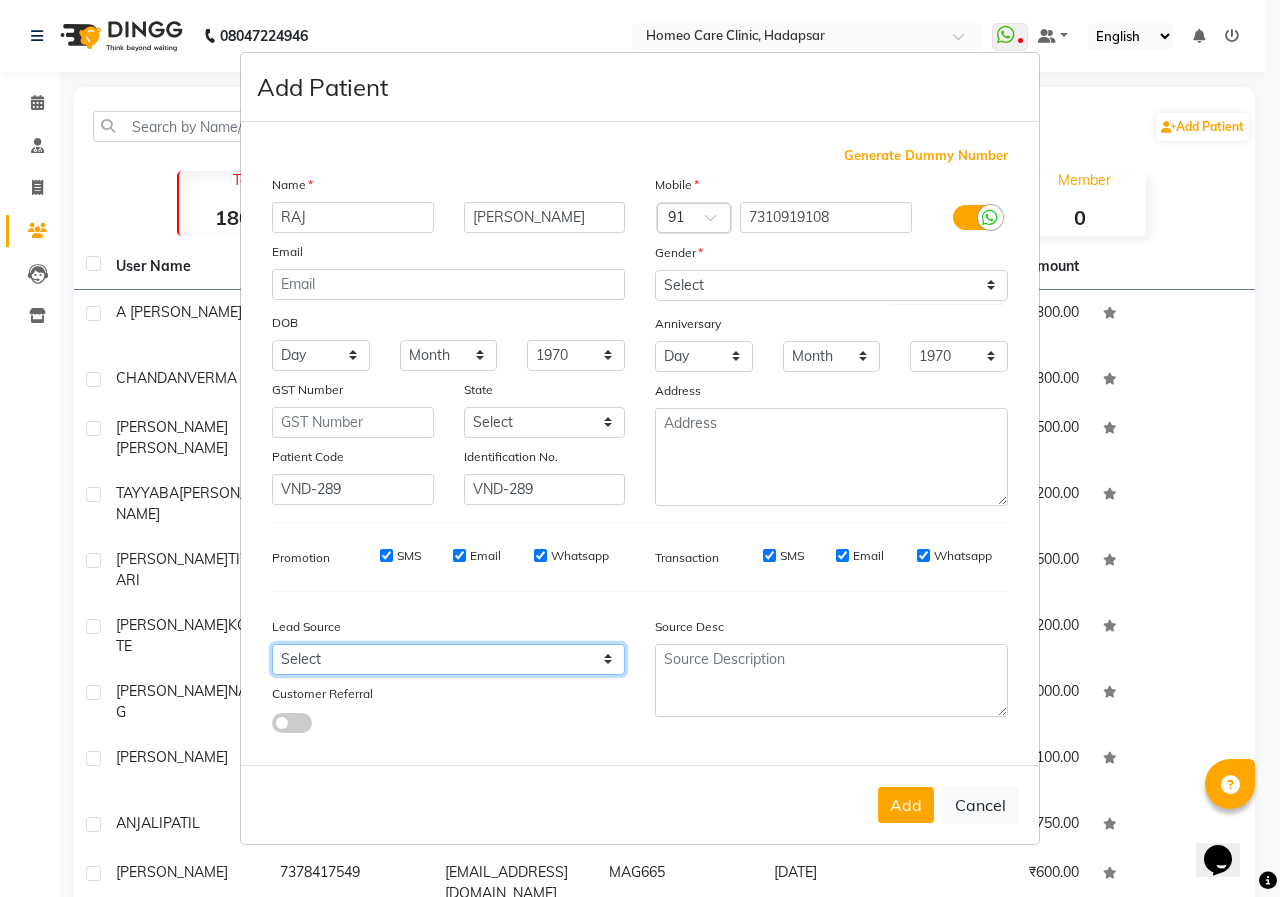 click on "Select Walk-in Referral Internet Friend Word of Mouth Advertisement Facebook JustDial Google Other Meta By Doctor Website" at bounding box center [448, 659] 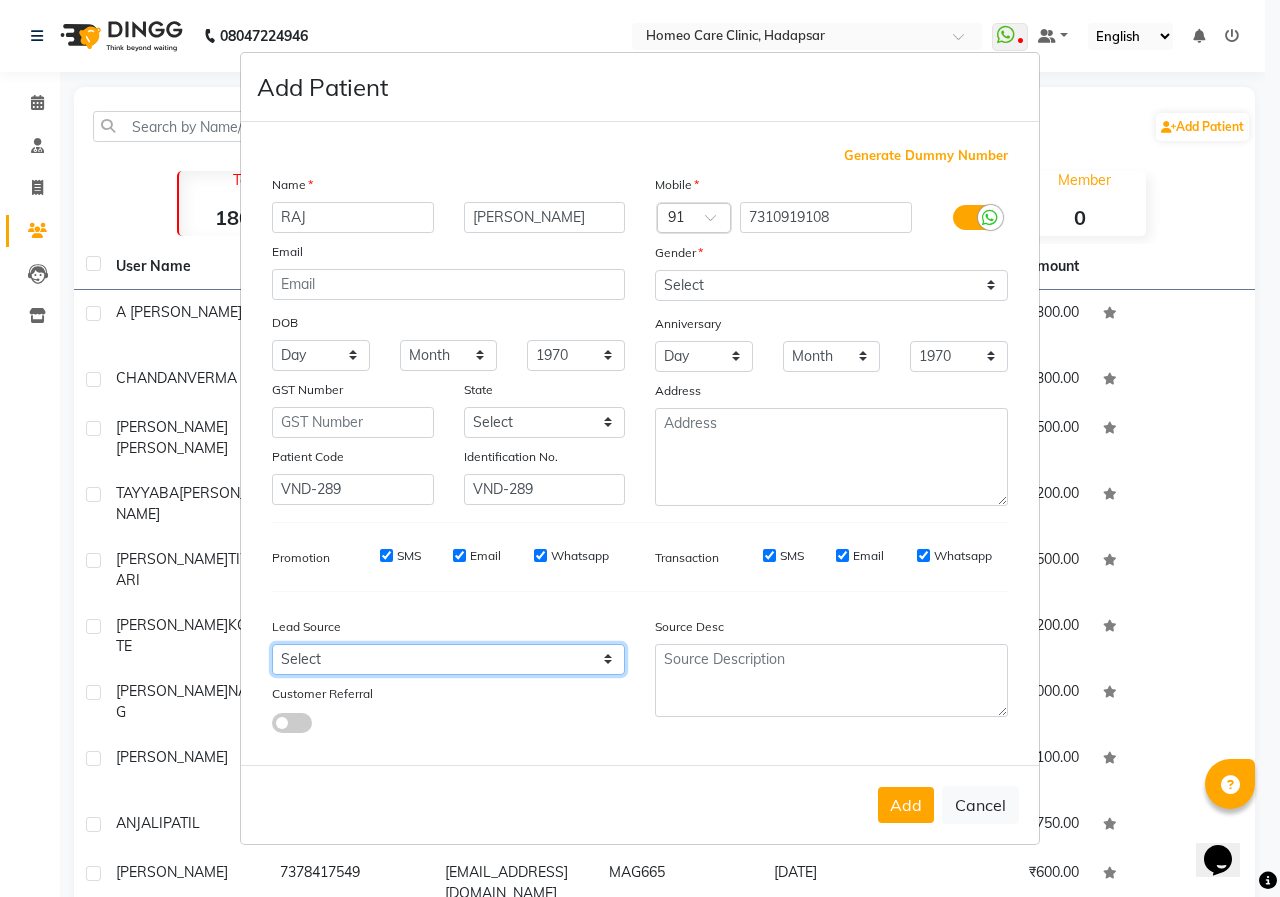 select on "51698" 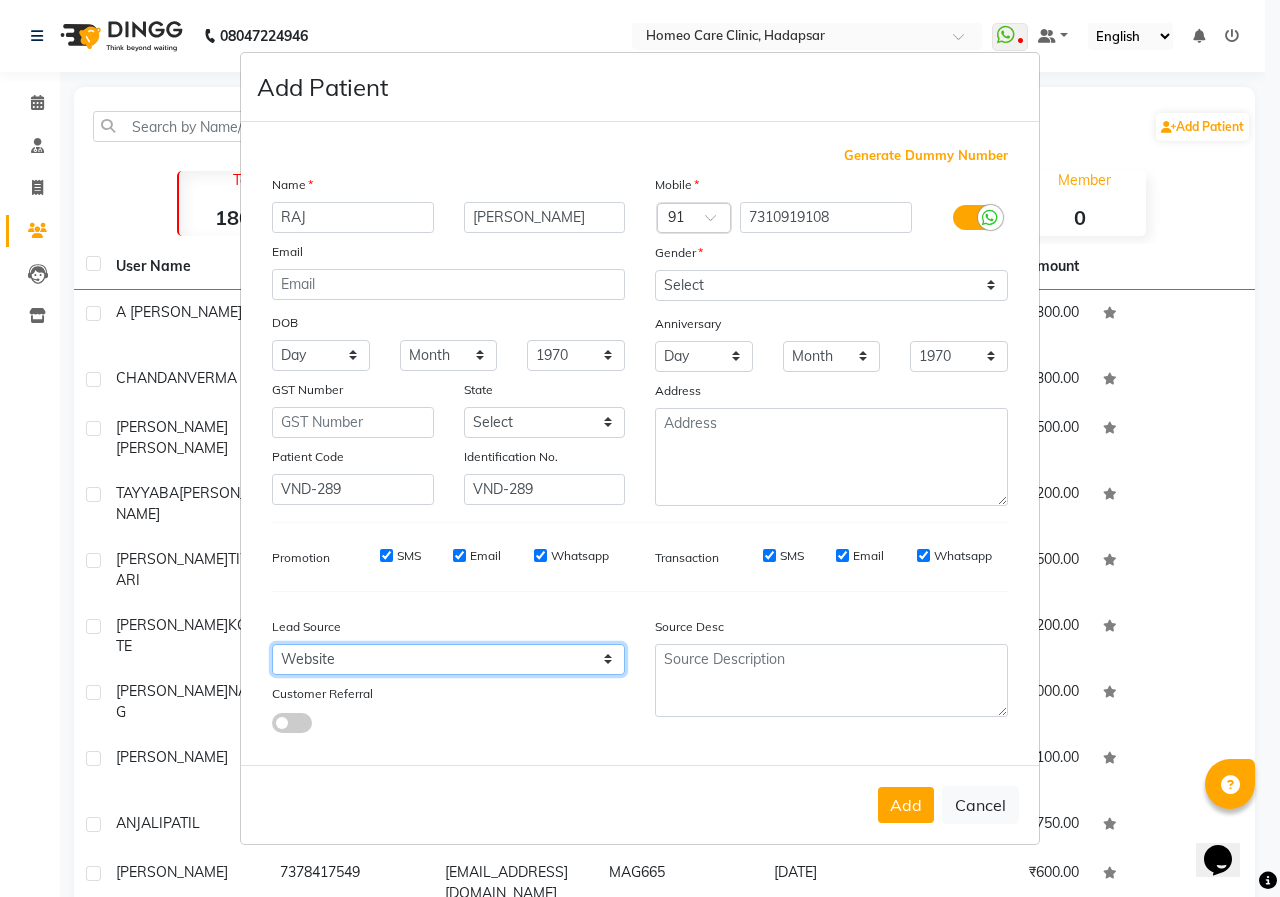 click on "Select Walk-in Referral Internet Friend Word of Mouth Advertisement Facebook JustDial Google Other Meta By Doctor Website" at bounding box center [448, 659] 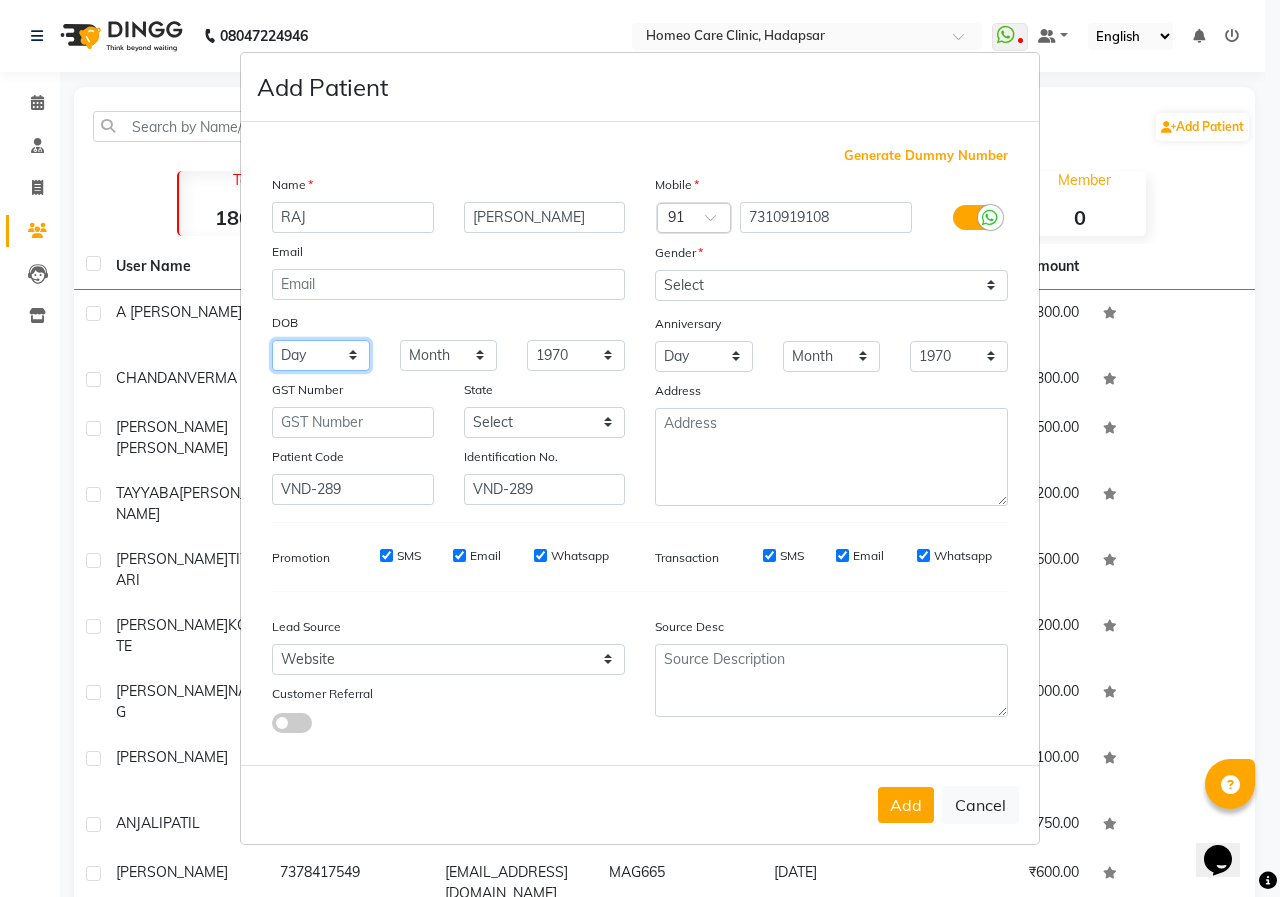 click on "Day 01 02 03 04 05 06 07 08 09 10 11 12 13 14 15 16 17 18 19 20 21 22 23 24 25 26 27 28 29 30 31" at bounding box center [321, 355] 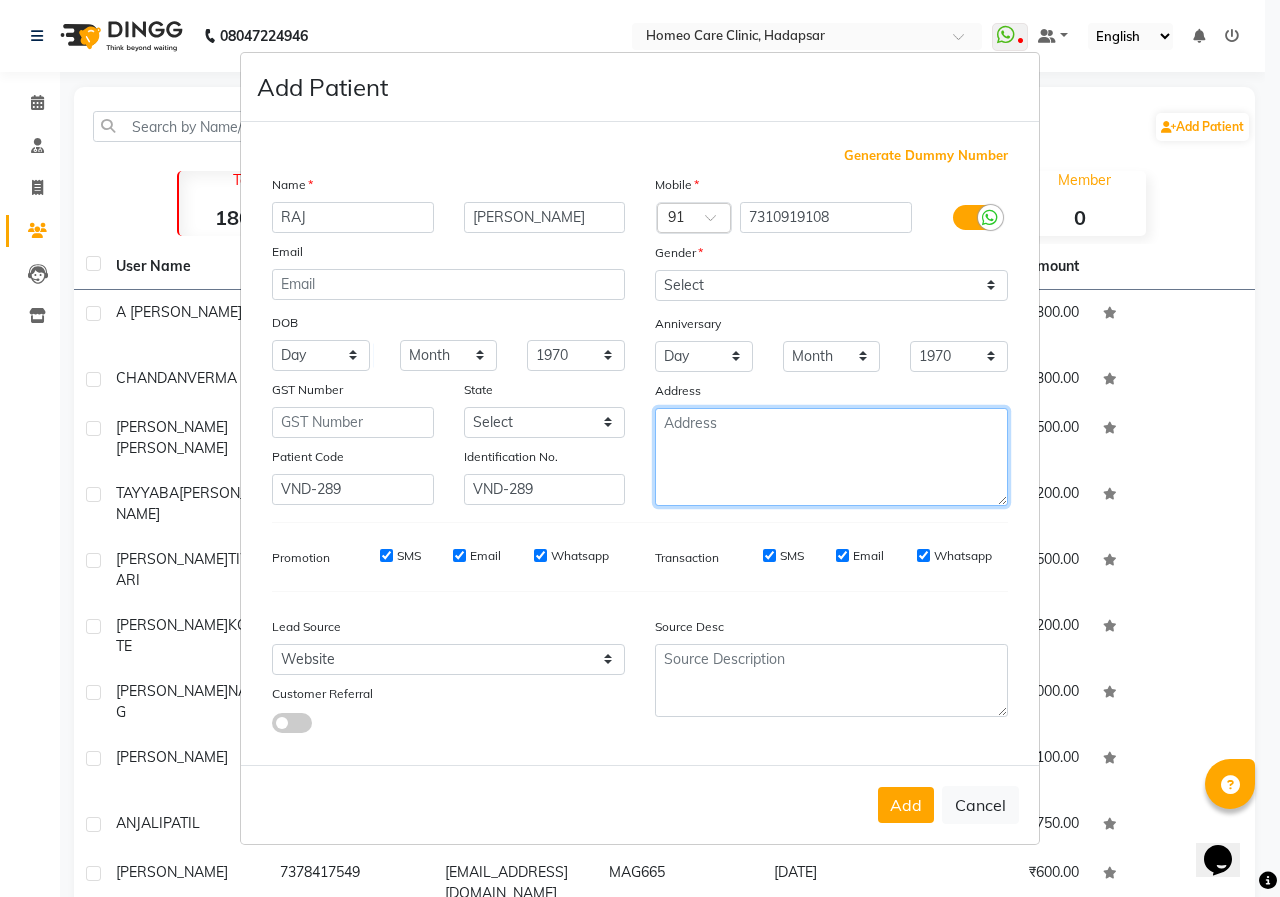 click at bounding box center (831, 457) 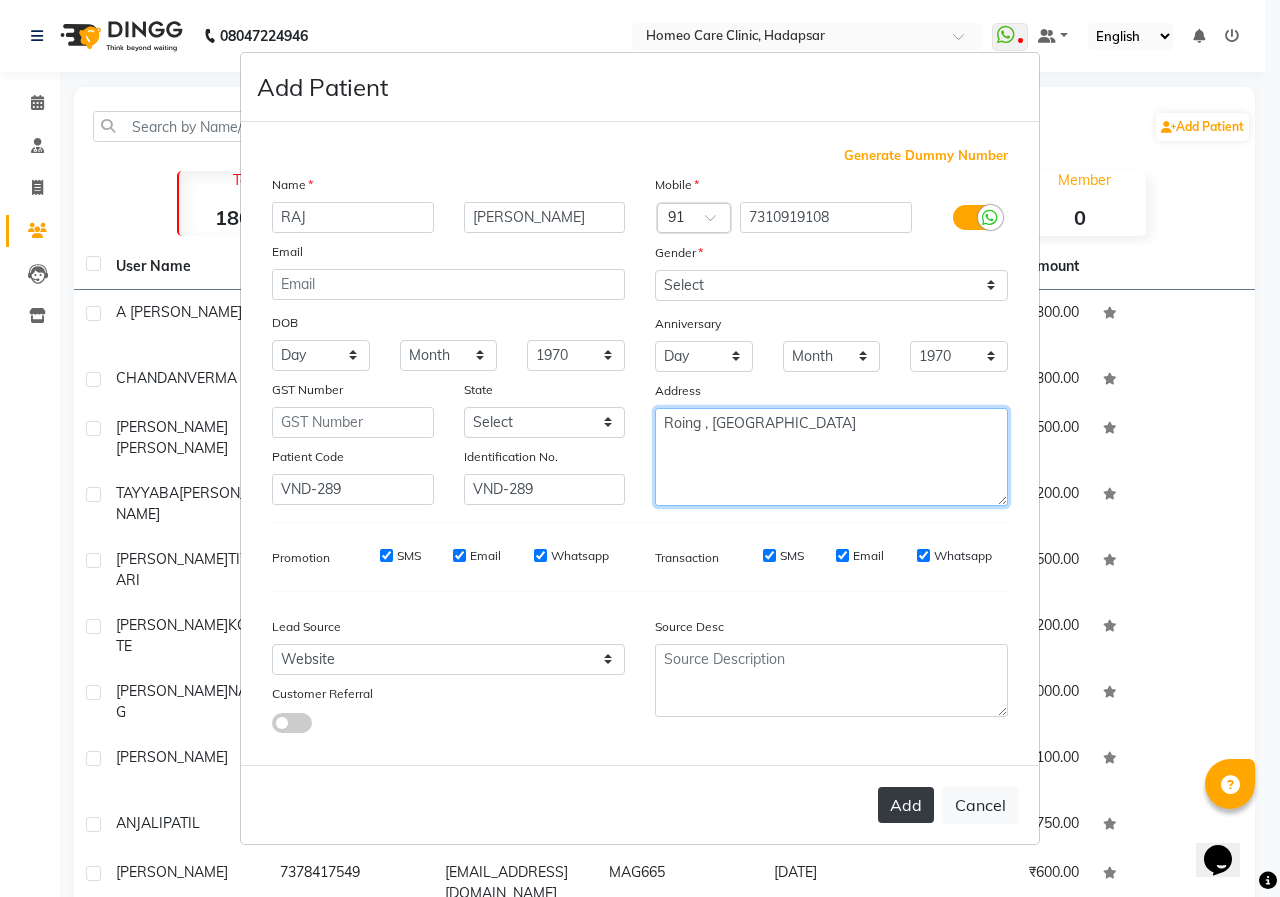 type on "Roing , [GEOGRAPHIC_DATA]" 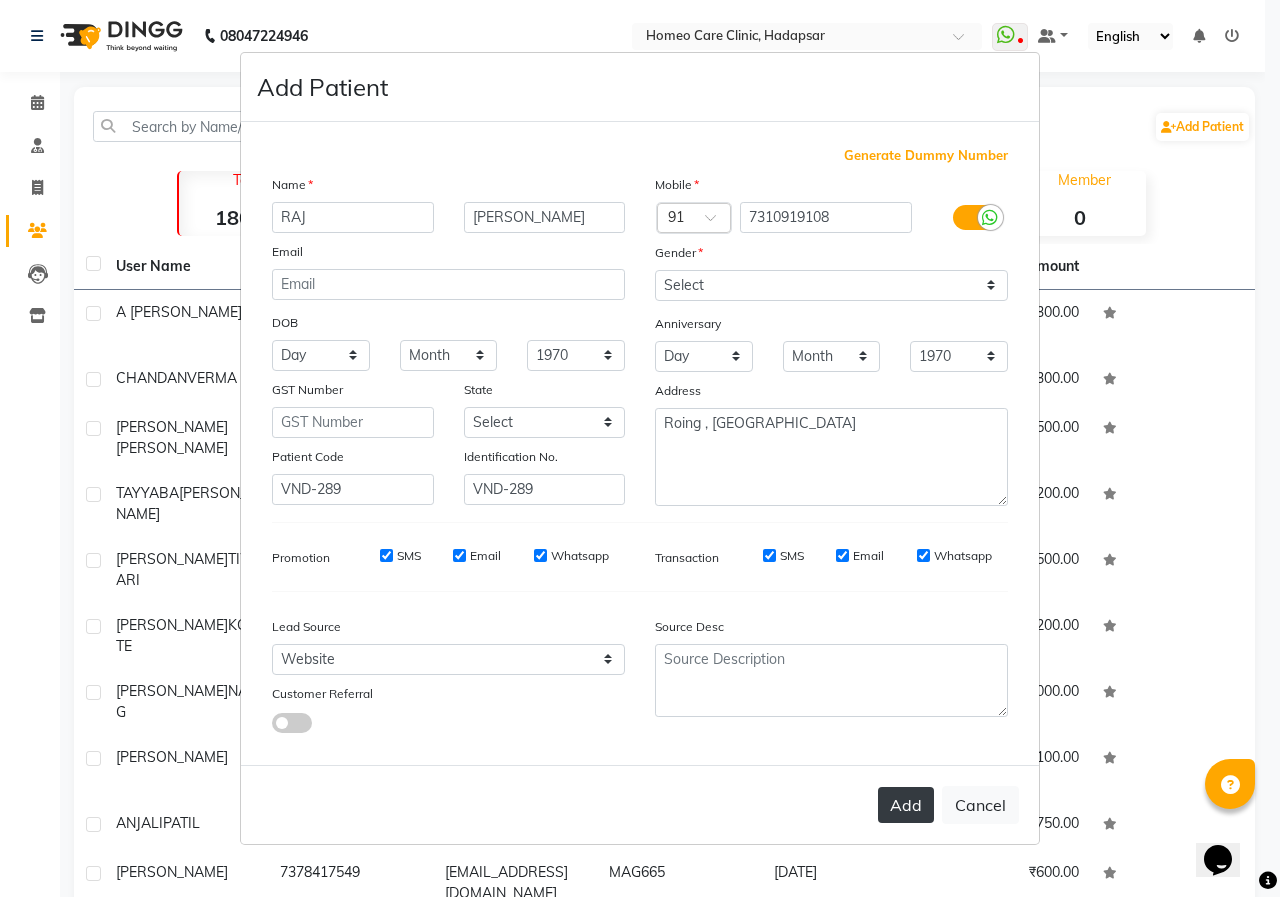 click on "Add" at bounding box center (906, 805) 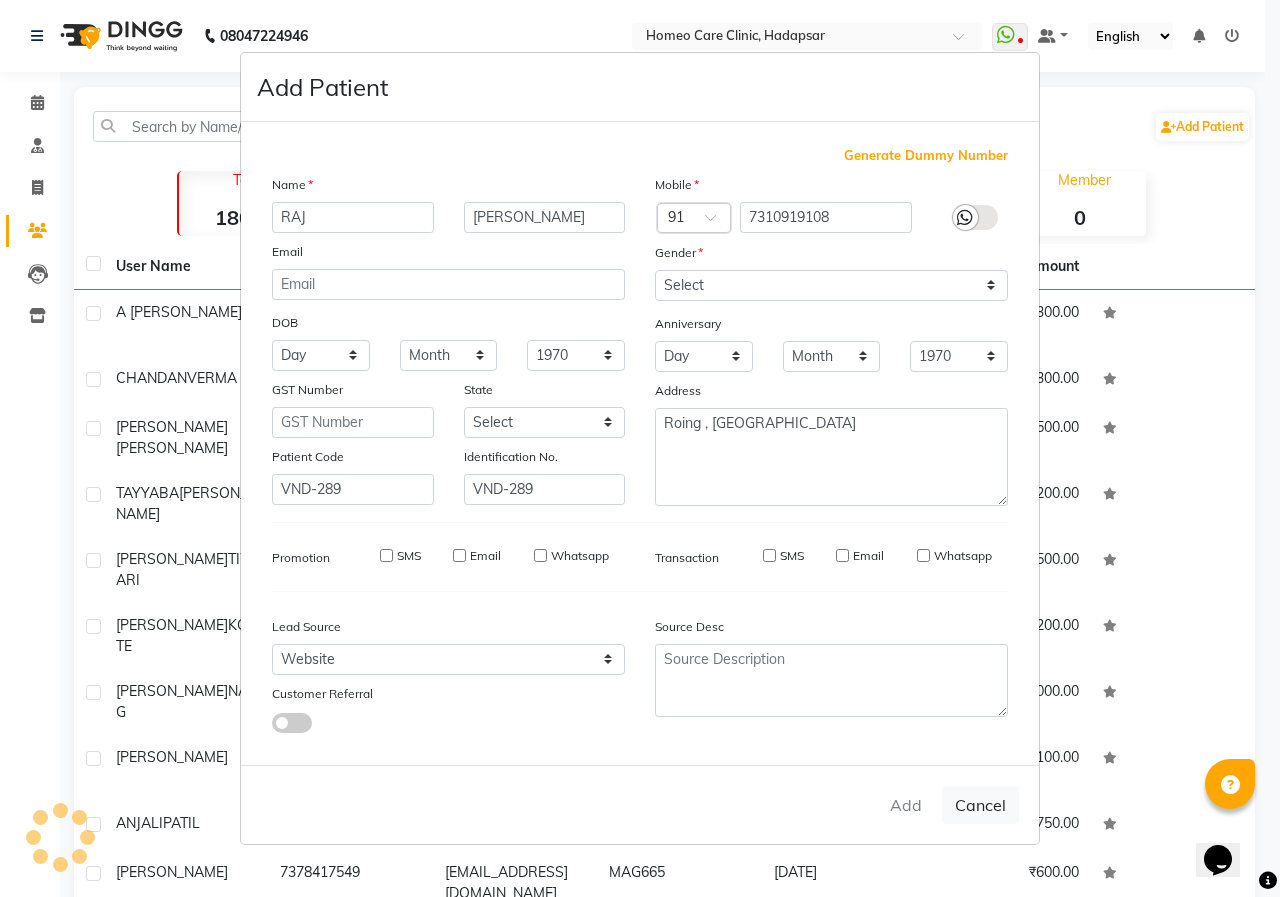 type 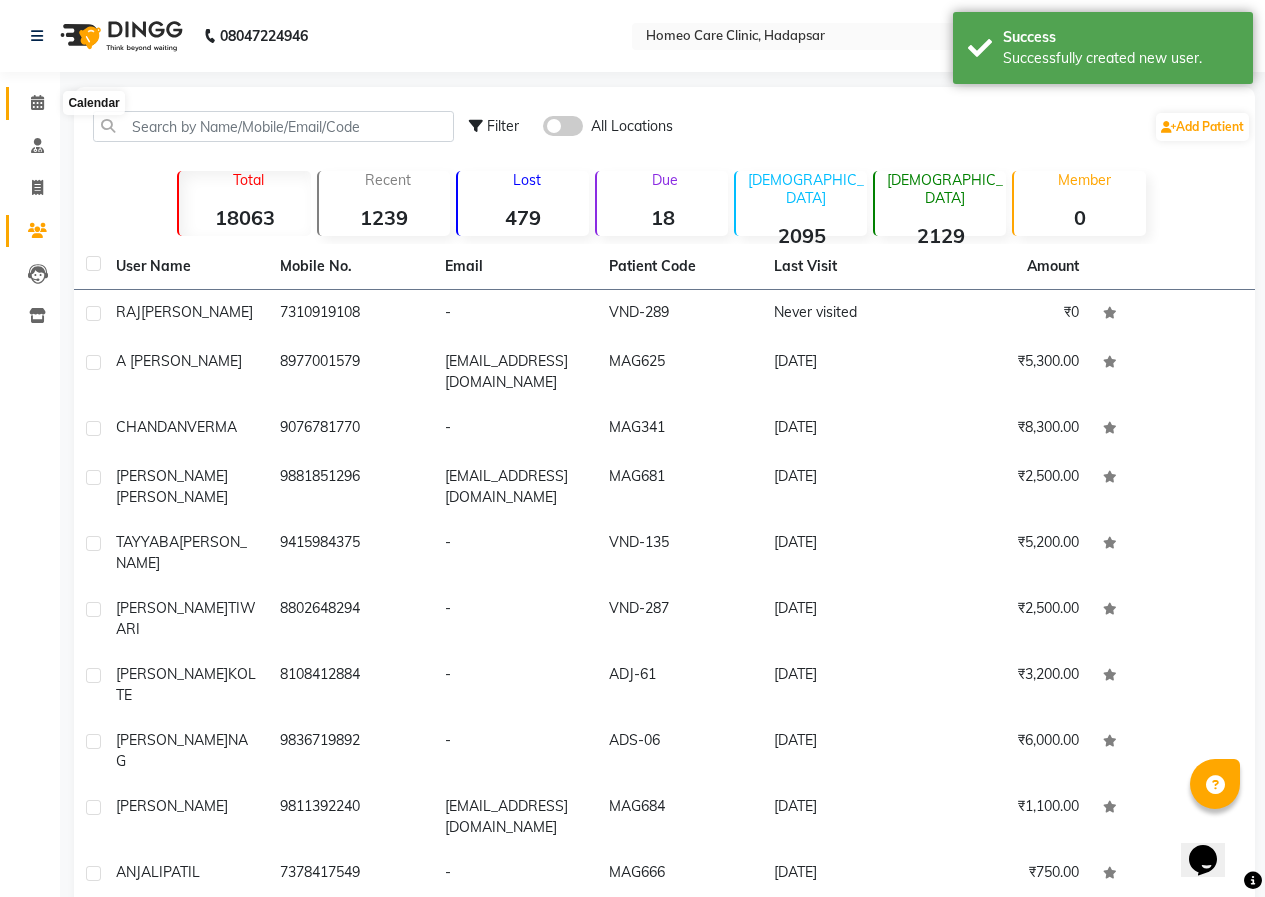 click 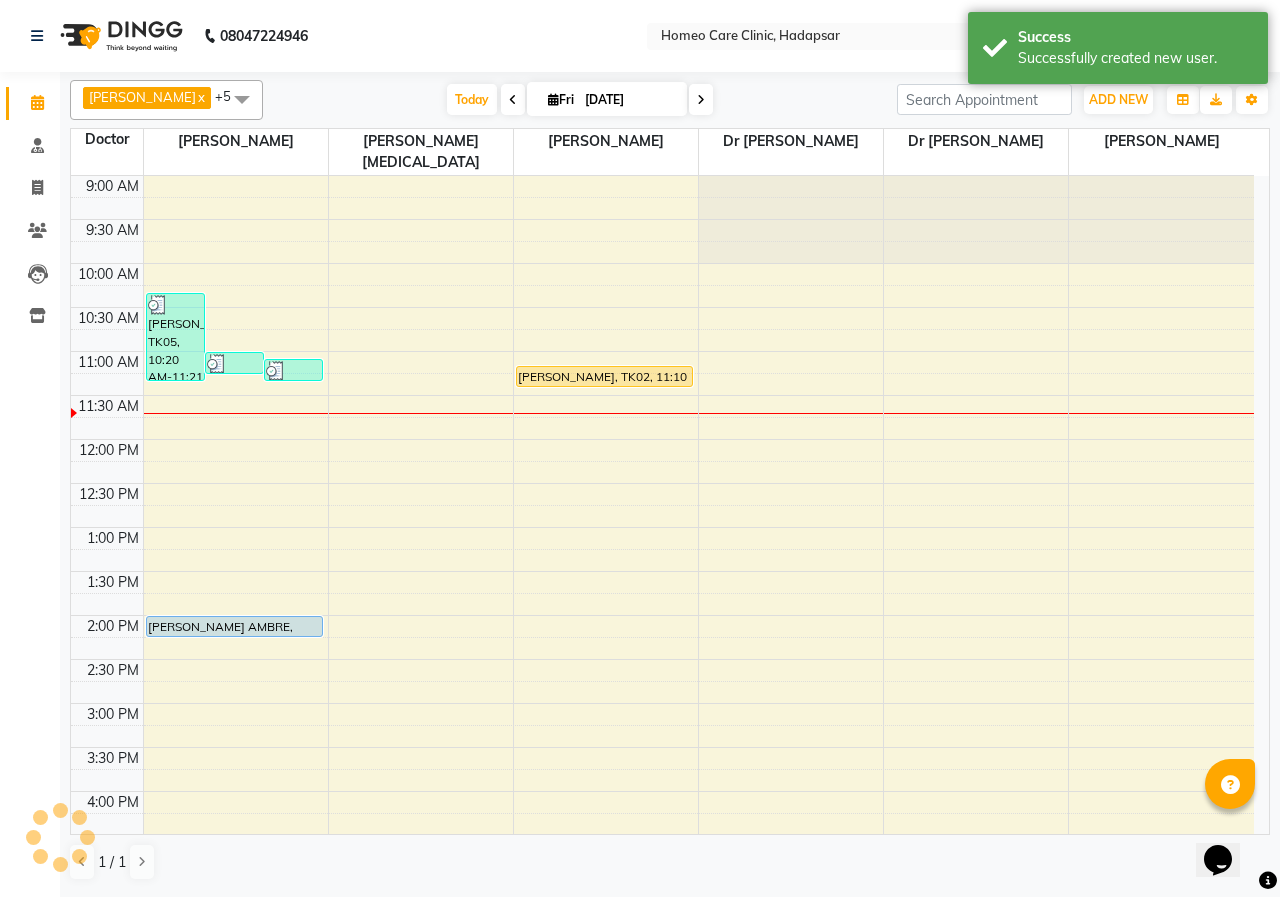 scroll, scrollTop: 0, scrollLeft: 0, axis: both 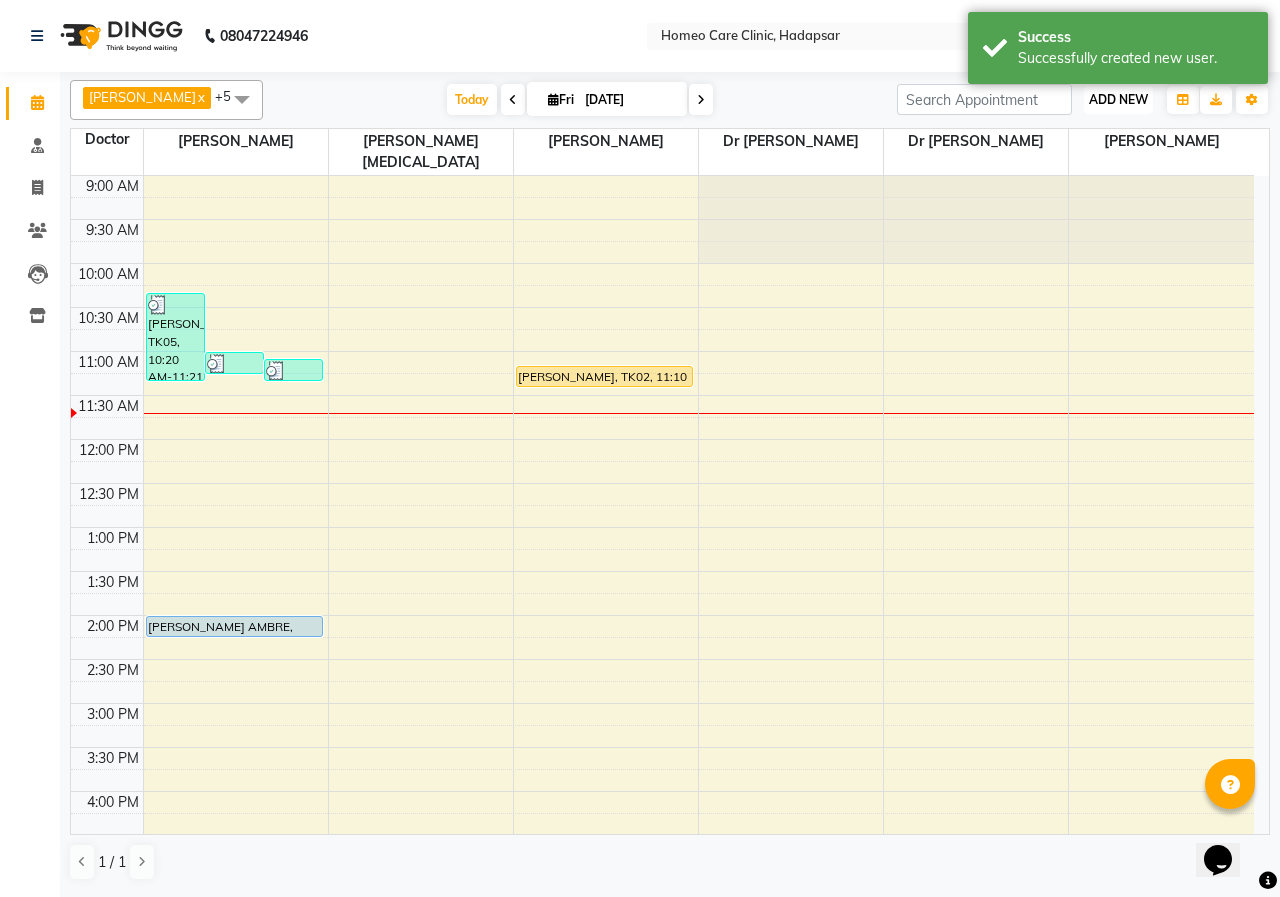 click on "ADD NEW" at bounding box center [1118, 99] 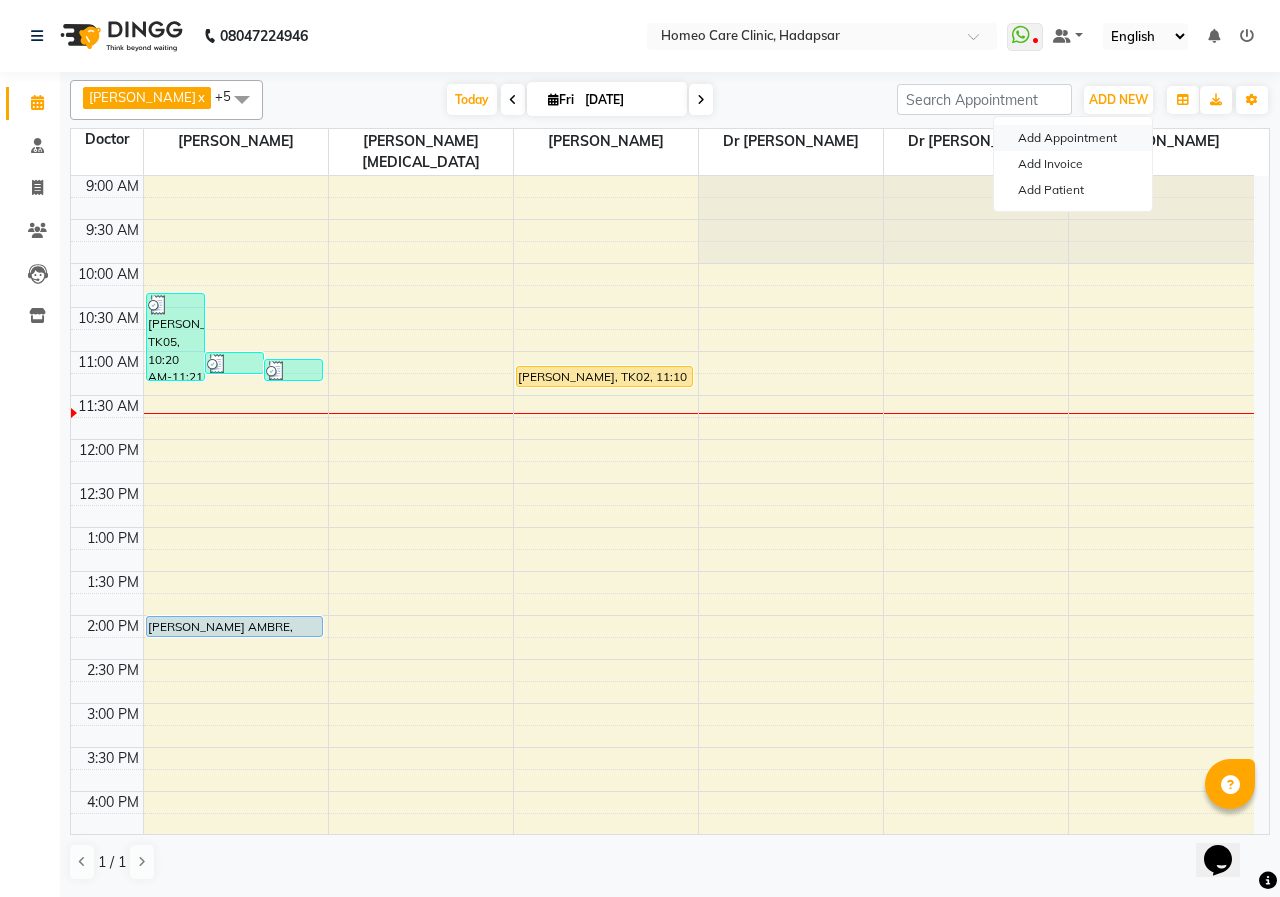 click on "Add Appointment" at bounding box center [1073, 138] 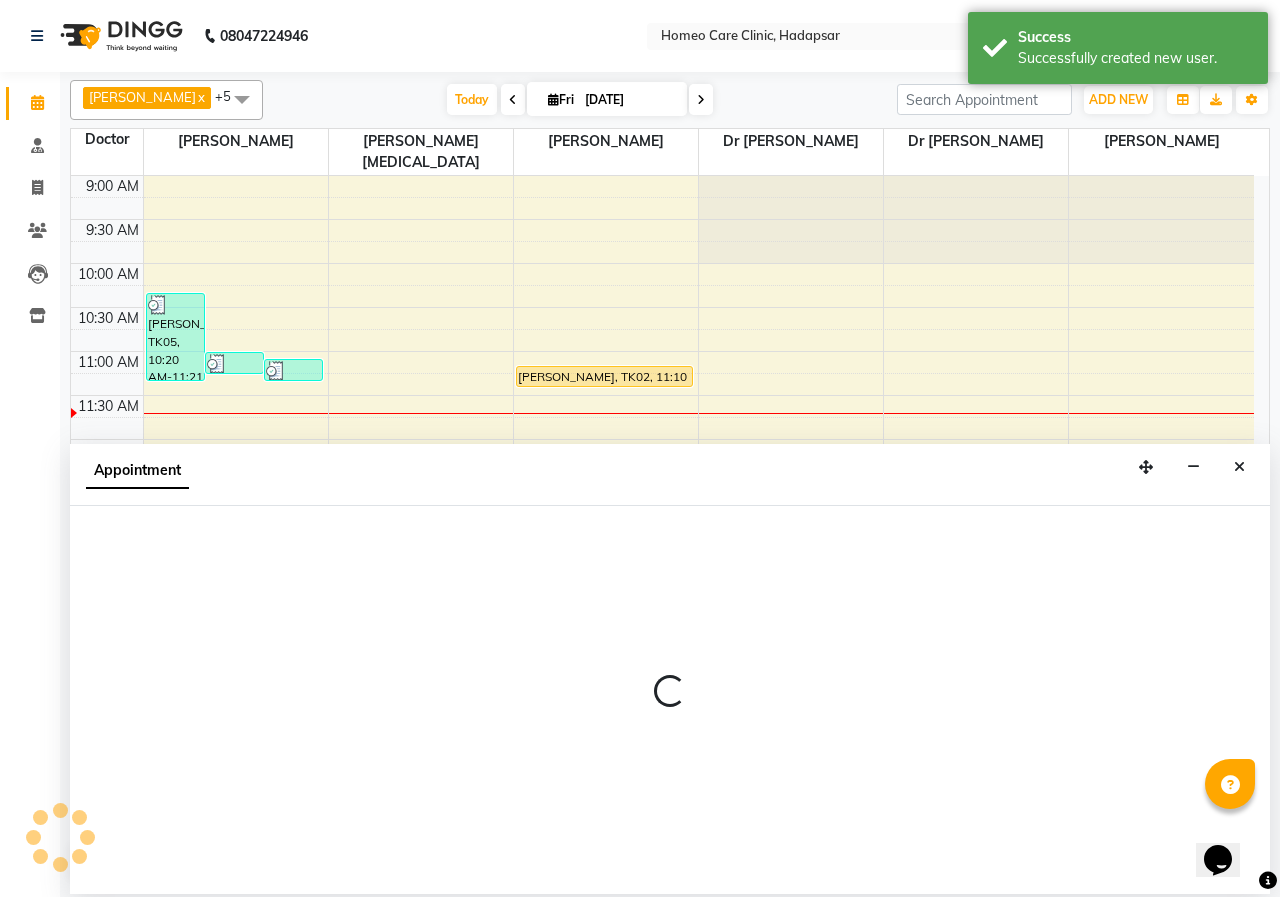 select on "600" 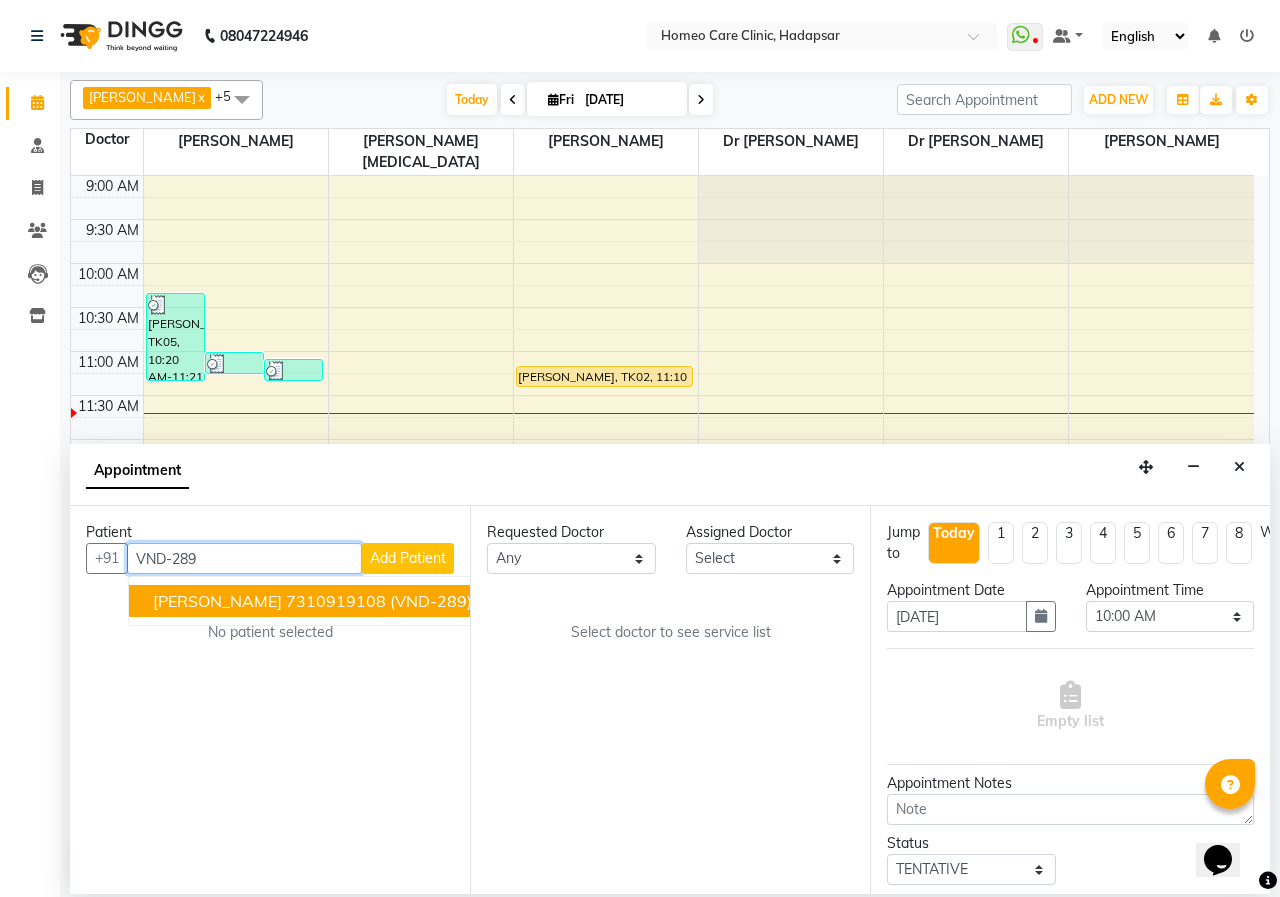 click on "[PERSON_NAME]  7310919108 (VND-289)" at bounding box center (314, 601) 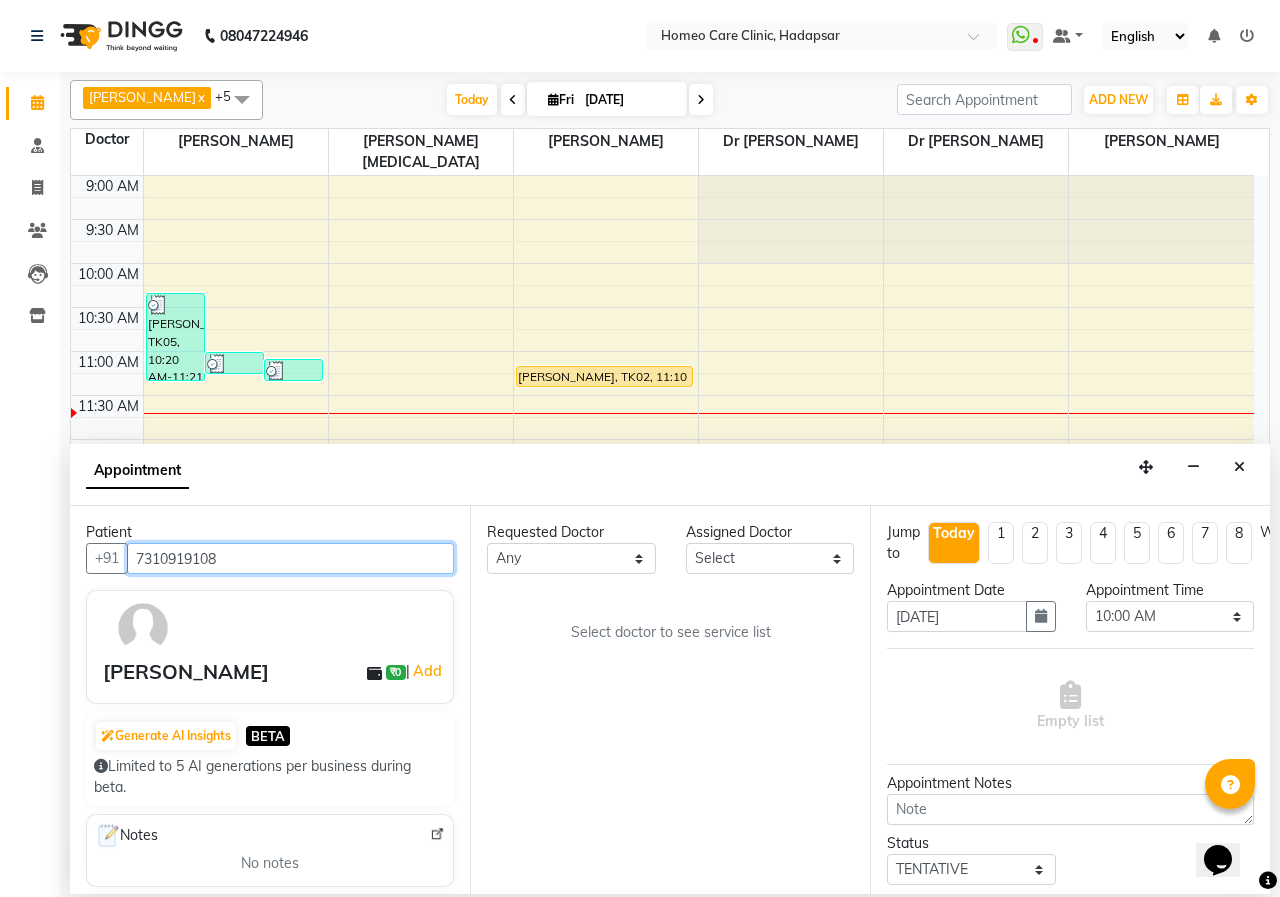 type on "7310919108" 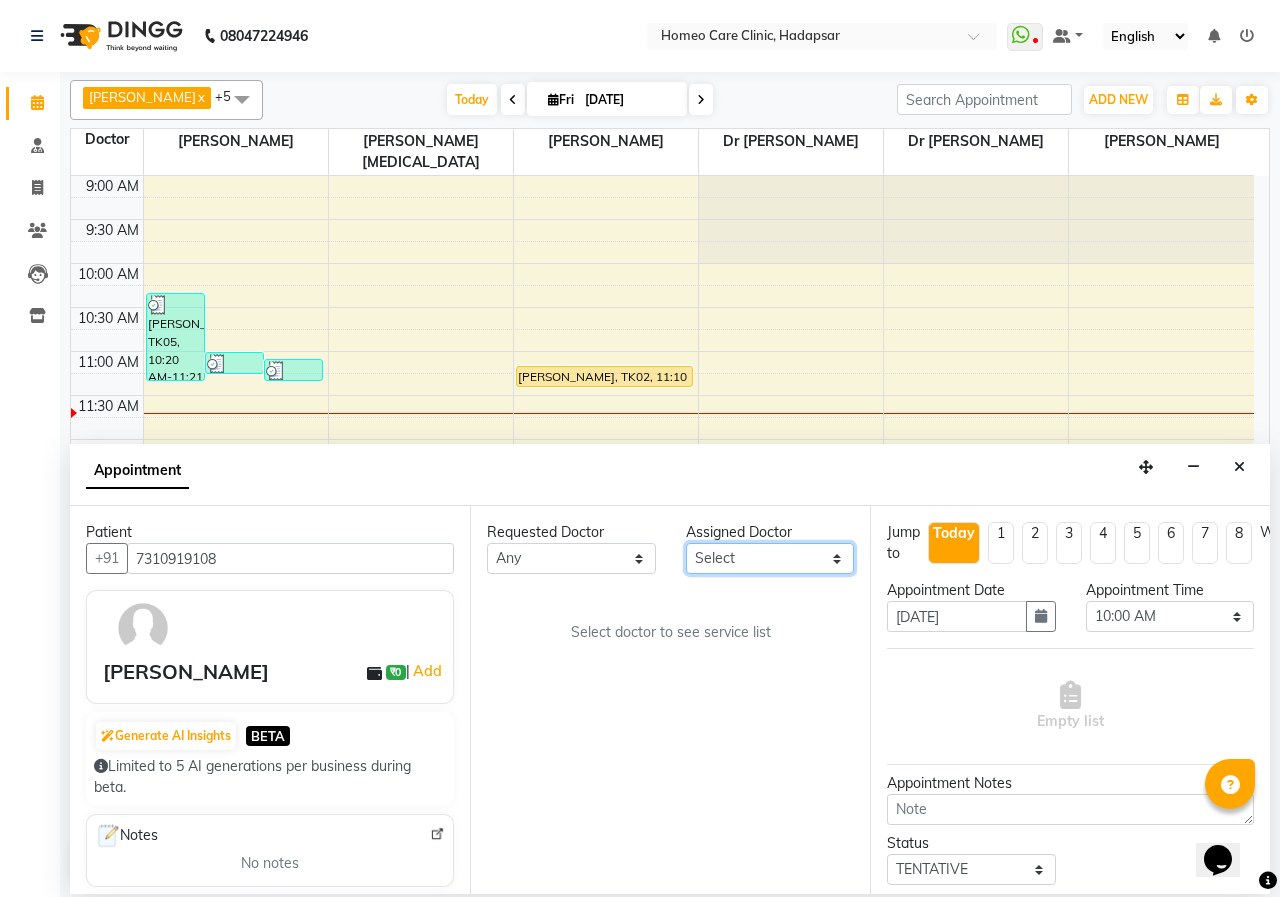 drag, startPoint x: 853, startPoint y: 571, endPoint x: 792, endPoint y: 568, distance: 61.073727 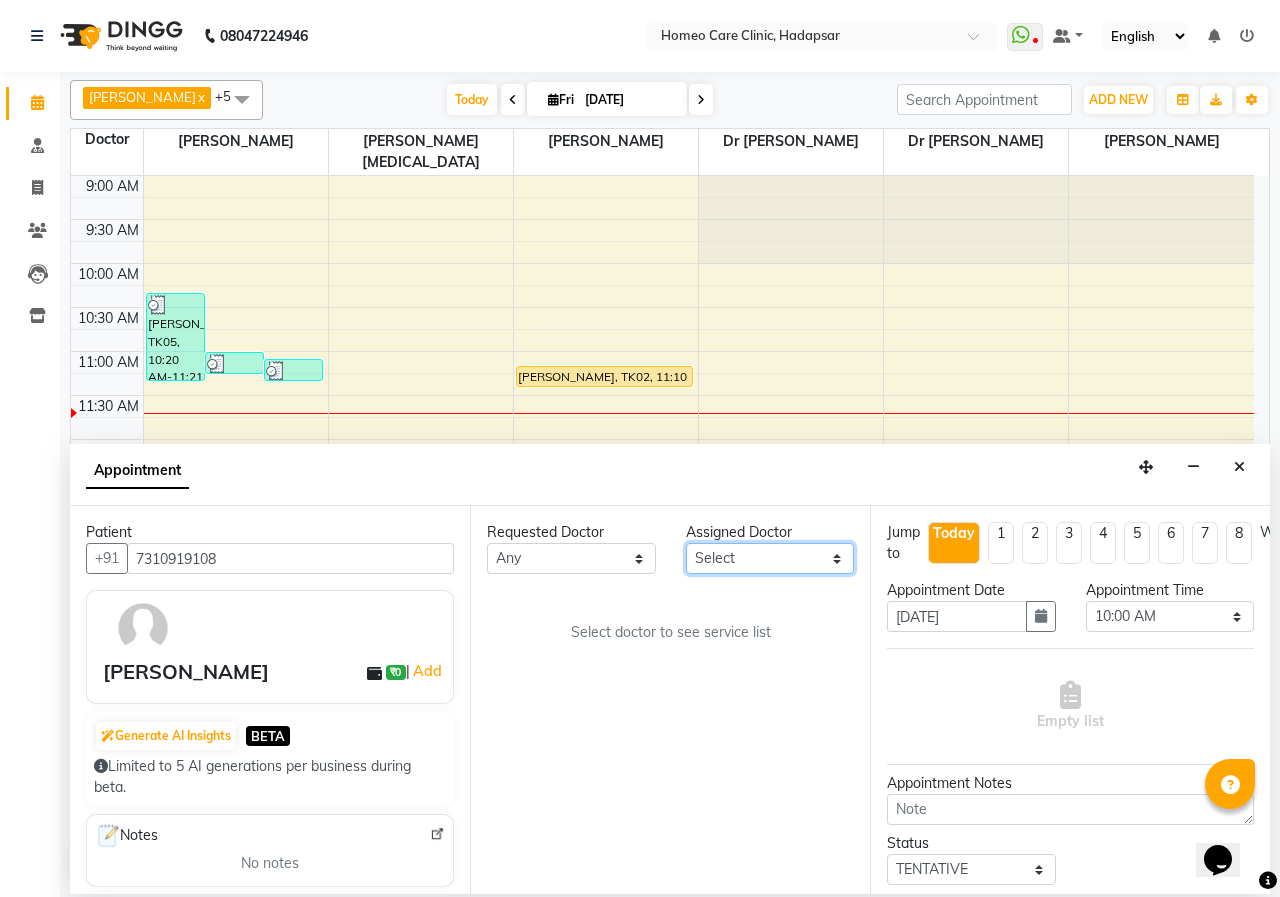 select on "70882" 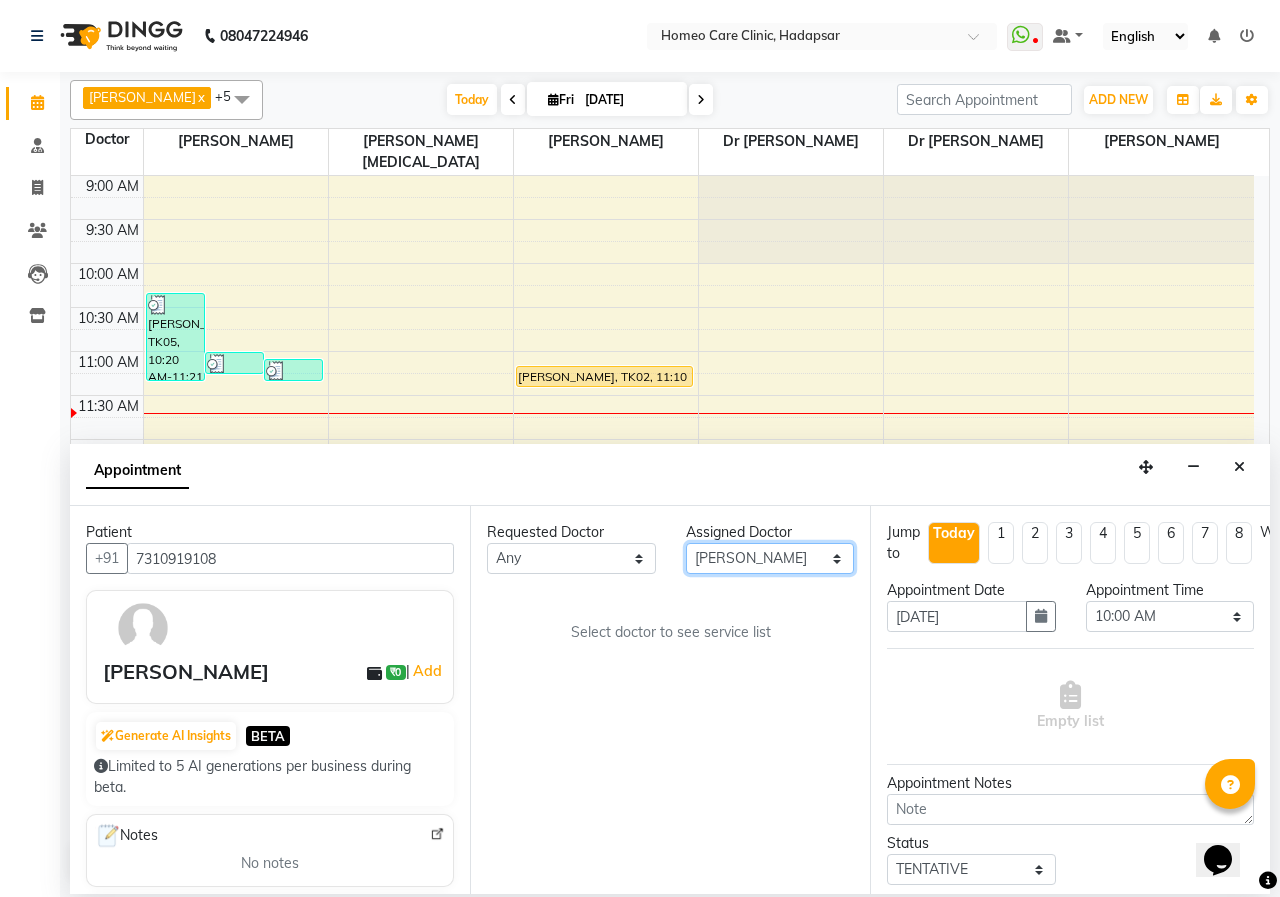 click on "Select Dingg Support [PERSON_NAME] [PERSON_NAME]  [PERSON_NAME] [PERSON_NAME] [PERSON_NAME][MEDICAL_DATA] [PERSON_NAME] Dr [PERSON_NAME] Dr [PERSON_NAME] [PERSON_NAME] [PERSON_NAME] [MEDICAL_DATA][PERSON_NAME]" at bounding box center (770, 558) 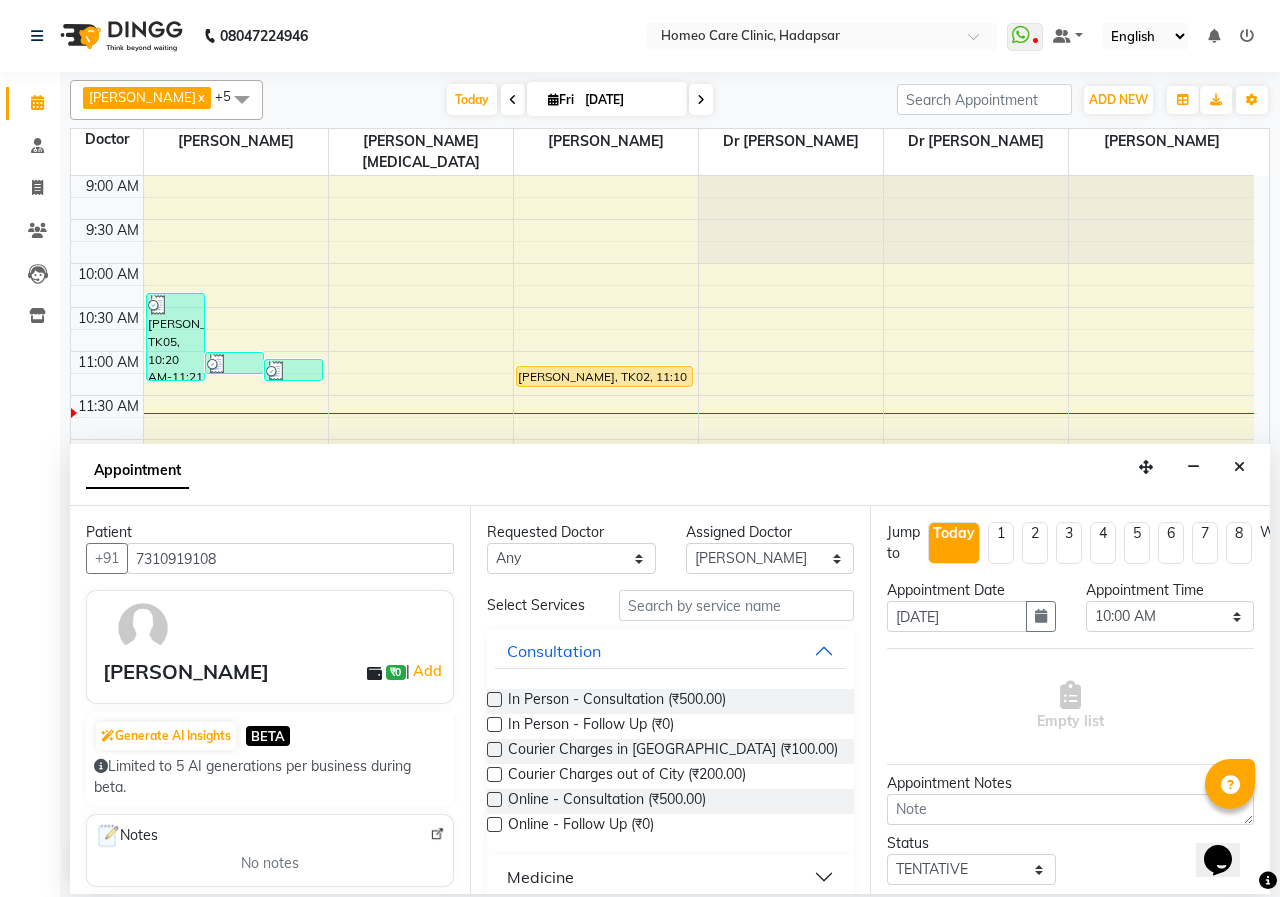 click at bounding box center [494, 799] 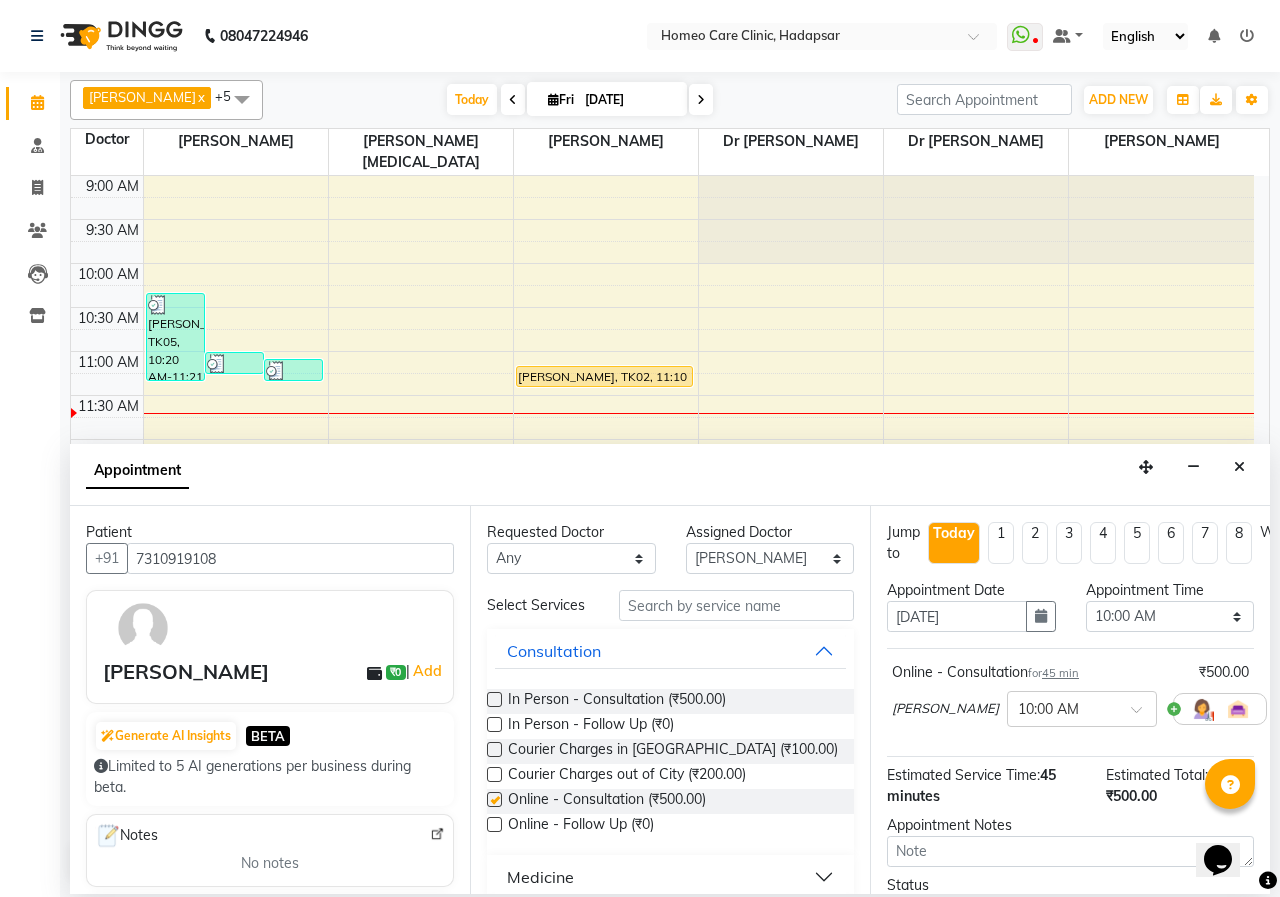 checkbox on "false" 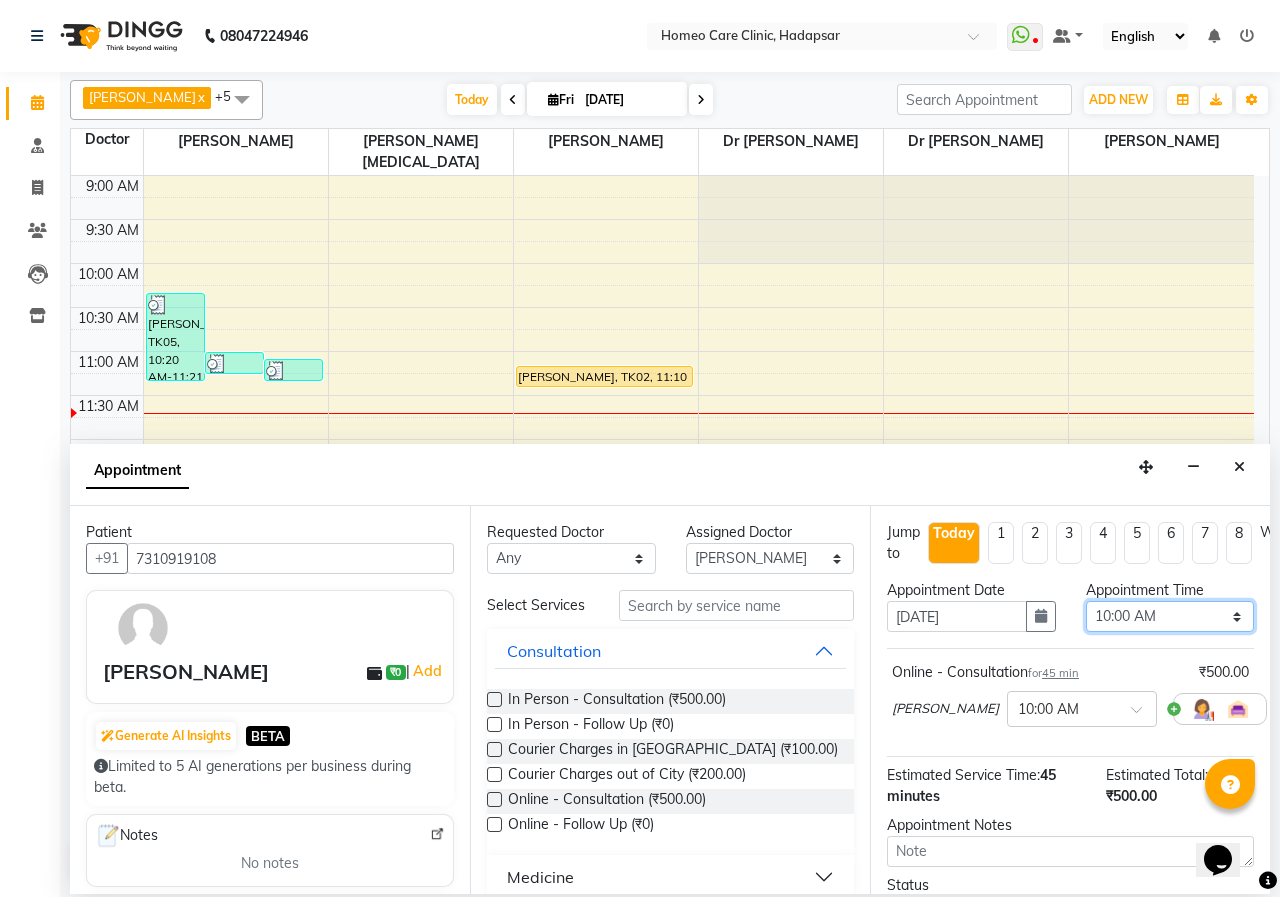 click on "Select 10:00 AM 10:05 AM 10:10 AM 10:15 AM 10:20 AM 10:25 AM 10:30 AM 10:35 AM 10:40 AM 10:45 AM 10:50 AM 10:55 AM 11:00 AM 11:05 AM 11:10 AM 11:15 AM 11:20 AM 11:25 AM 11:30 AM 11:35 AM 11:40 AM 11:45 AM 11:50 AM 11:55 AM 12:00 PM 12:05 PM 12:10 PM 12:15 PM 12:20 PM 12:25 PM 12:30 PM 12:35 PM 12:40 PM 12:45 PM 12:50 PM 12:55 PM 01:00 PM 01:05 PM 01:10 PM 01:15 PM 01:20 PM 01:25 PM 01:30 PM 01:35 PM 01:40 PM 01:45 PM 01:50 PM 01:55 PM 02:00 PM 02:05 PM 02:10 PM 02:15 PM 02:20 PM 02:25 PM 02:30 PM 02:35 PM 02:40 PM 02:45 PM 02:50 PM 02:55 PM 03:00 PM 03:05 PM 03:10 PM 03:15 PM 03:20 PM 03:25 PM 03:30 PM 03:35 PM 03:40 PM 03:45 PM 03:50 PM 03:55 PM 04:00 PM 04:05 PM 04:10 PM 04:15 PM 04:20 PM 04:25 PM 04:30 PM 04:35 PM 04:40 PM 04:45 PM 04:50 PM 04:55 PM 05:00 PM 05:05 PM 05:10 PM 05:15 PM 05:20 PM 05:25 PM 05:30 PM 05:35 PM 05:40 PM 05:45 PM 05:50 PM 05:55 PM 06:00 PM 06:05 PM 06:10 PM 06:15 PM 06:20 PM 06:25 PM 06:30 PM 06:35 PM 06:40 PM 06:45 PM 06:50 PM 06:55 PM 07:00 PM 07:05 PM 07:10 PM 07:15 PM 07:20 PM" at bounding box center [1170, 616] 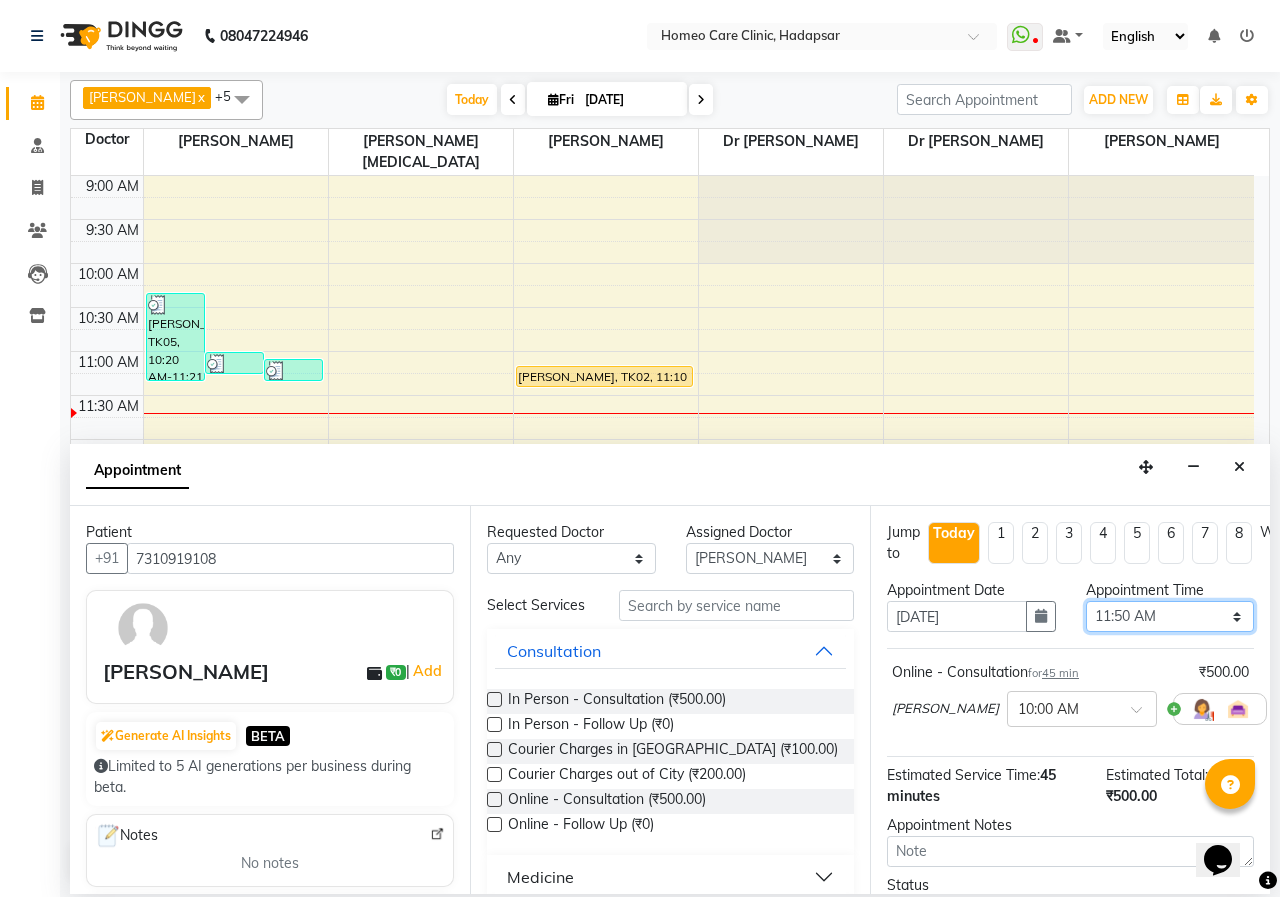 click on "Select 10:00 AM 10:05 AM 10:10 AM 10:15 AM 10:20 AM 10:25 AM 10:30 AM 10:35 AM 10:40 AM 10:45 AM 10:50 AM 10:55 AM 11:00 AM 11:05 AM 11:10 AM 11:15 AM 11:20 AM 11:25 AM 11:30 AM 11:35 AM 11:40 AM 11:45 AM 11:50 AM 11:55 AM 12:00 PM 12:05 PM 12:10 PM 12:15 PM 12:20 PM 12:25 PM 12:30 PM 12:35 PM 12:40 PM 12:45 PM 12:50 PM 12:55 PM 01:00 PM 01:05 PM 01:10 PM 01:15 PM 01:20 PM 01:25 PM 01:30 PM 01:35 PM 01:40 PM 01:45 PM 01:50 PM 01:55 PM 02:00 PM 02:05 PM 02:10 PM 02:15 PM 02:20 PM 02:25 PM 02:30 PM 02:35 PM 02:40 PM 02:45 PM 02:50 PM 02:55 PM 03:00 PM 03:05 PM 03:10 PM 03:15 PM 03:20 PM 03:25 PM 03:30 PM 03:35 PM 03:40 PM 03:45 PM 03:50 PM 03:55 PM 04:00 PM 04:05 PM 04:10 PM 04:15 PM 04:20 PM 04:25 PM 04:30 PM 04:35 PM 04:40 PM 04:45 PM 04:50 PM 04:55 PM 05:00 PM 05:05 PM 05:10 PM 05:15 PM 05:20 PM 05:25 PM 05:30 PM 05:35 PM 05:40 PM 05:45 PM 05:50 PM 05:55 PM 06:00 PM 06:05 PM 06:10 PM 06:15 PM 06:20 PM 06:25 PM 06:30 PM 06:35 PM 06:40 PM 06:45 PM 06:50 PM 06:55 PM 07:00 PM 07:05 PM 07:10 PM 07:15 PM 07:20 PM" at bounding box center [1170, 616] 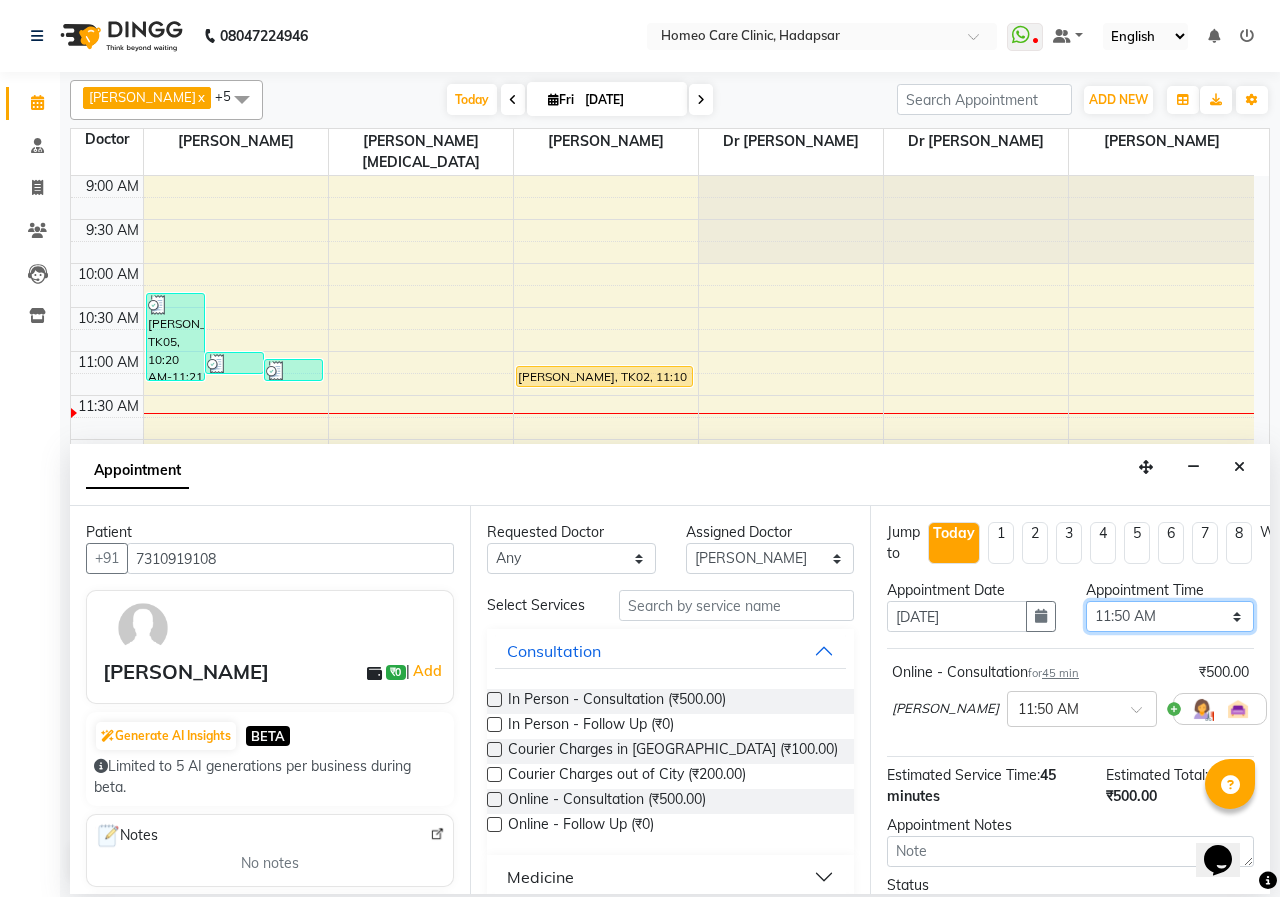 click on "Select 10:00 AM 10:05 AM 10:10 AM 10:15 AM 10:20 AM 10:25 AM 10:30 AM 10:35 AM 10:40 AM 10:45 AM 10:50 AM 10:55 AM 11:00 AM 11:05 AM 11:10 AM 11:15 AM 11:20 AM 11:25 AM 11:30 AM 11:35 AM 11:40 AM 11:45 AM 11:50 AM 11:55 AM 12:00 PM 12:05 PM 12:10 PM 12:15 PM 12:20 PM 12:25 PM 12:30 PM 12:35 PM 12:40 PM 12:45 PM 12:50 PM 12:55 PM 01:00 PM 01:05 PM 01:10 PM 01:15 PM 01:20 PM 01:25 PM 01:30 PM 01:35 PM 01:40 PM 01:45 PM 01:50 PM 01:55 PM 02:00 PM 02:05 PM 02:10 PM 02:15 PM 02:20 PM 02:25 PM 02:30 PM 02:35 PM 02:40 PM 02:45 PM 02:50 PM 02:55 PM 03:00 PM 03:05 PM 03:10 PM 03:15 PM 03:20 PM 03:25 PM 03:30 PM 03:35 PM 03:40 PM 03:45 PM 03:50 PM 03:55 PM 04:00 PM 04:05 PM 04:10 PM 04:15 PM 04:20 PM 04:25 PM 04:30 PM 04:35 PM 04:40 PM 04:45 PM 04:50 PM 04:55 PM 05:00 PM 05:05 PM 05:10 PM 05:15 PM 05:20 PM 05:25 PM 05:30 PM 05:35 PM 05:40 PM 05:45 PM 05:50 PM 05:55 PM 06:00 PM 06:05 PM 06:10 PM 06:15 PM 06:20 PM 06:25 PM 06:30 PM 06:35 PM 06:40 PM 06:45 PM 06:50 PM 06:55 PM 07:00 PM 07:05 PM 07:10 PM 07:15 PM 07:20 PM" at bounding box center (1170, 616) 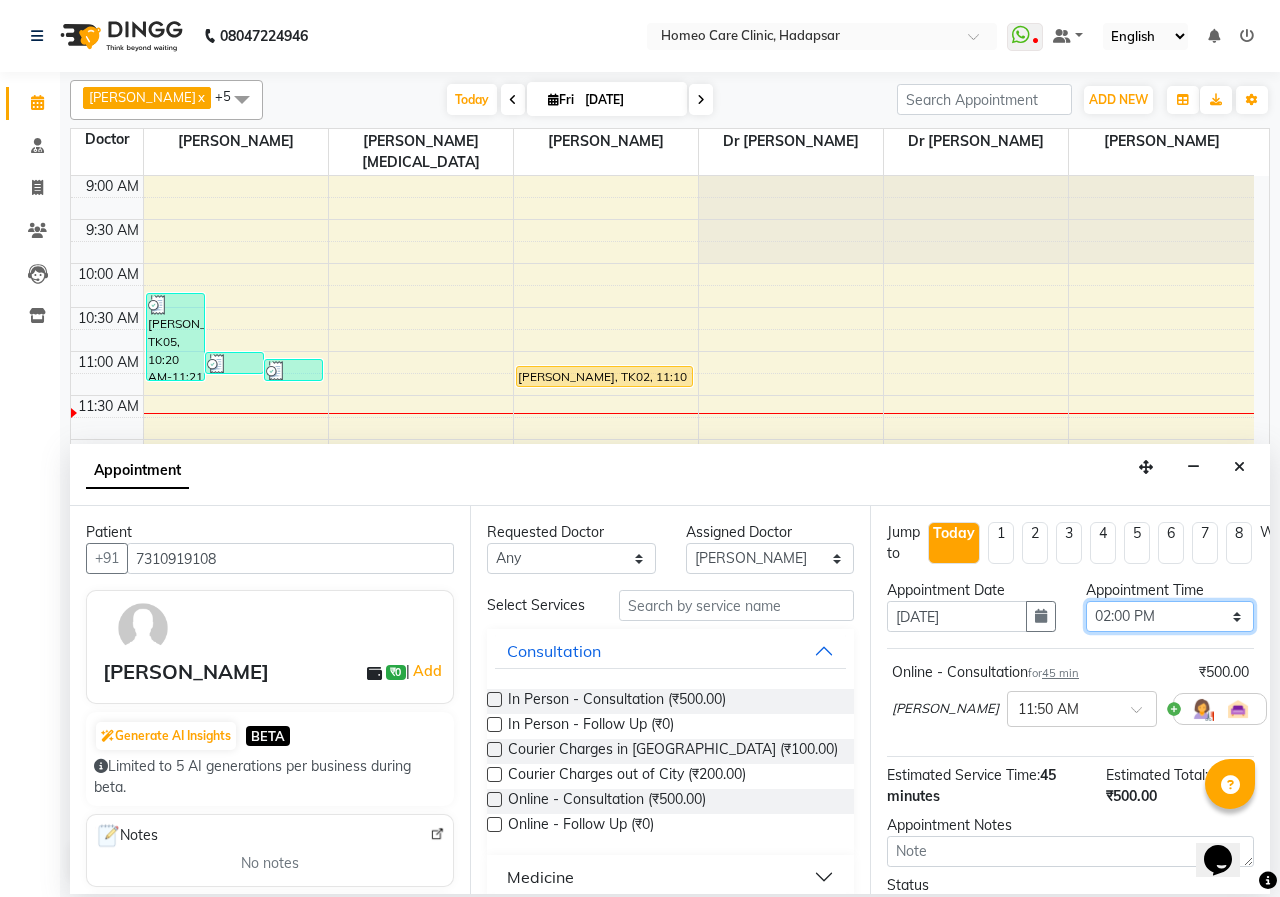 click on "Select 10:00 AM 10:05 AM 10:10 AM 10:15 AM 10:20 AM 10:25 AM 10:30 AM 10:35 AM 10:40 AM 10:45 AM 10:50 AM 10:55 AM 11:00 AM 11:05 AM 11:10 AM 11:15 AM 11:20 AM 11:25 AM 11:30 AM 11:35 AM 11:40 AM 11:45 AM 11:50 AM 11:55 AM 12:00 PM 12:05 PM 12:10 PM 12:15 PM 12:20 PM 12:25 PM 12:30 PM 12:35 PM 12:40 PM 12:45 PM 12:50 PM 12:55 PM 01:00 PM 01:05 PM 01:10 PM 01:15 PM 01:20 PM 01:25 PM 01:30 PM 01:35 PM 01:40 PM 01:45 PM 01:50 PM 01:55 PM 02:00 PM 02:05 PM 02:10 PM 02:15 PM 02:20 PM 02:25 PM 02:30 PM 02:35 PM 02:40 PM 02:45 PM 02:50 PM 02:55 PM 03:00 PM 03:05 PM 03:10 PM 03:15 PM 03:20 PM 03:25 PM 03:30 PM 03:35 PM 03:40 PM 03:45 PM 03:50 PM 03:55 PM 04:00 PM 04:05 PM 04:10 PM 04:15 PM 04:20 PM 04:25 PM 04:30 PM 04:35 PM 04:40 PM 04:45 PM 04:50 PM 04:55 PM 05:00 PM 05:05 PM 05:10 PM 05:15 PM 05:20 PM 05:25 PM 05:30 PM 05:35 PM 05:40 PM 05:45 PM 05:50 PM 05:55 PM 06:00 PM 06:05 PM 06:10 PM 06:15 PM 06:20 PM 06:25 PM 06:30 PM 06:35 PM 06:40 PM 06:45 PM 06:50 PM 06:55 PM 07:00 PM 07:05 PM 07:10 PM 07:15 PM 07:20 PM" at bounding box center [1170, 616] 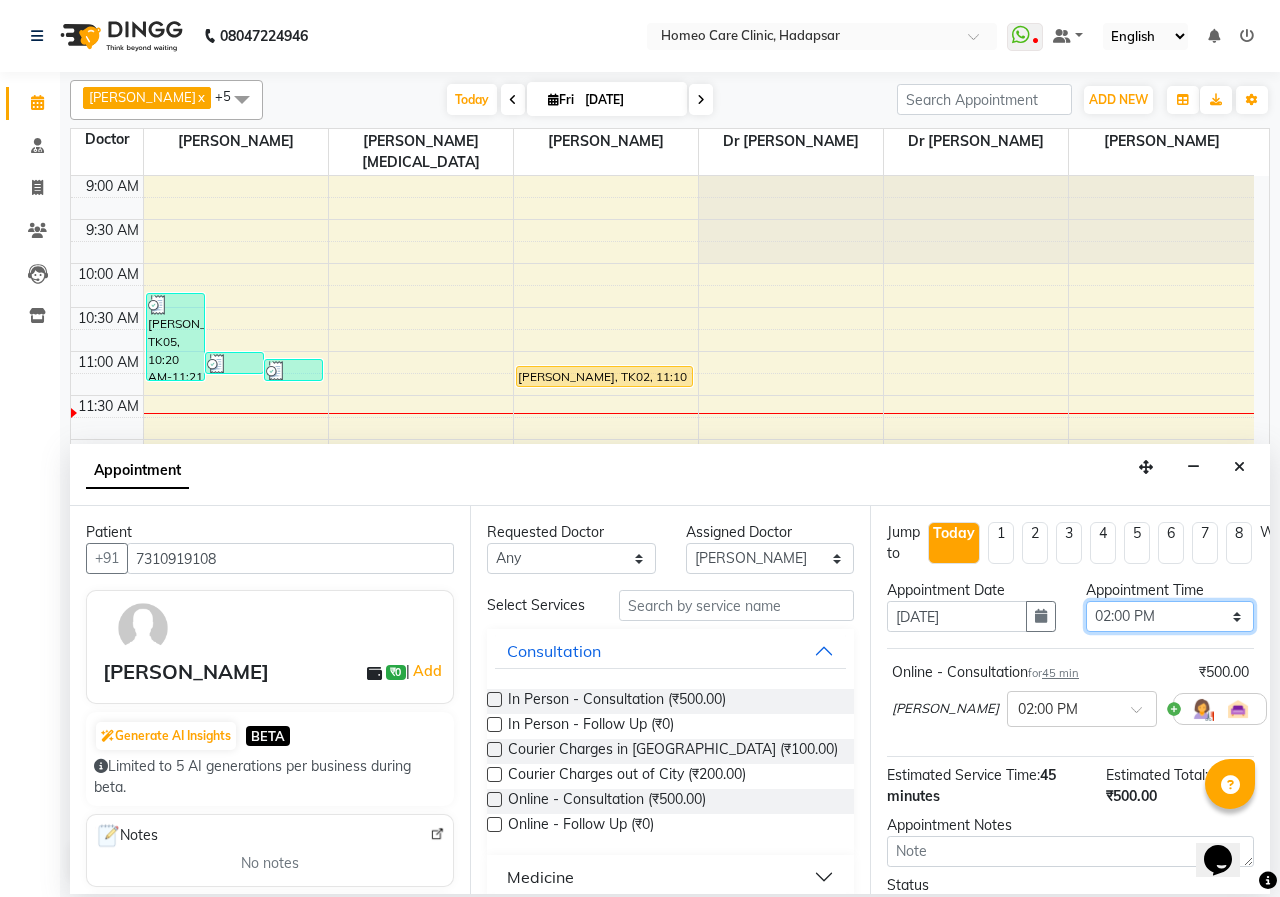 scroll, scrollTop: 100, scrollLeft: 0, axis: vertical 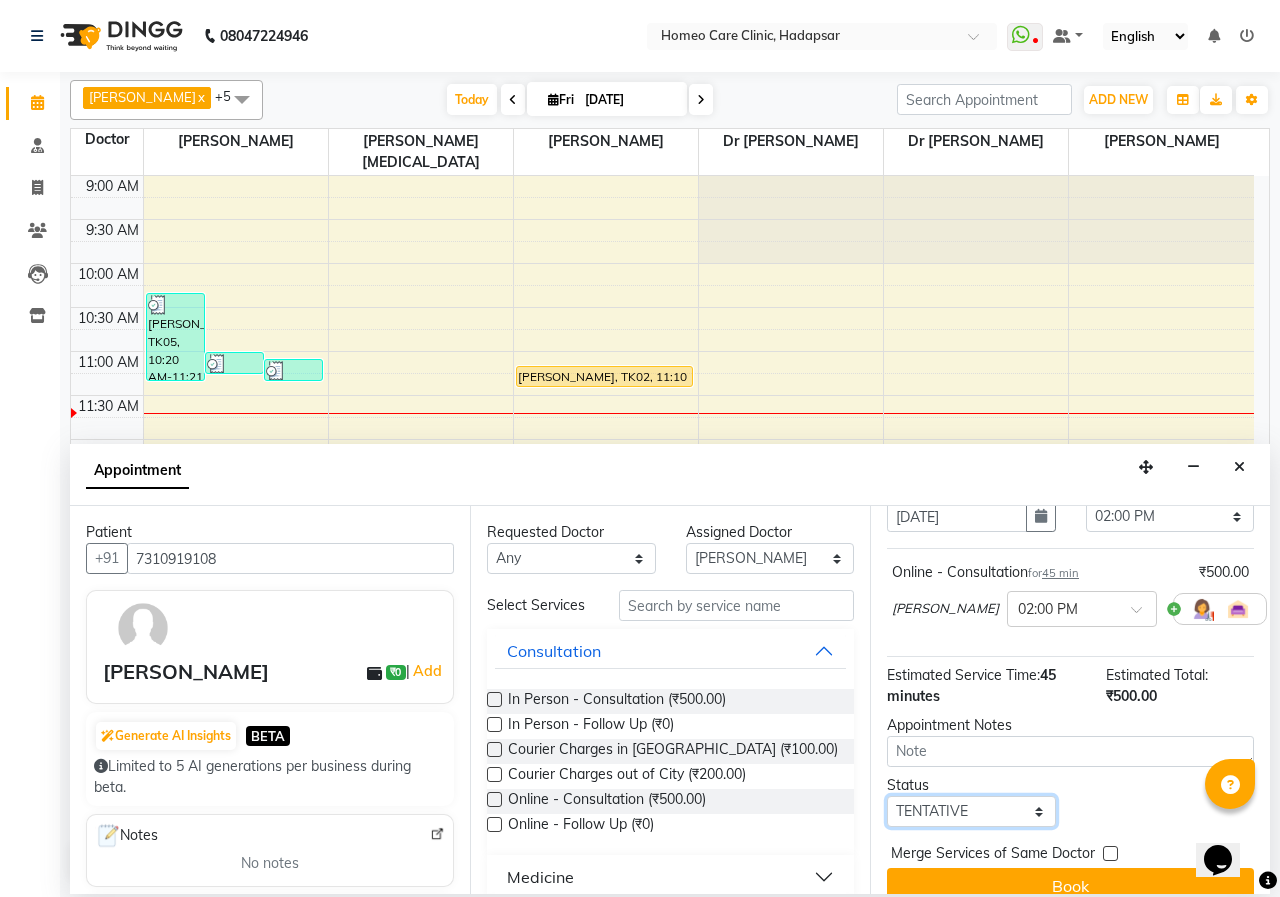 click on "Select TENTATIVE CONFIRM CHECK-IN UPCOMING" at bounding box center [971, 811] 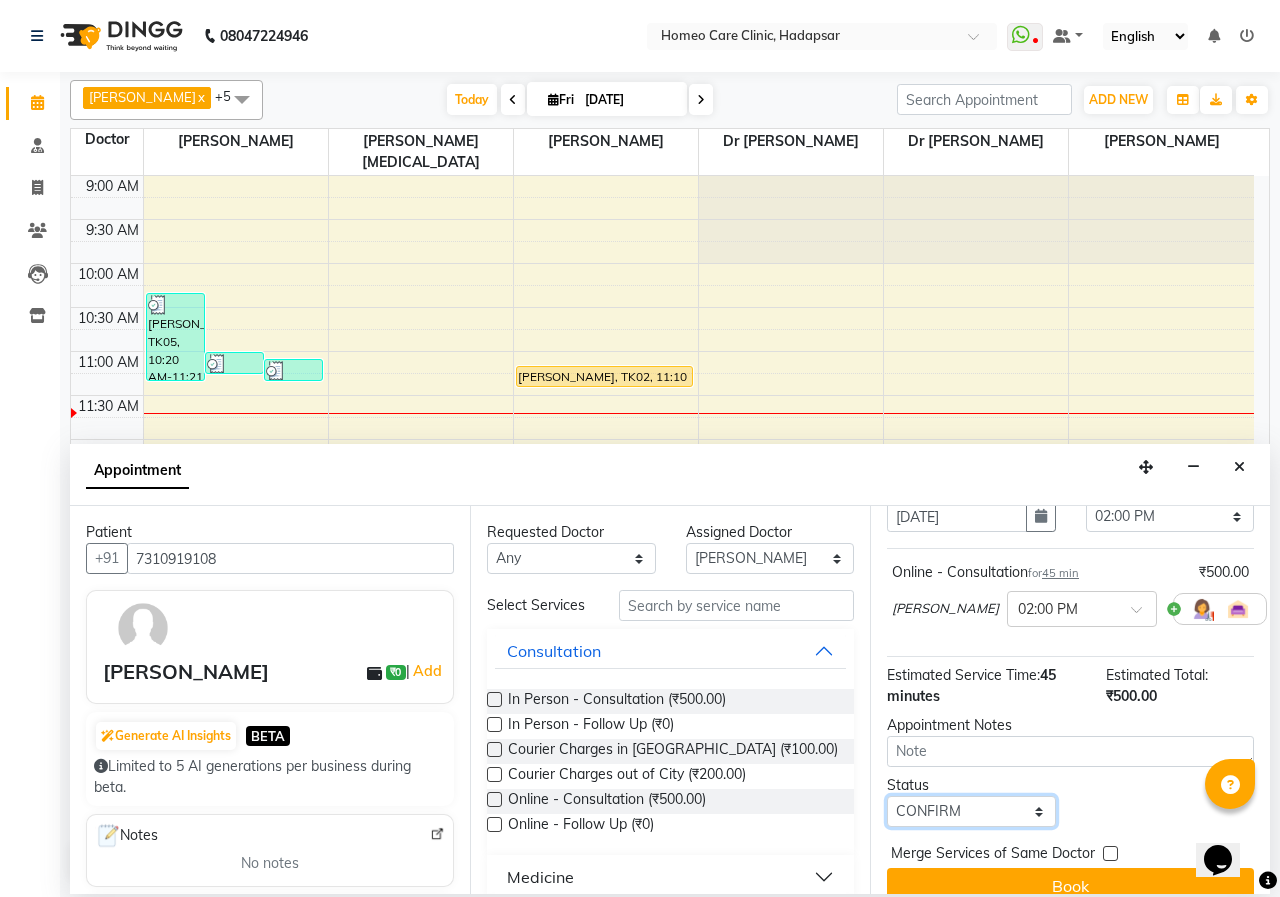 click on "Select TENTATIVE CONFIRM CHECK-IN UPCOMING" at bounding box center (971, 811) 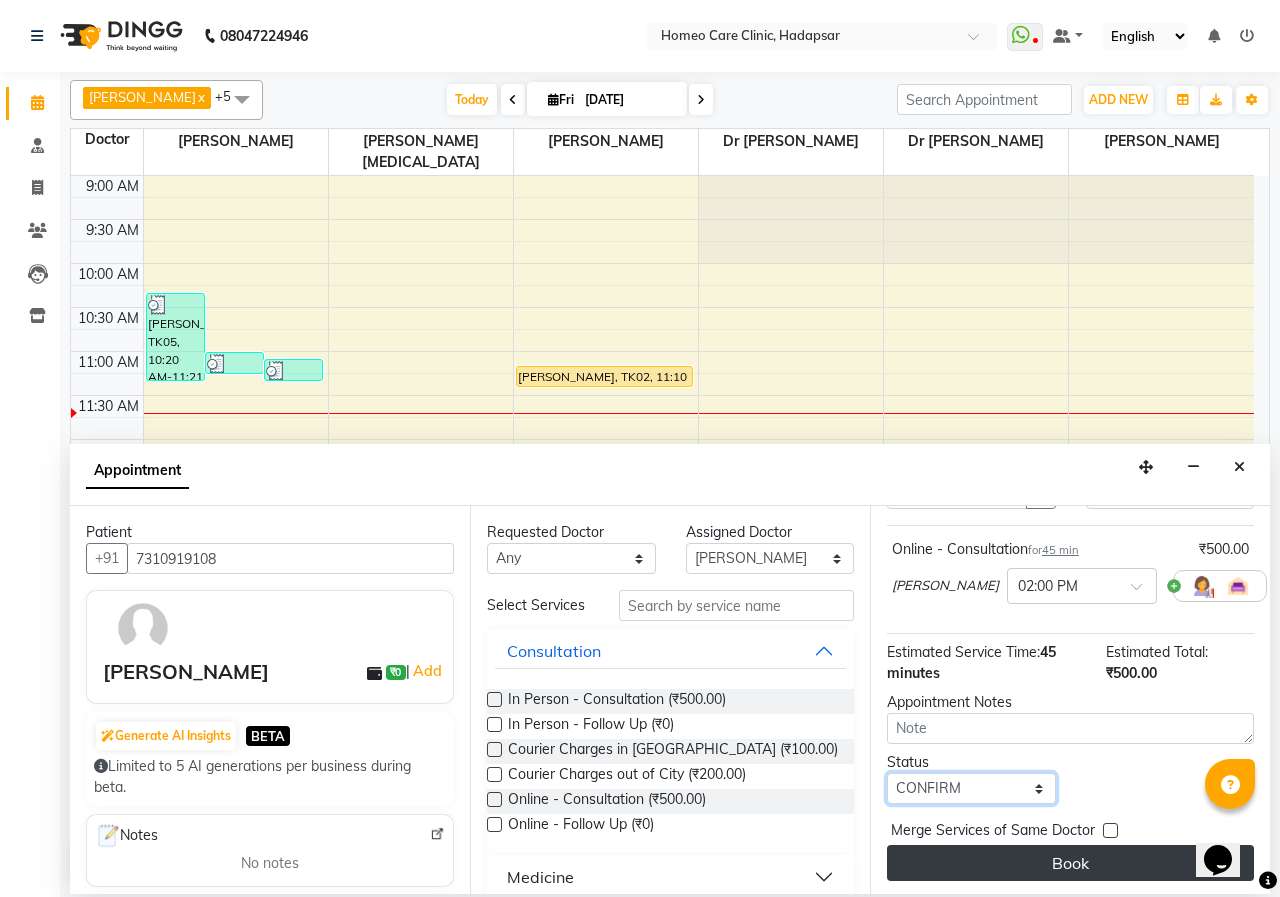 scroll, scrollTop: 144, scrollLeft: 0, axis: vertical 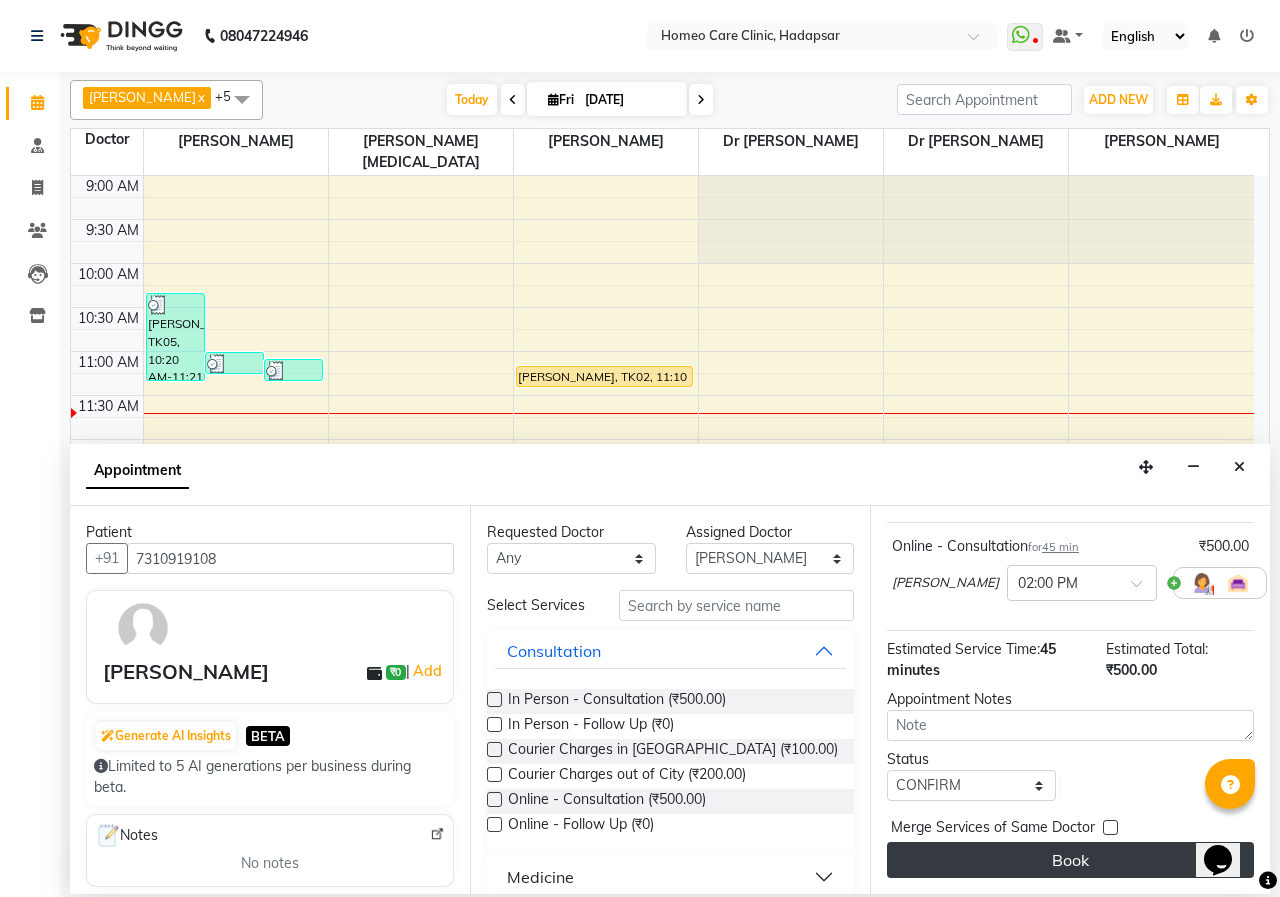 click on "Book" at bounding box center (1070, 860) 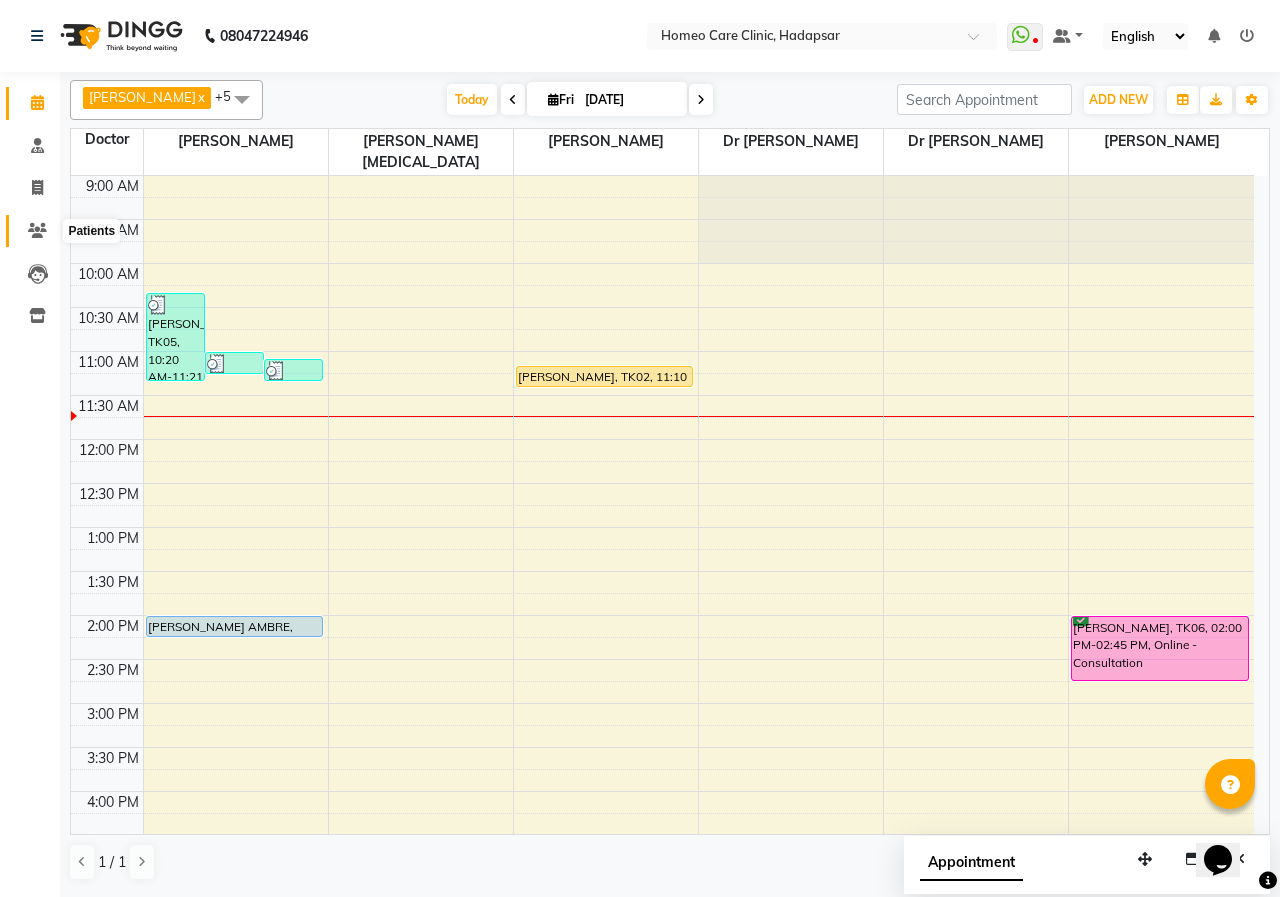 click 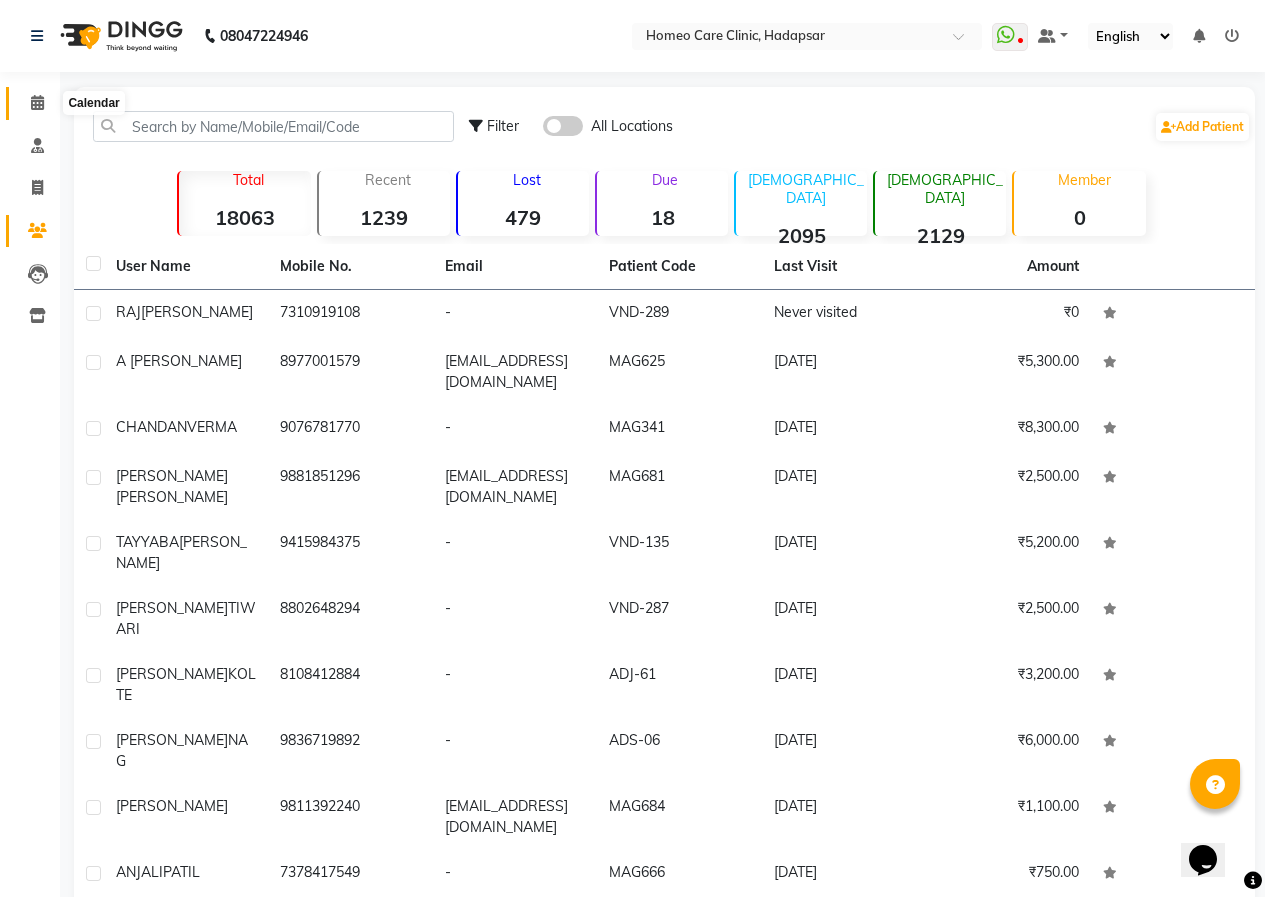 click 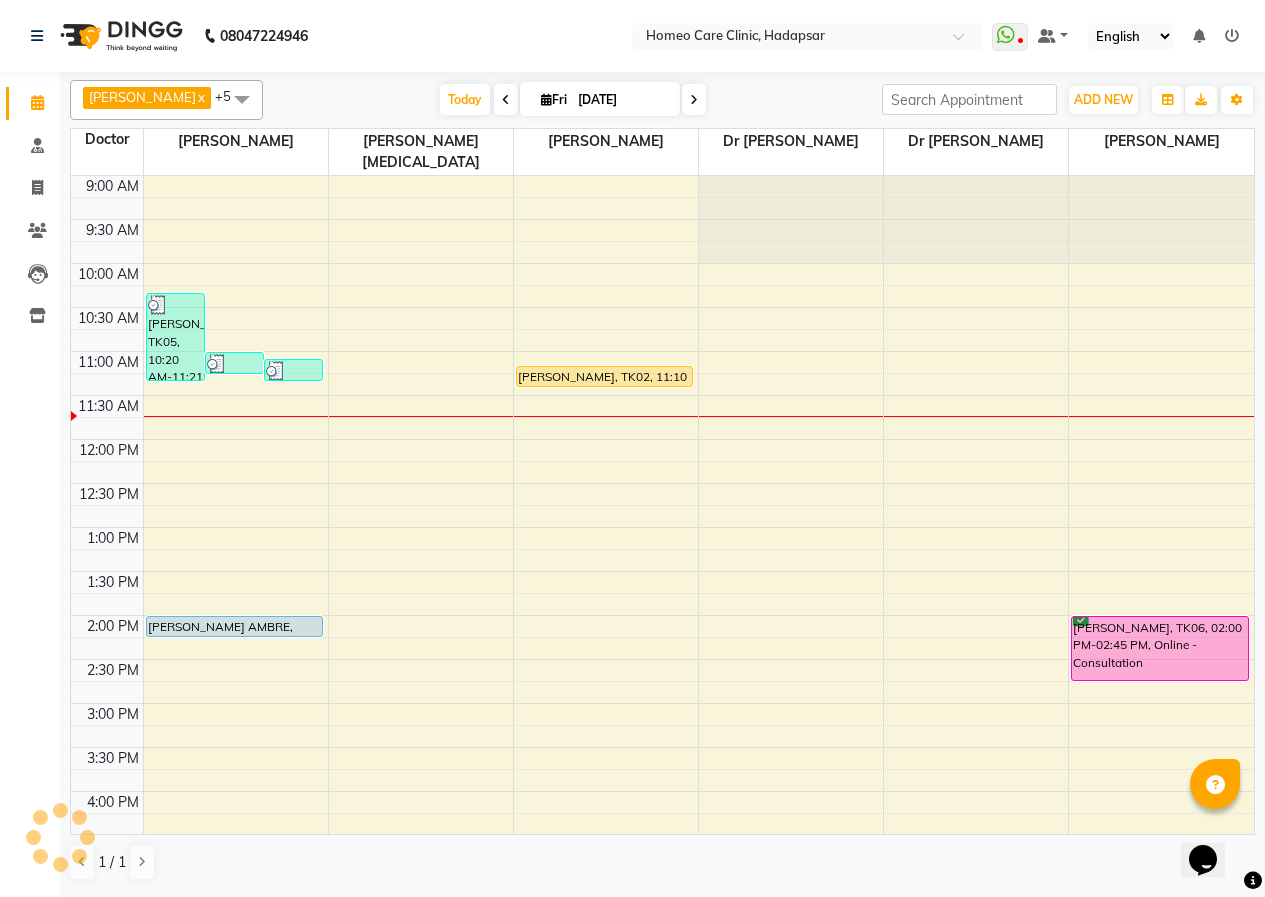scroll, scrollTop: 177, scrollLeft: 0, axis: vertical 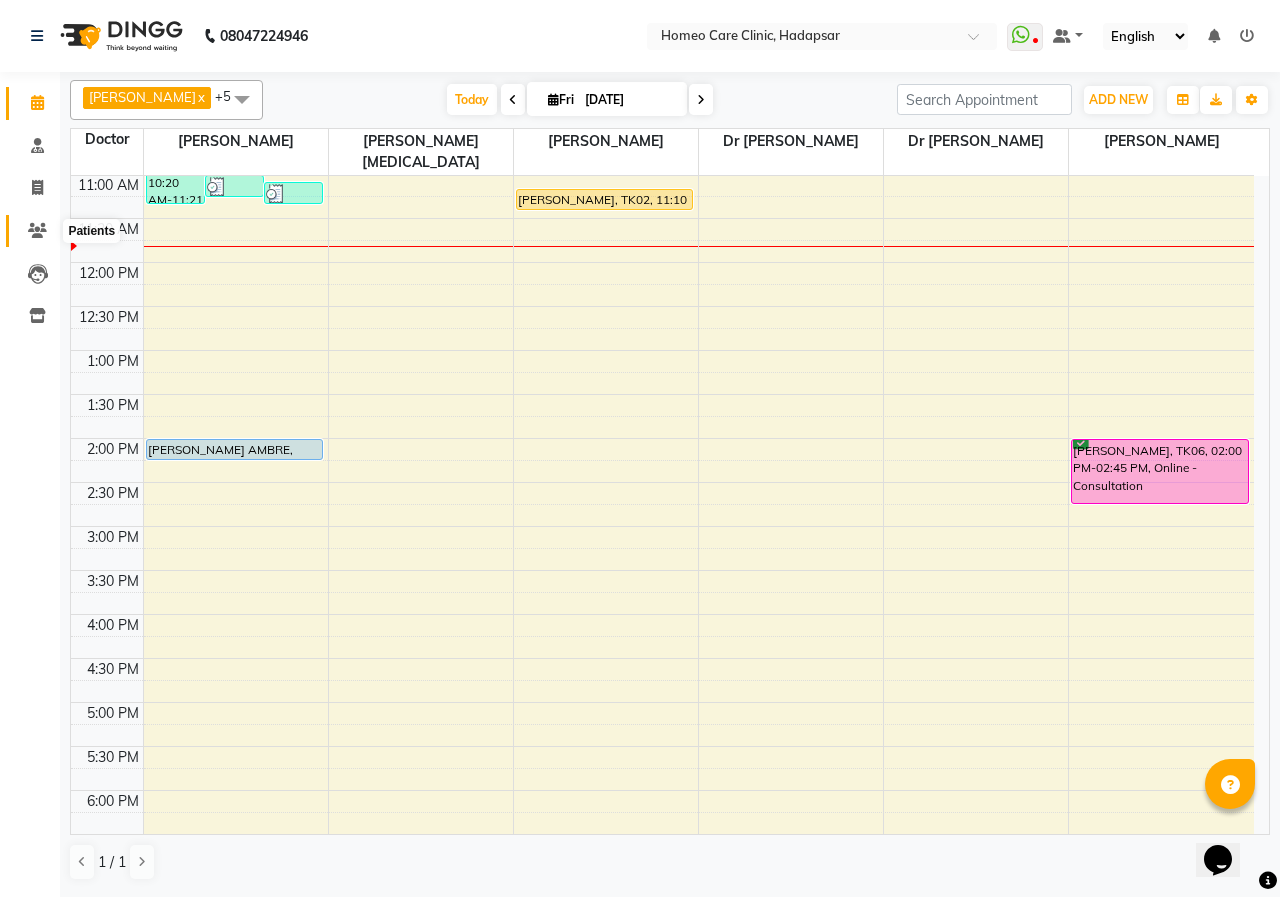 click 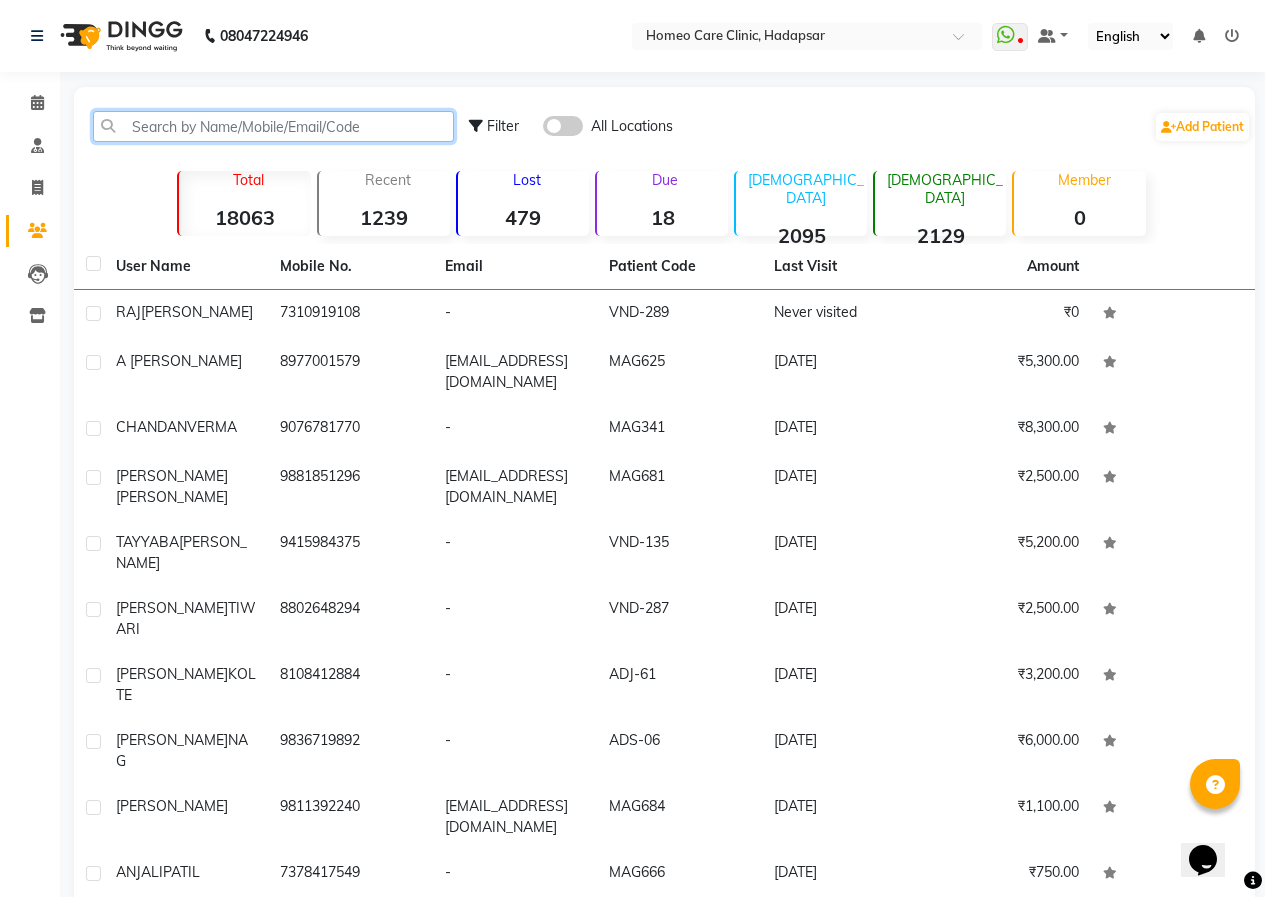 click 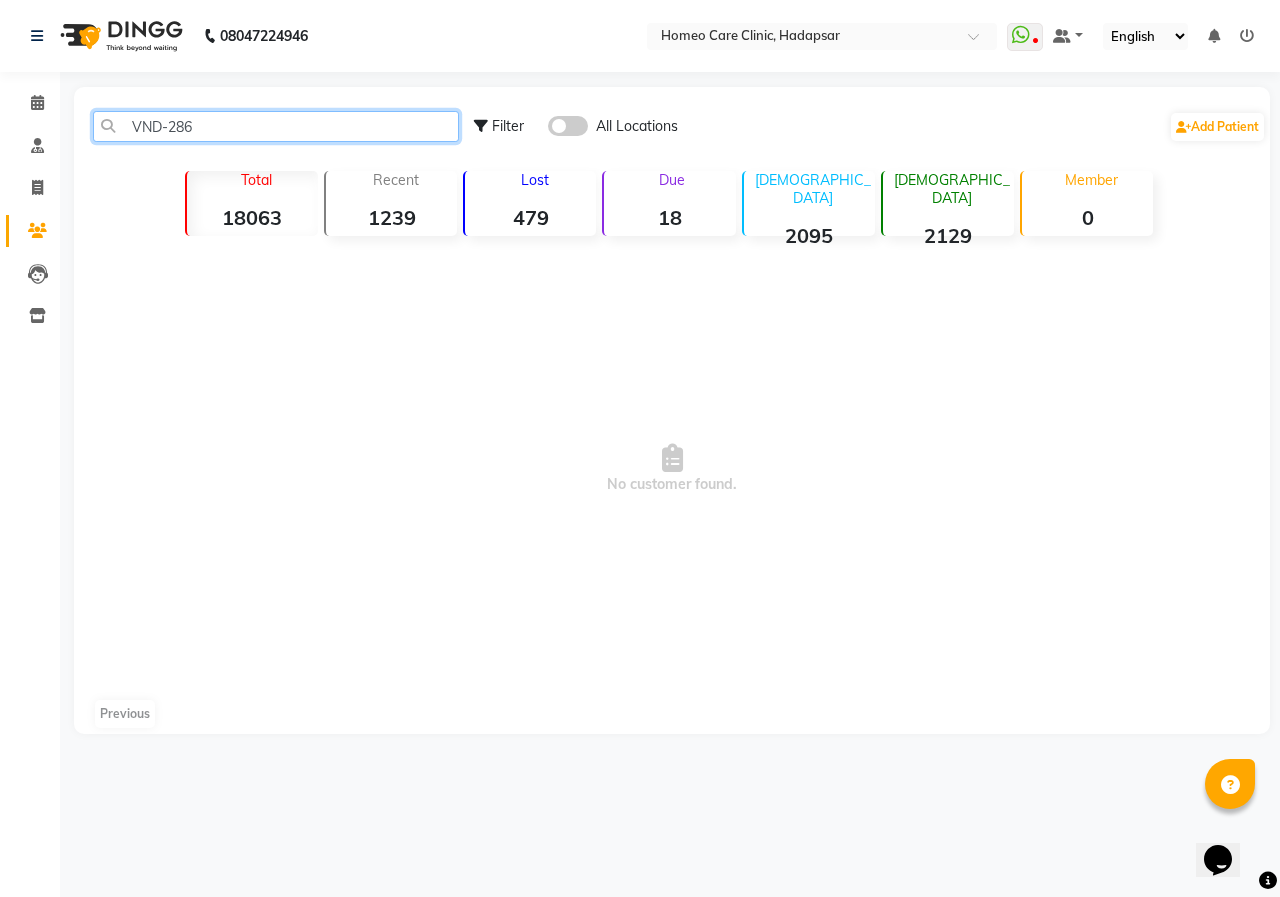 click on "VND-286" 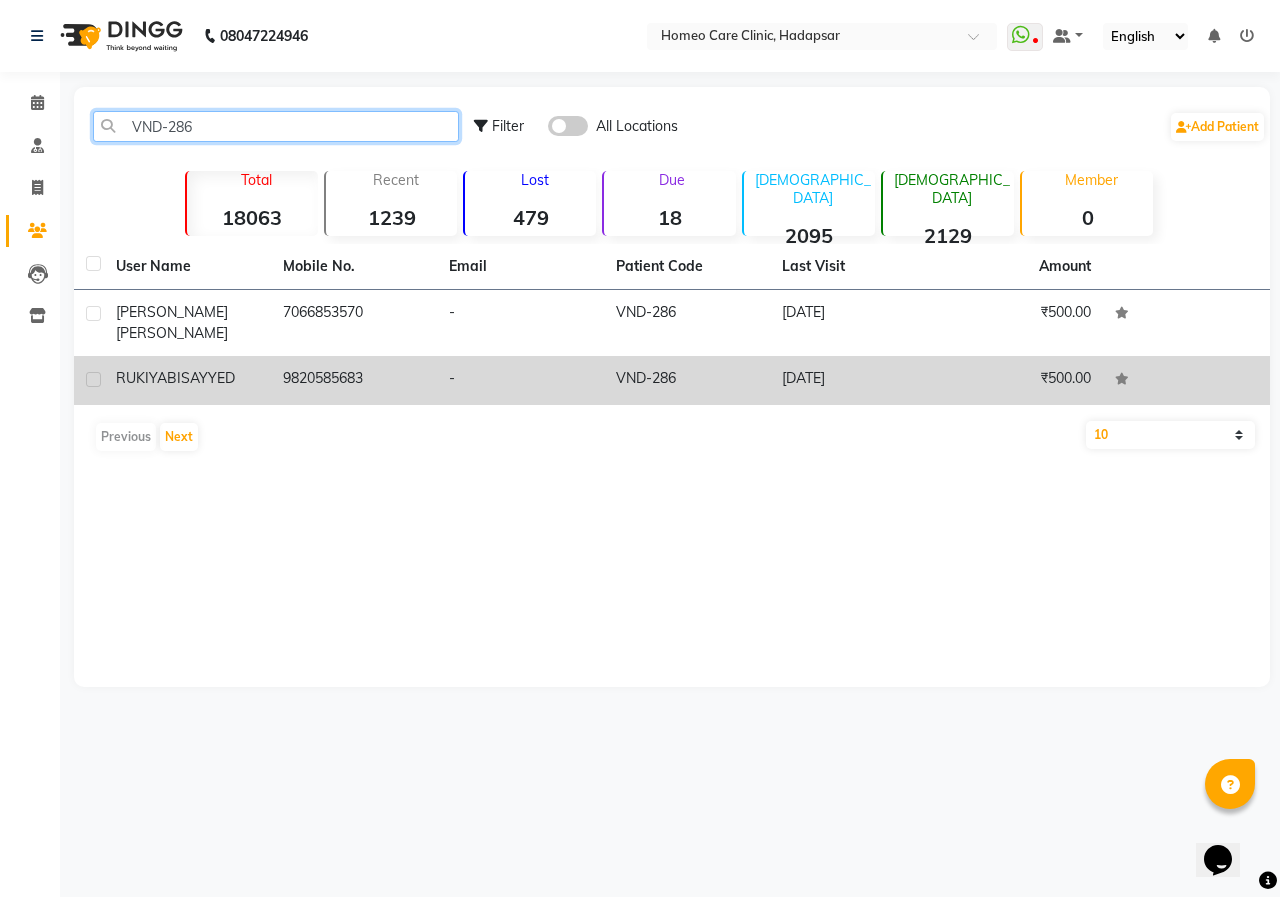 type on "VND-286" 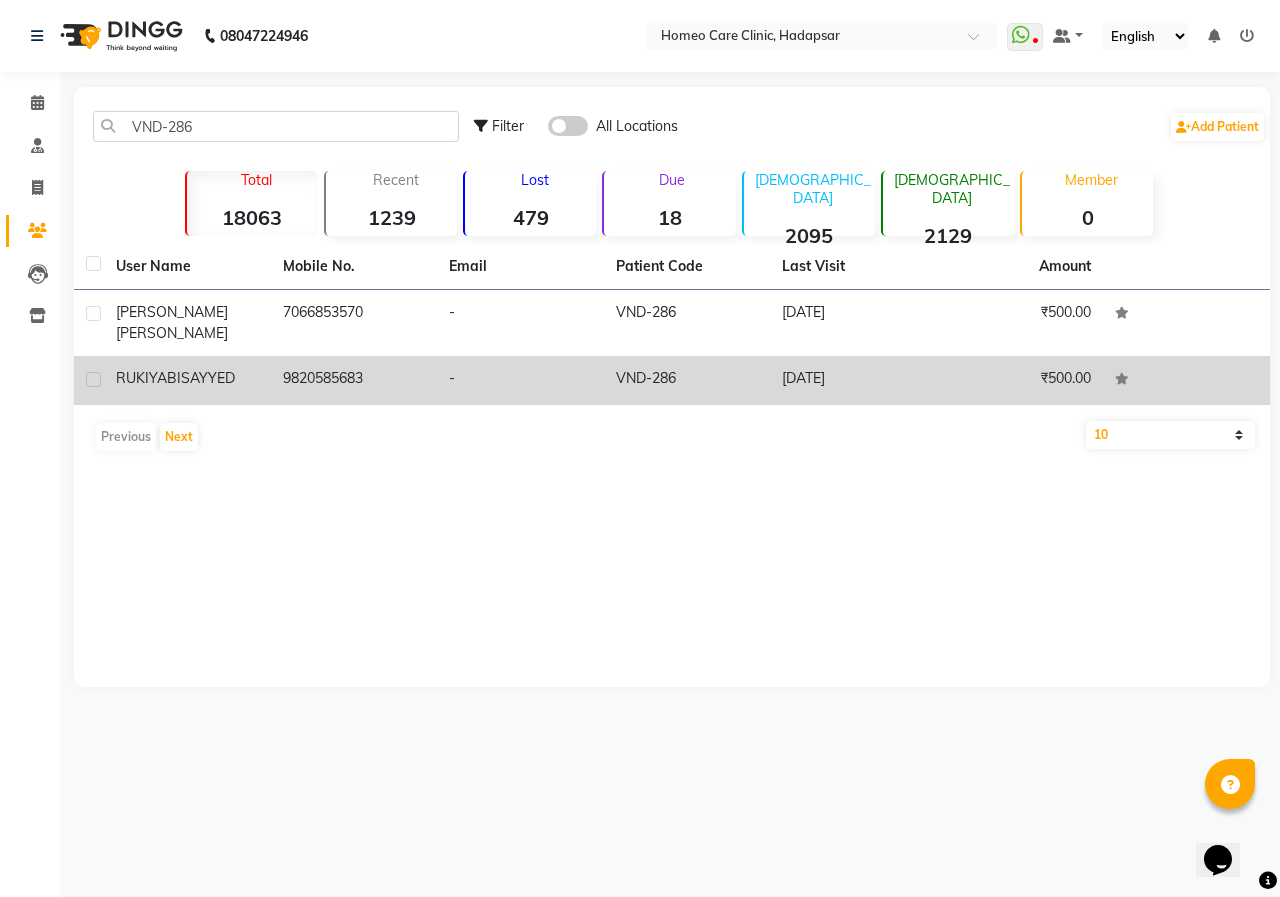 click on "9820585683" 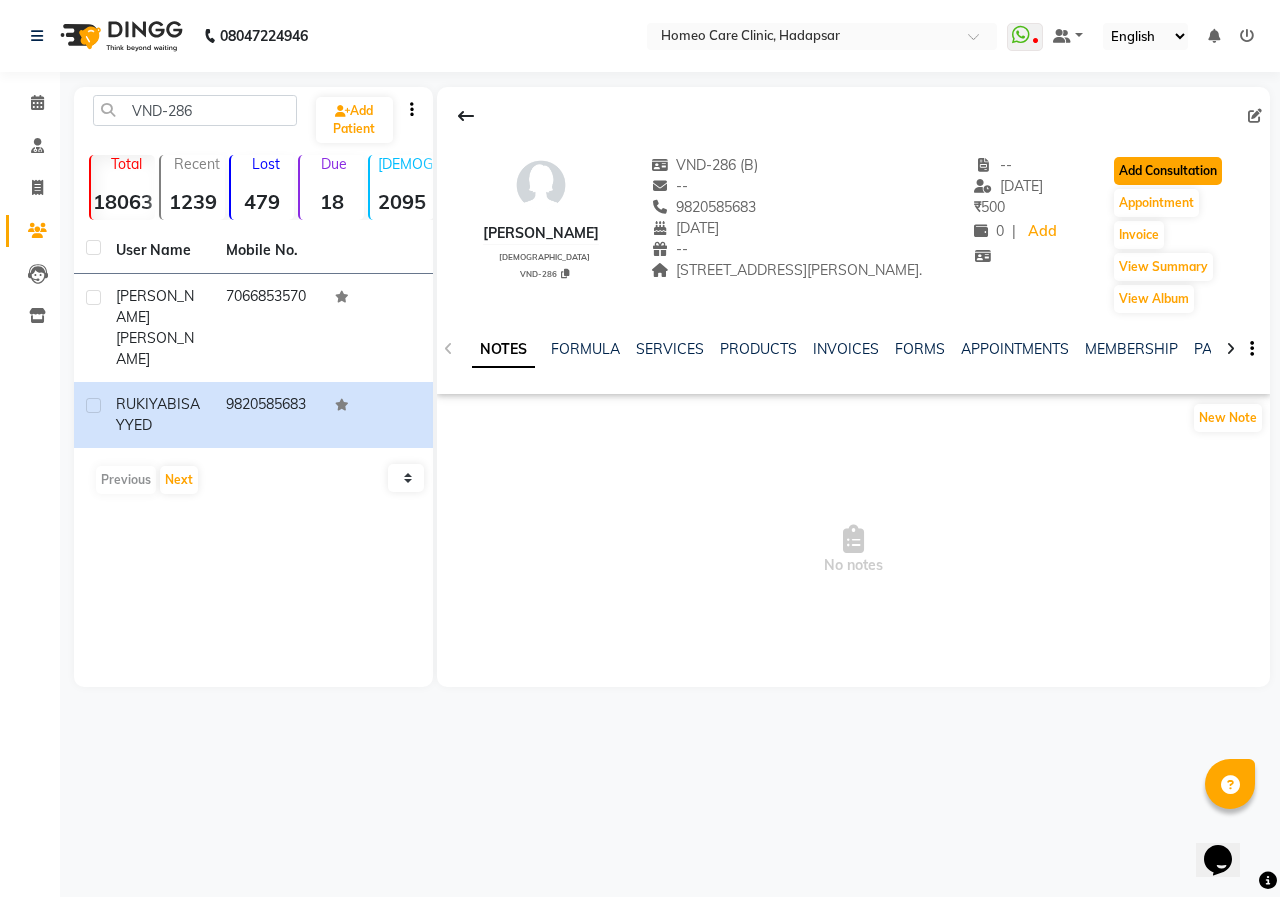 click on "Add Consultation" 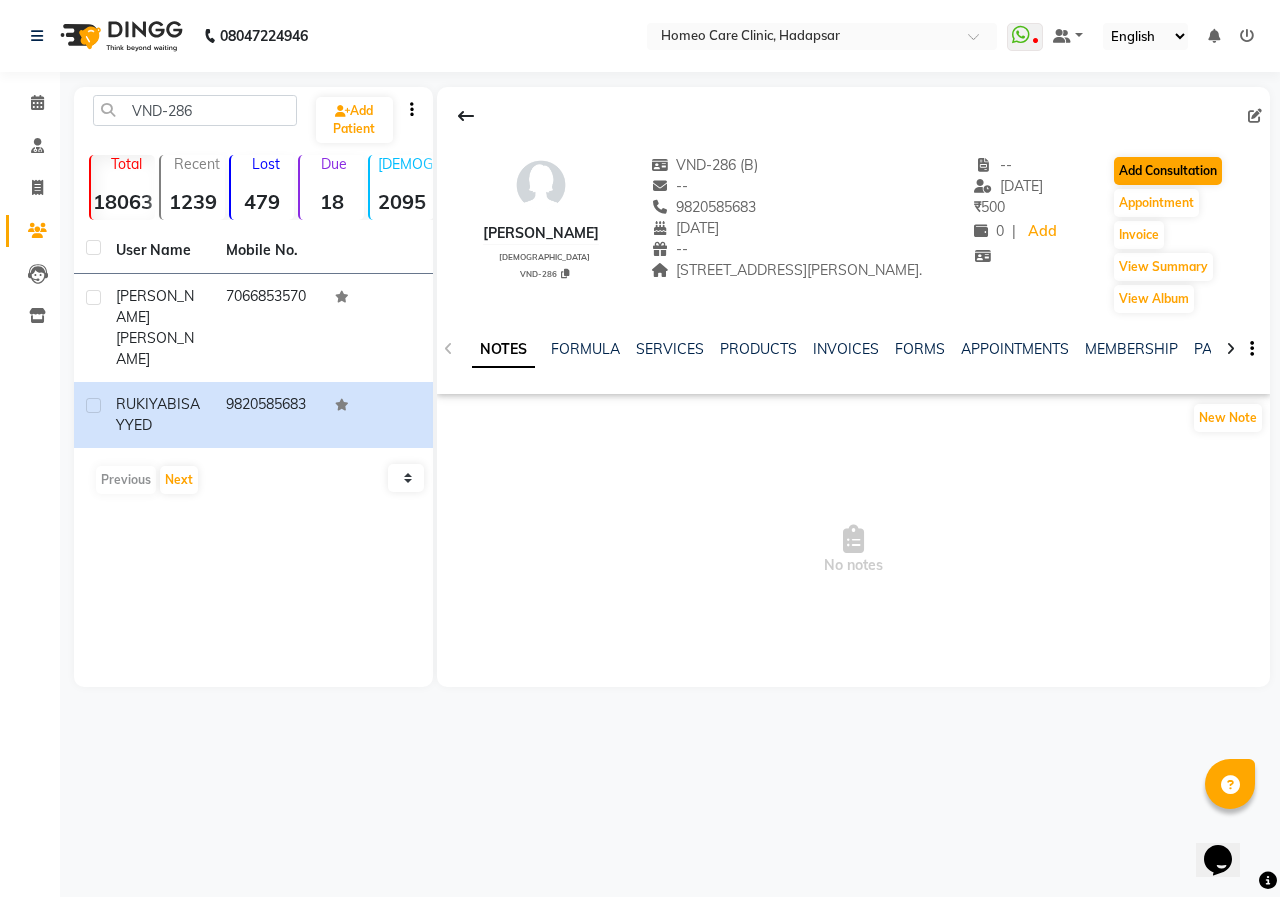 select on "[DEMOGRAPHIC_DATA]" 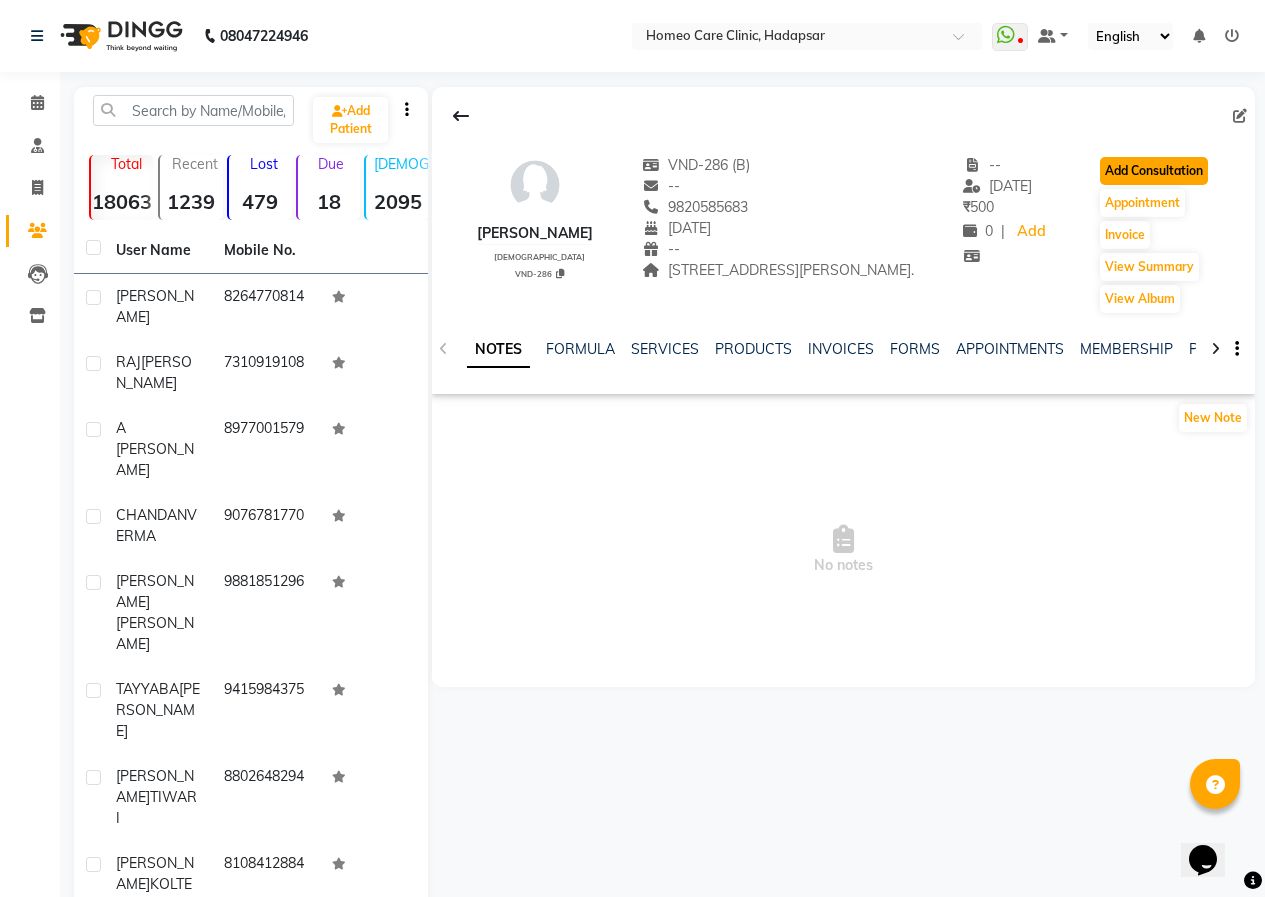 click on "Add Consultation" 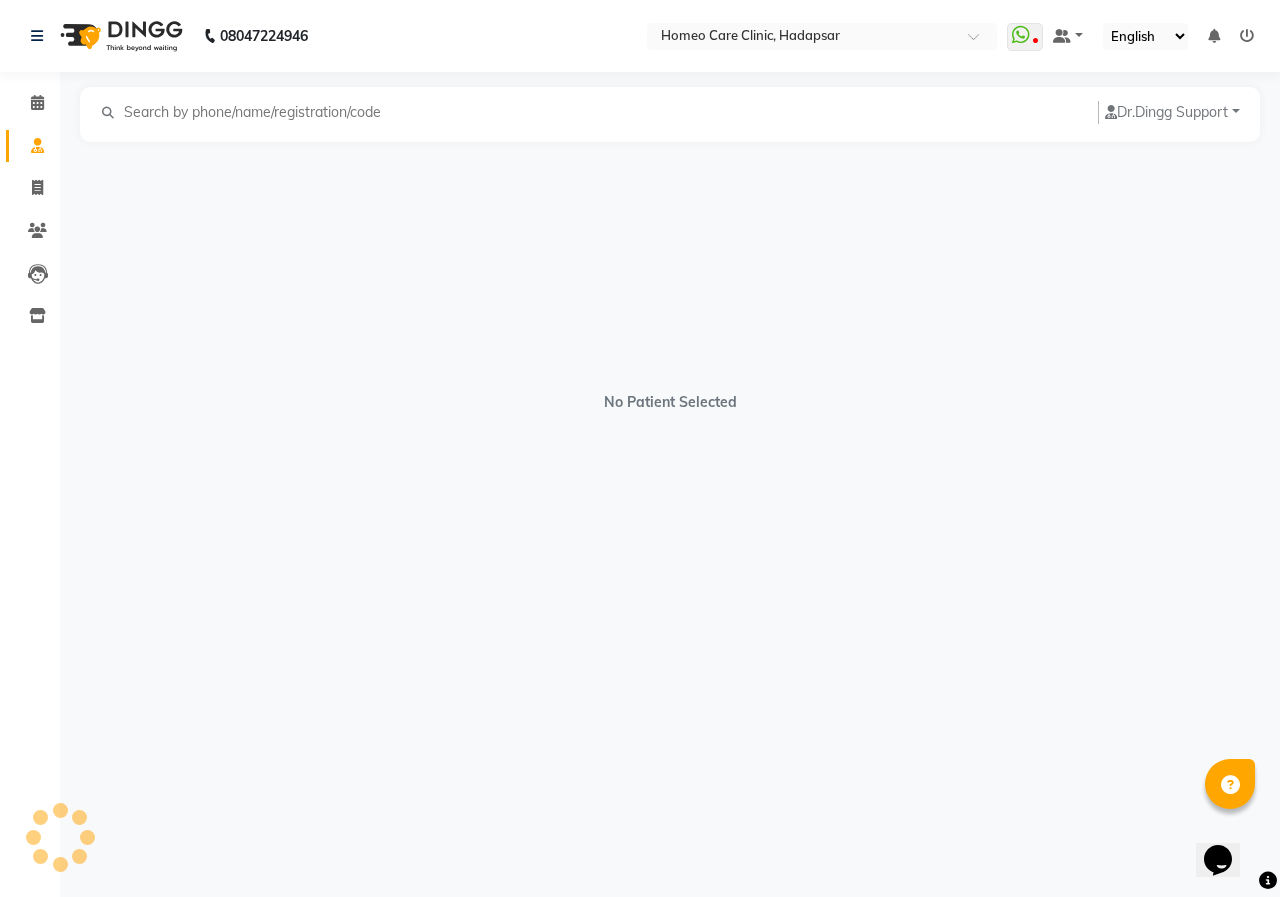 select on "[DEMOGRAPHIC_DATA]" 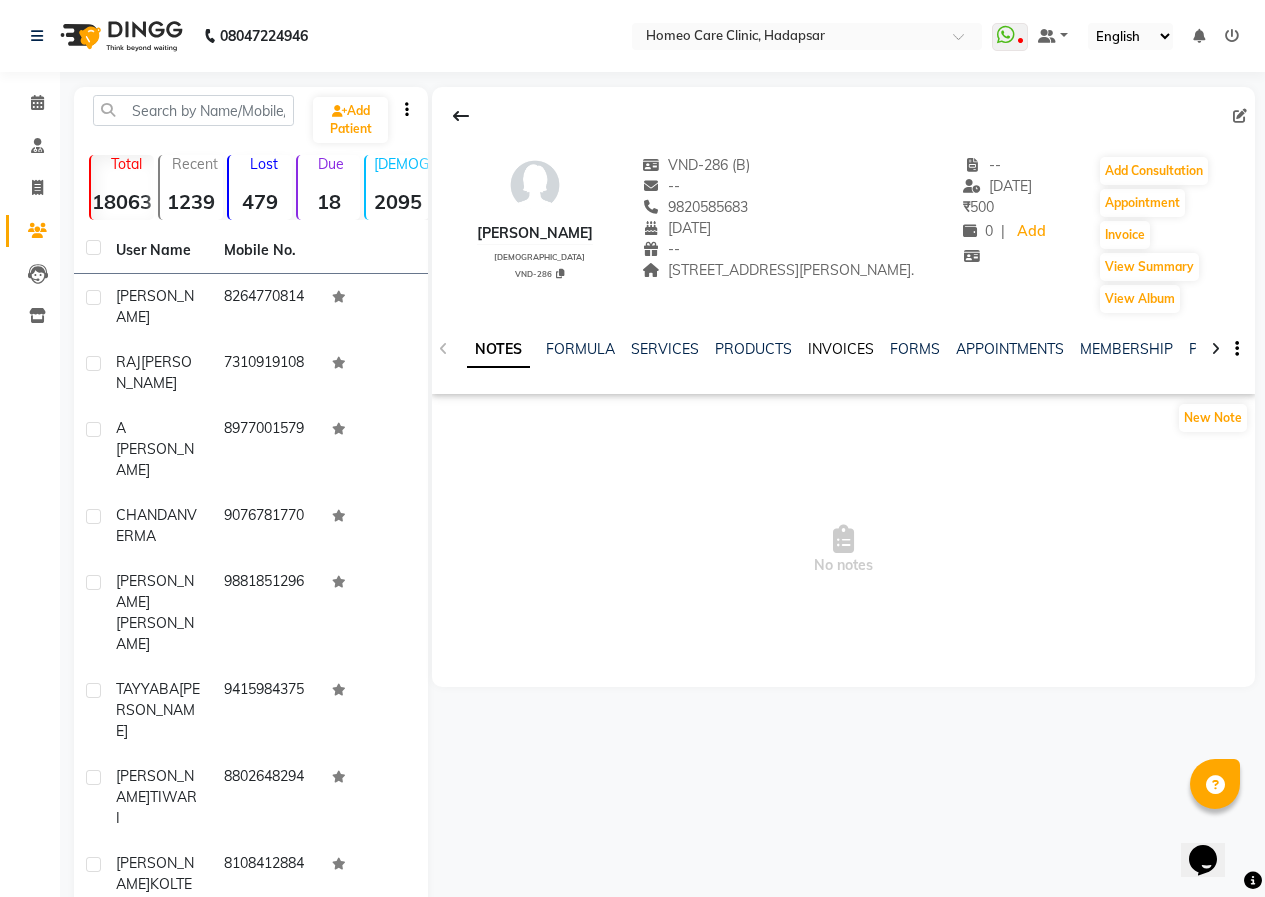 click on "INVOICES" 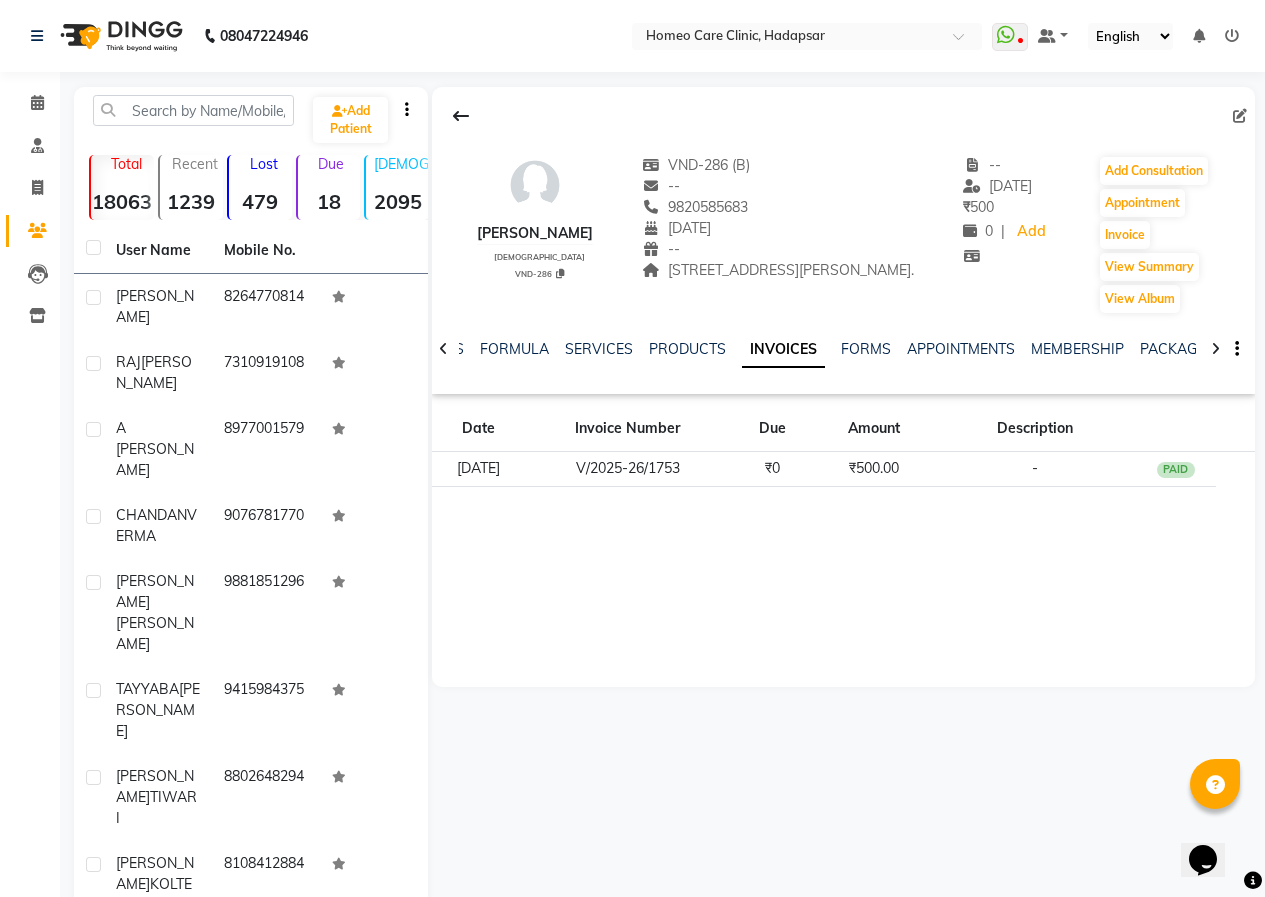 click on "NOTES FORMULA SERVICES PRODUCTS INVOICES FORMS APPOINTMENTS MEMBERSHIP PACKAGES VOUCHERS GIFTCARDS POINTS FAMILY CARDS WALLET" 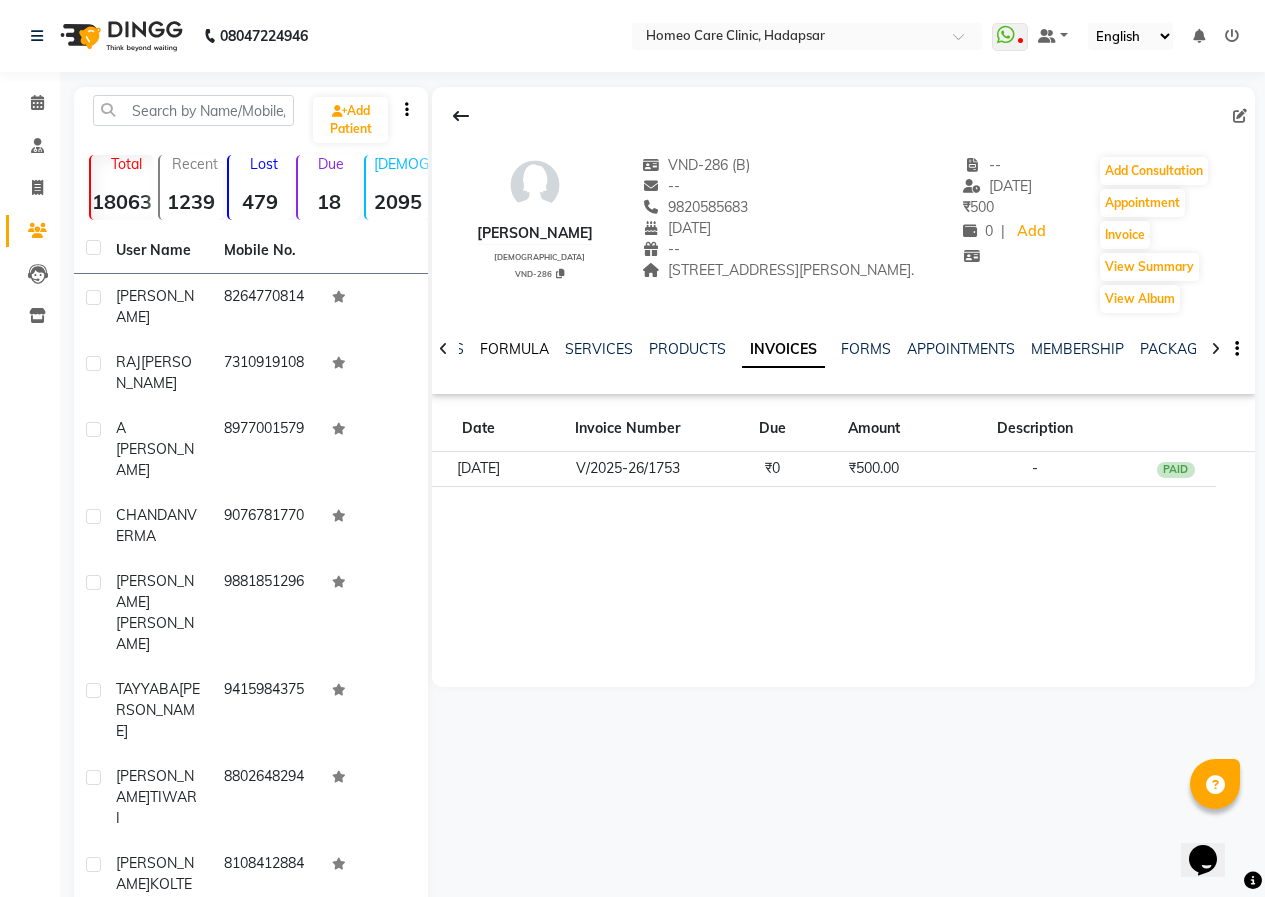 click on "FORMULA" 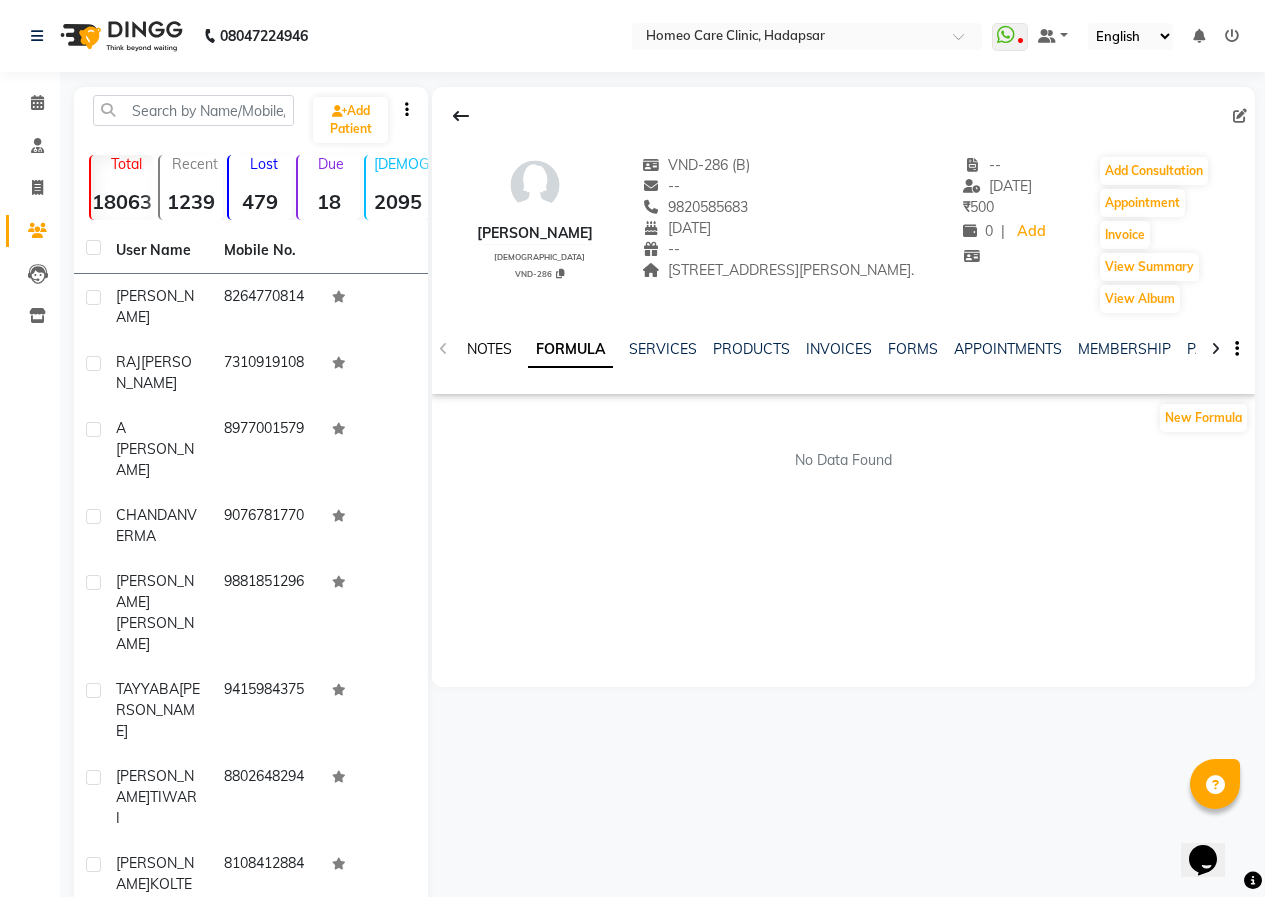 click on "NOTES" 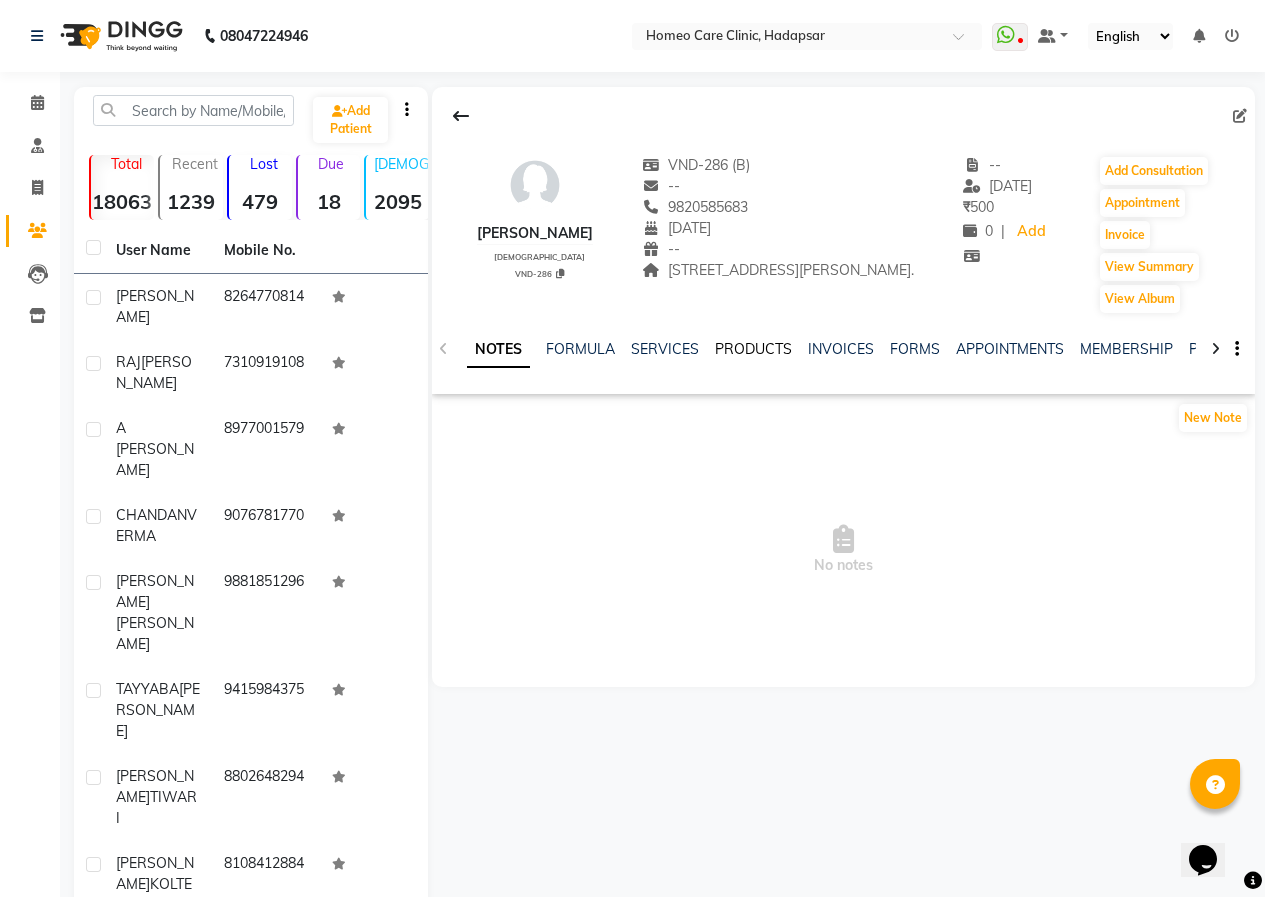 click on "PRODUCTS" 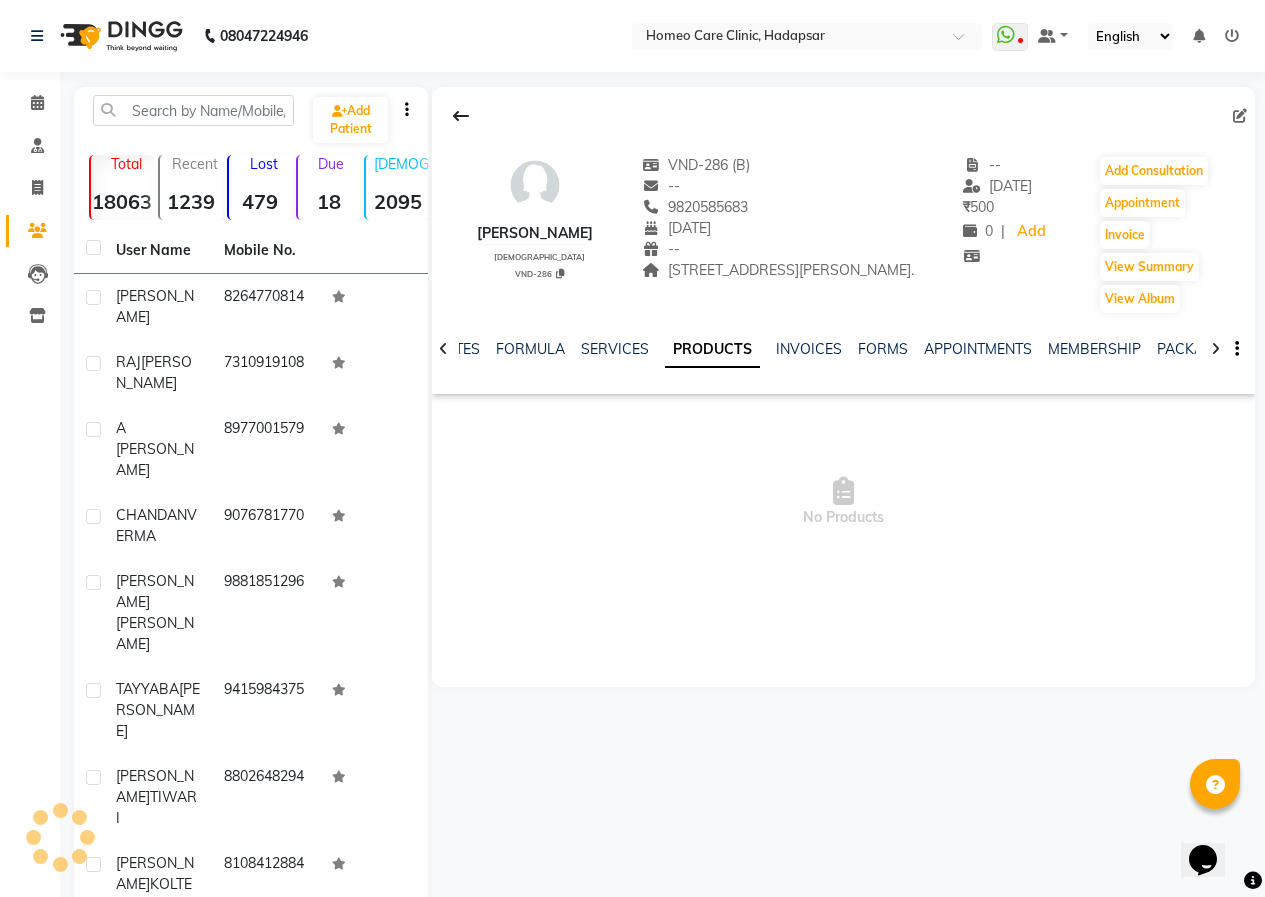 click on "NOTES FORMULA SERVICES PRODUCTS INVOICES FORMS APPOINTMENTS MEMBERSHIP PACKAGES VOUCHERS GIFTCARDS POINTS FAMILY CARDS WALLET" 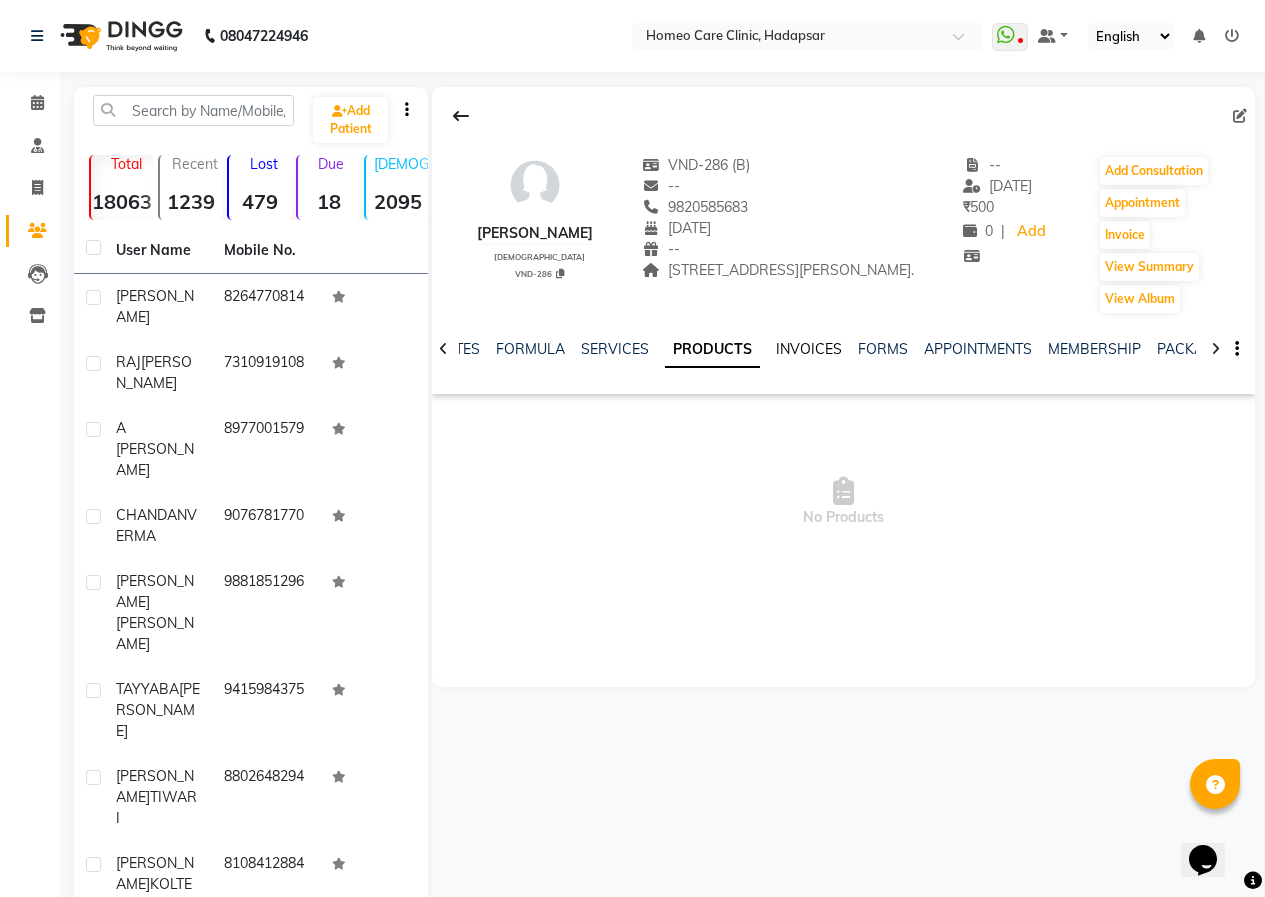 click on "INVOICES" 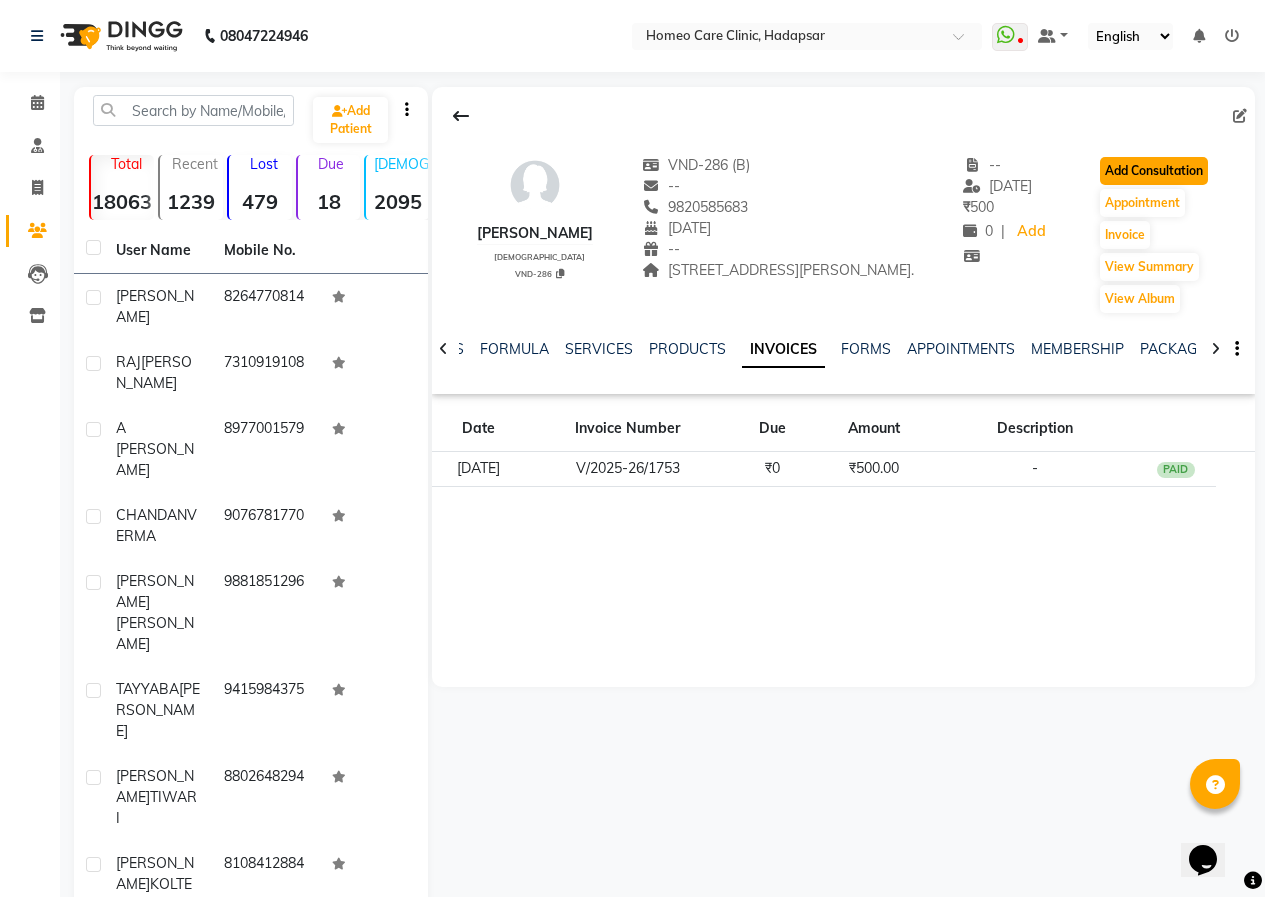 click on "Add Consultation" 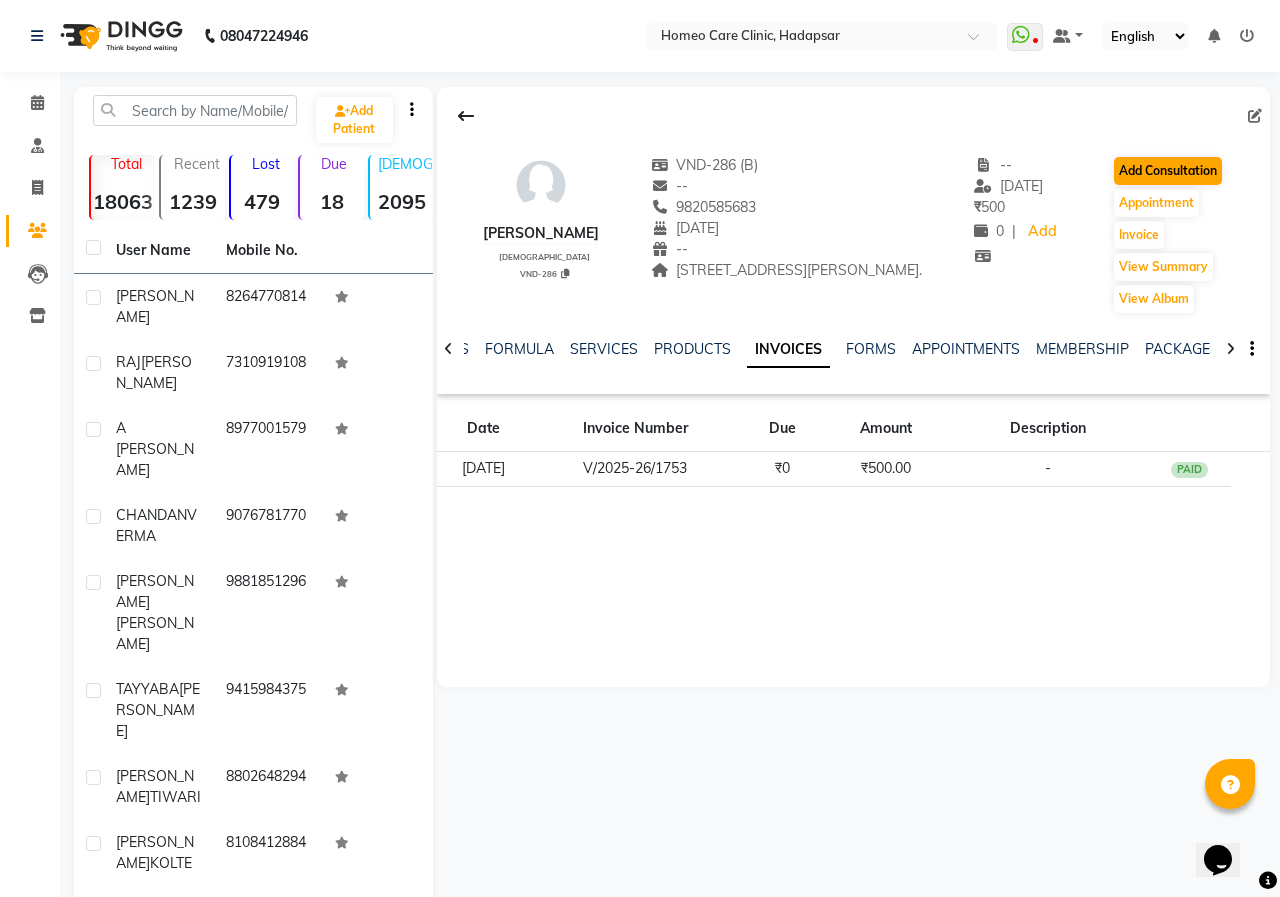 select on "[DEMOGRAPHIC_DATA]" 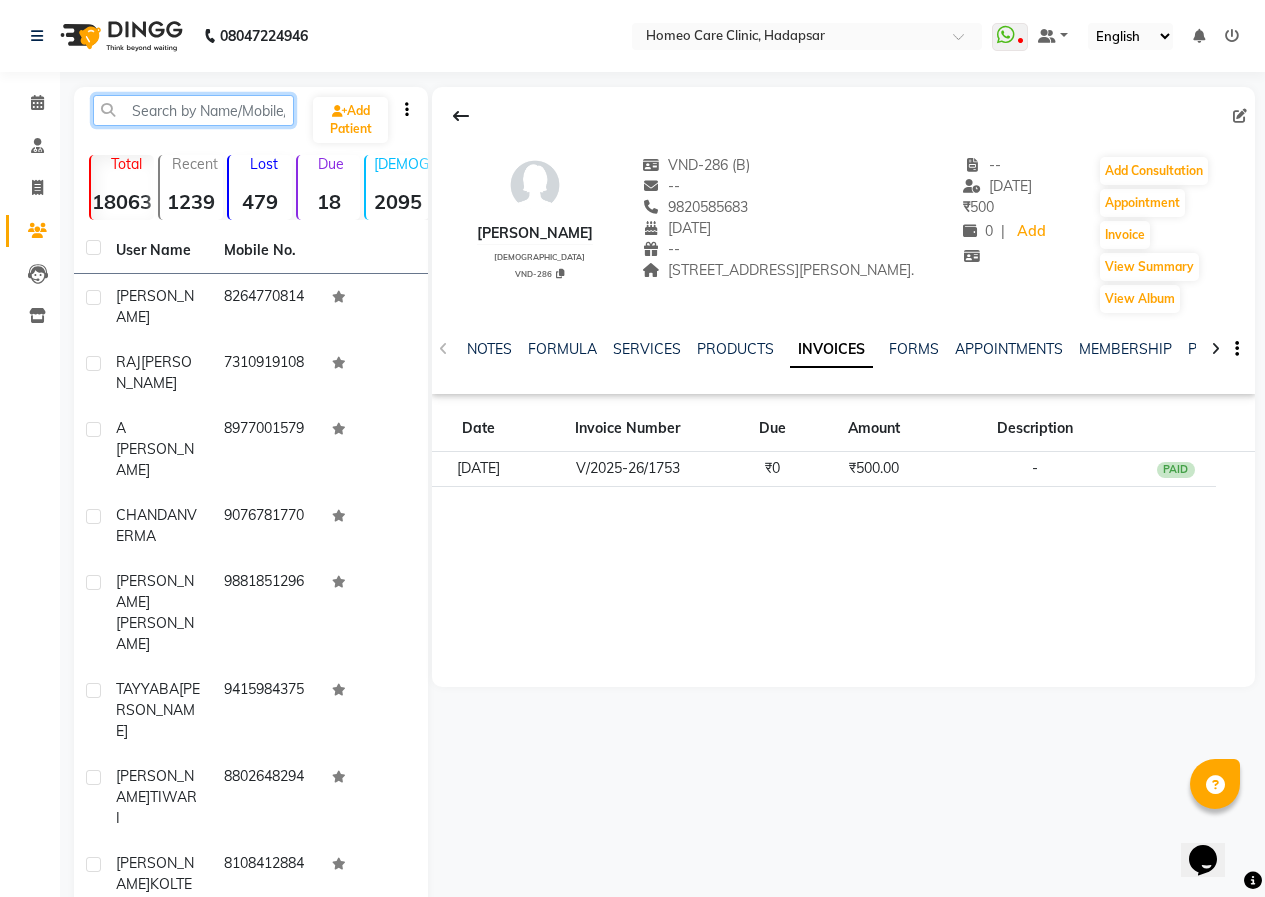 click 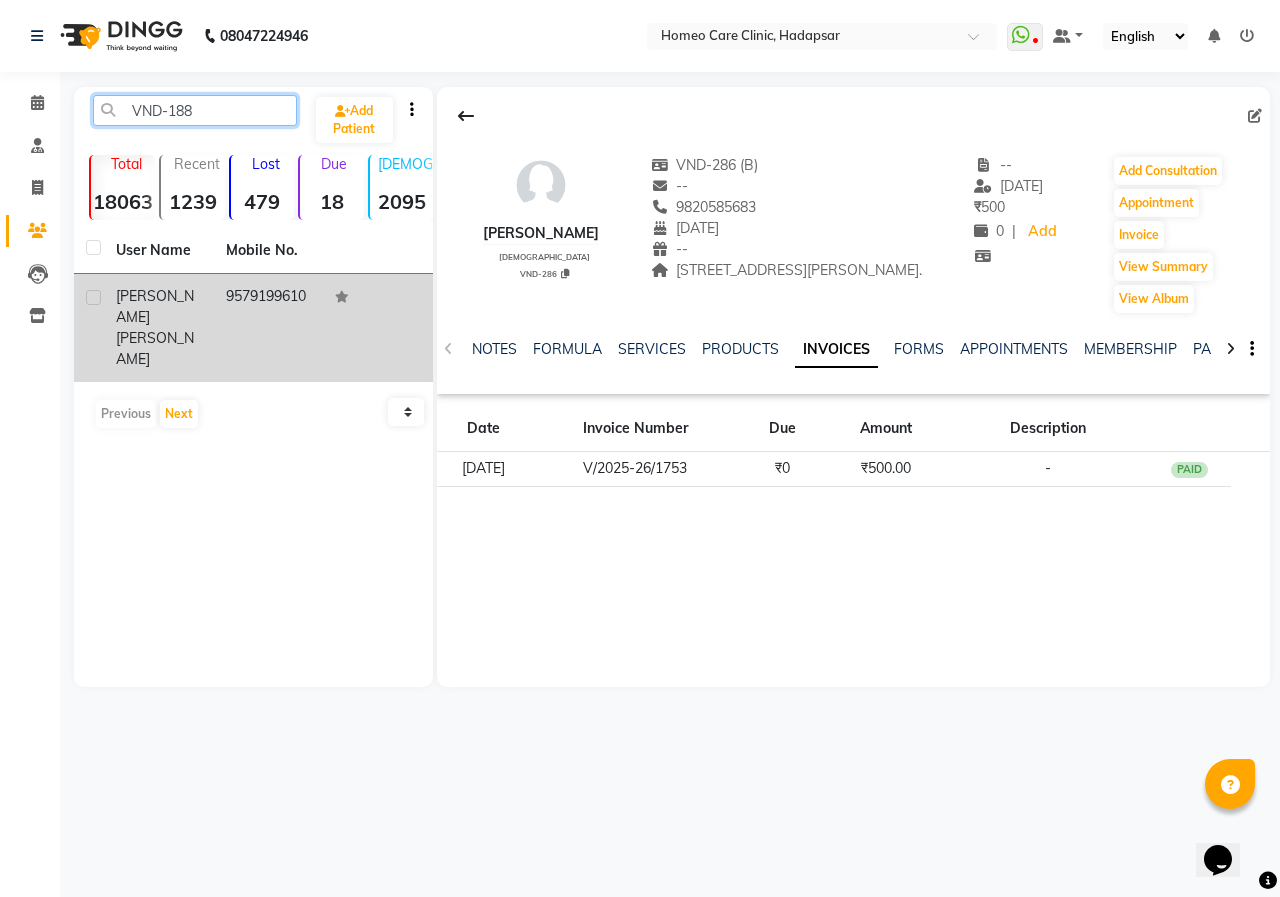 type on "VND-188" 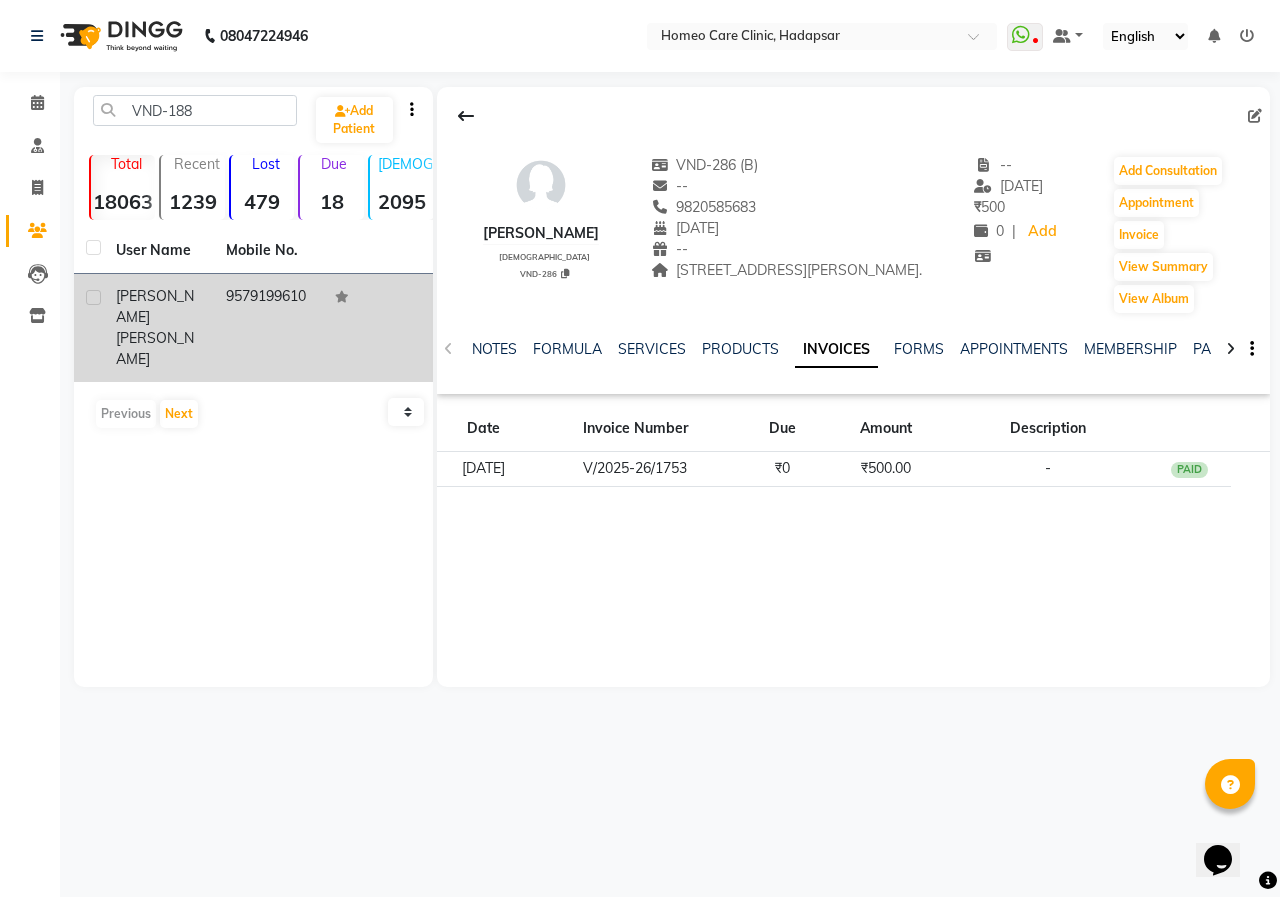 click on "[PERSON_NAME]" 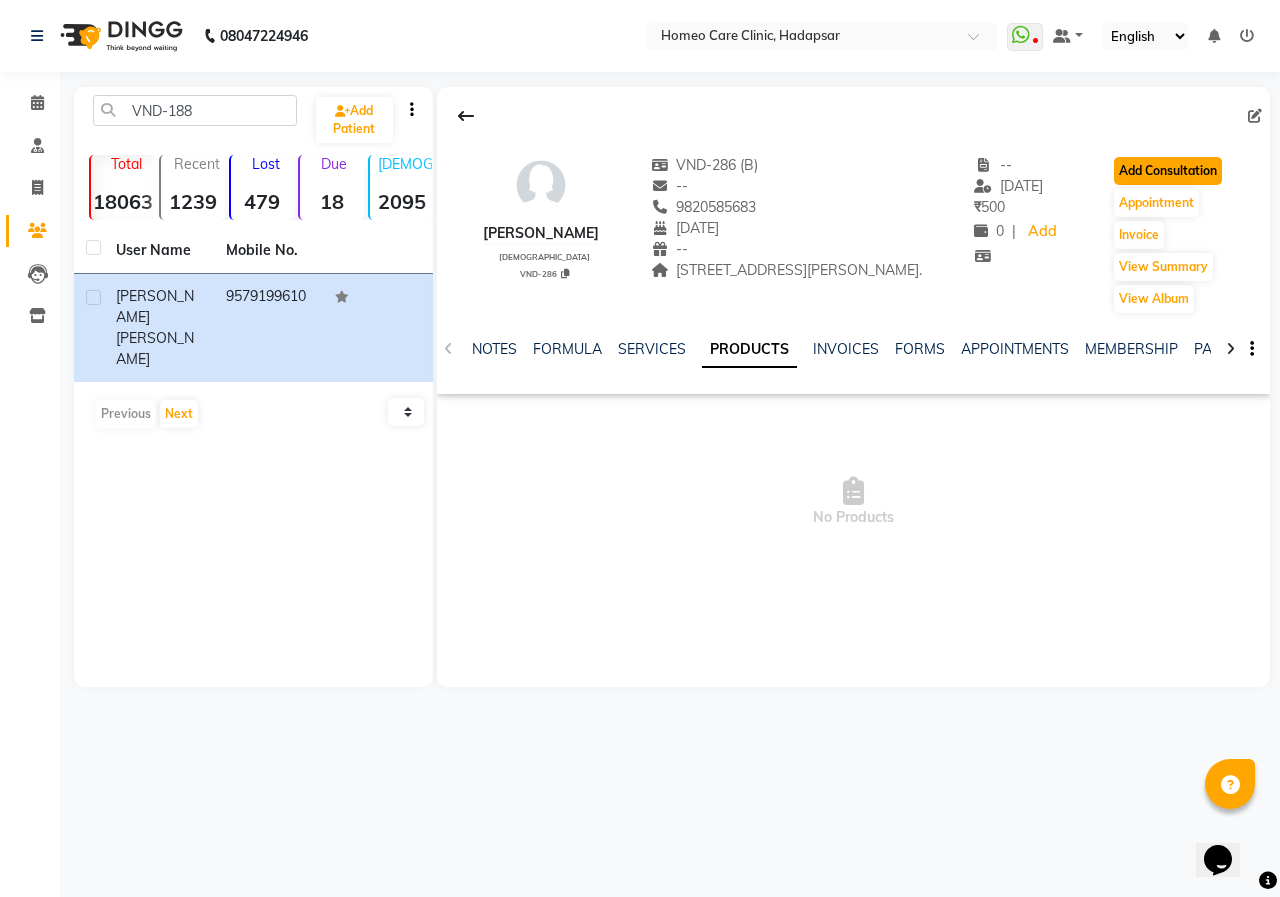 click on "Add Consultation" 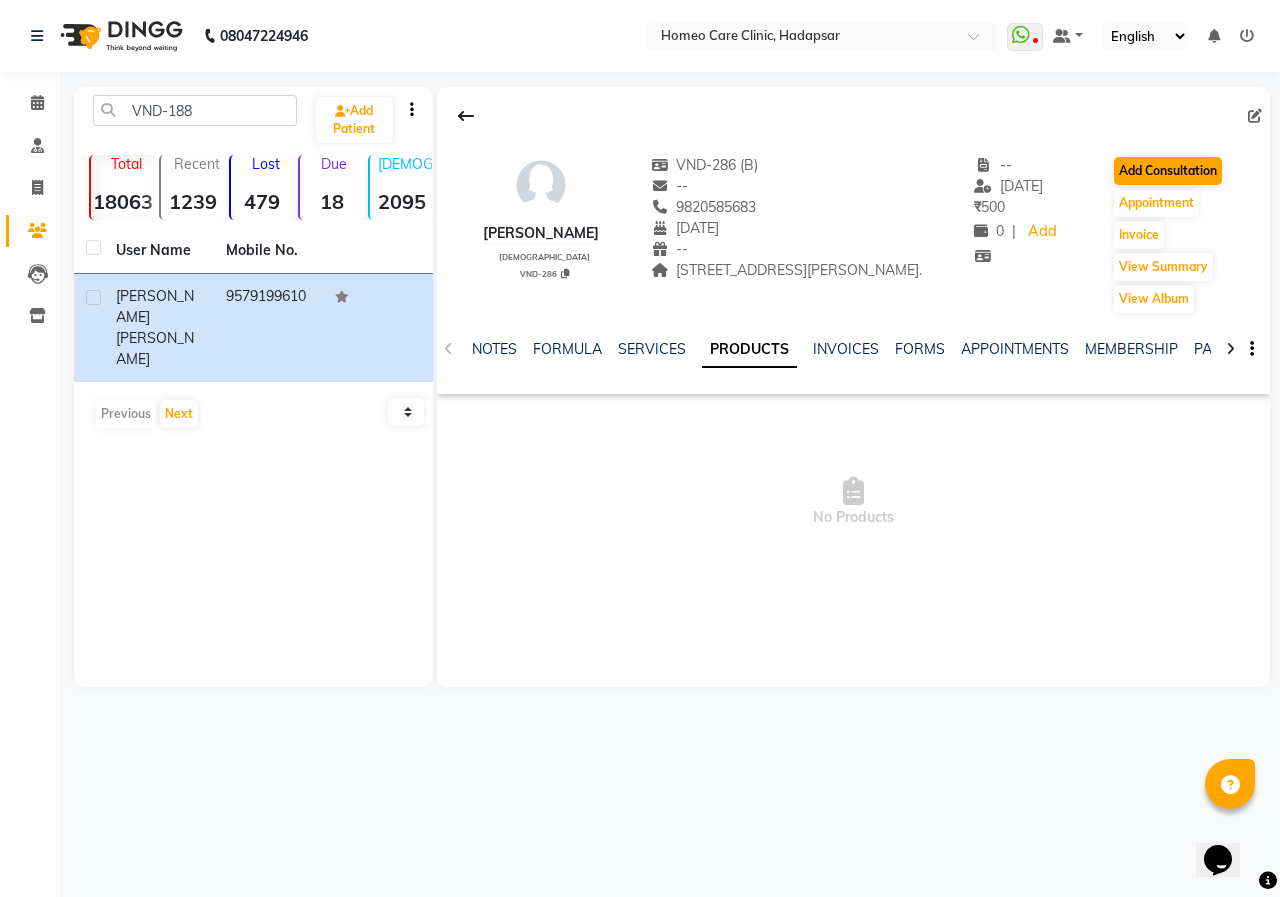 select on "[DEMOGRAPHIC_DATA]" 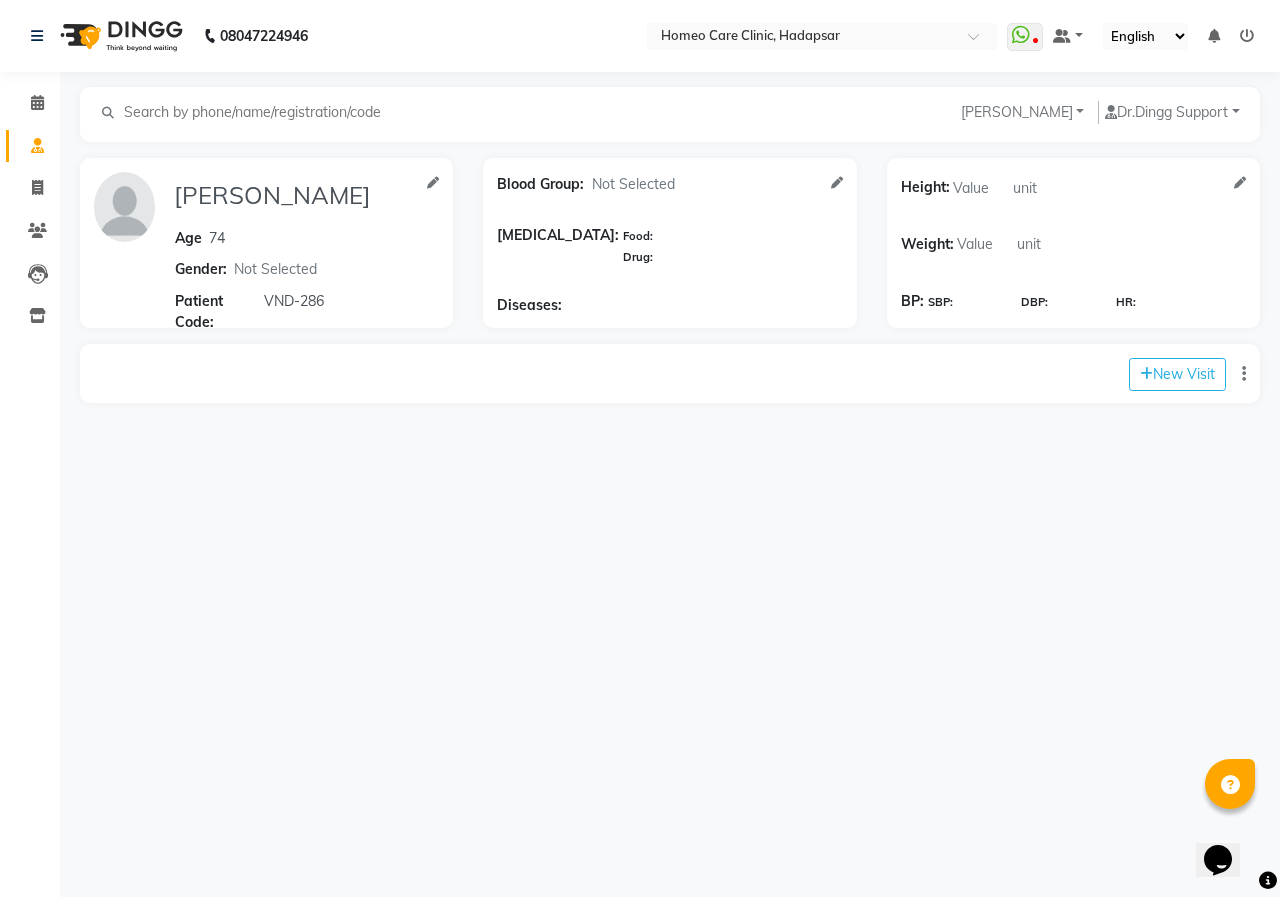 click on "Height:   Weight:   BP:   SBP: DBP: HR:" 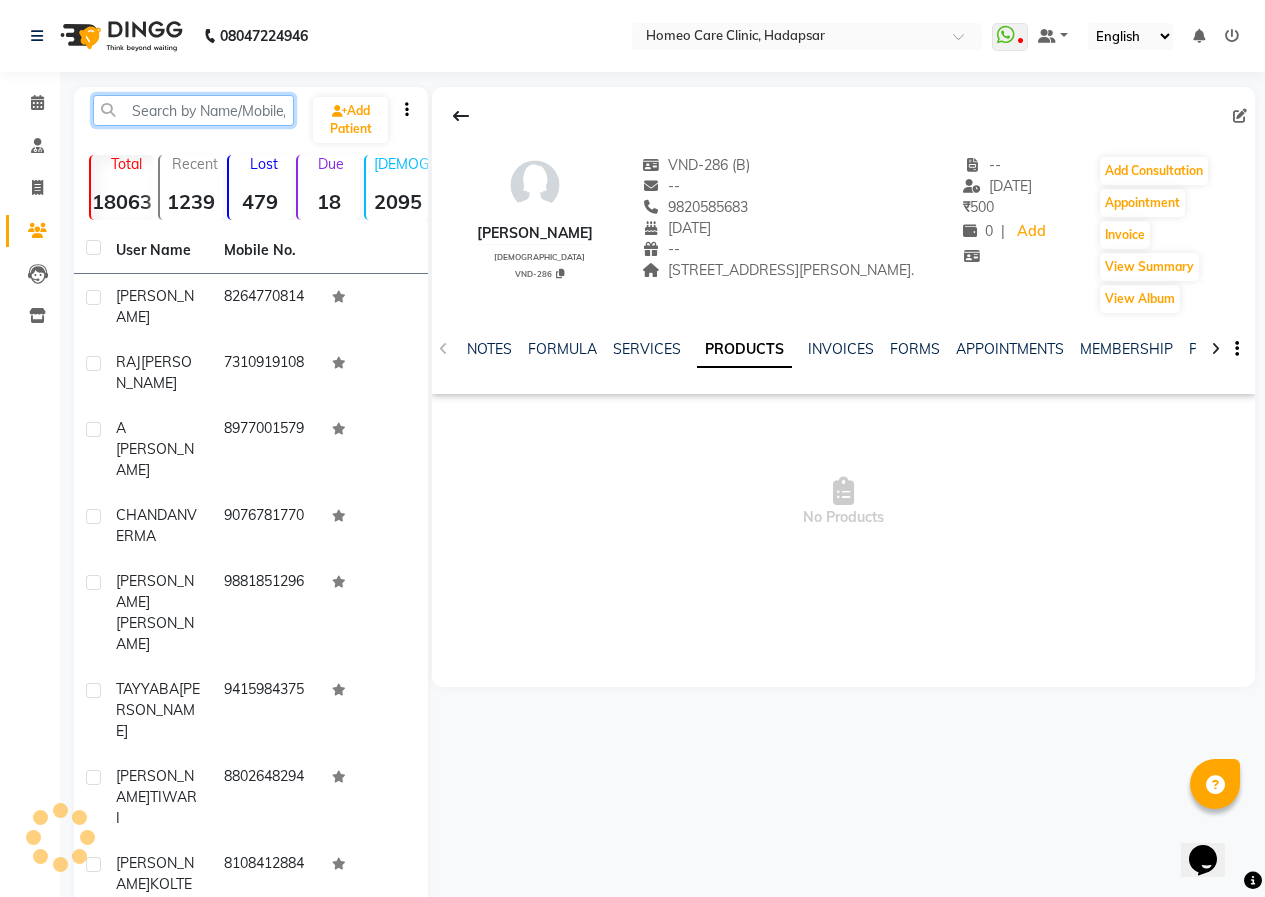 click 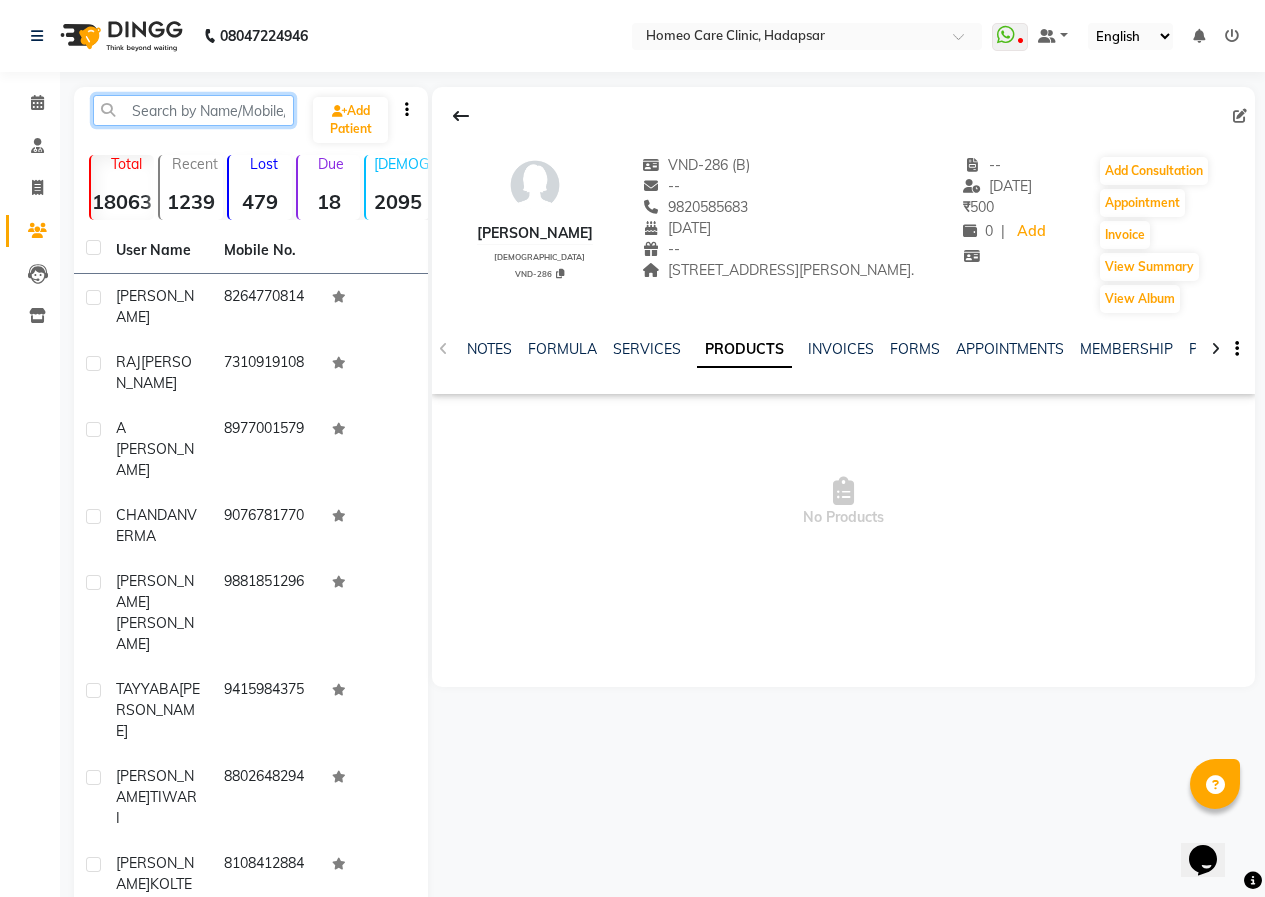 type on "B" 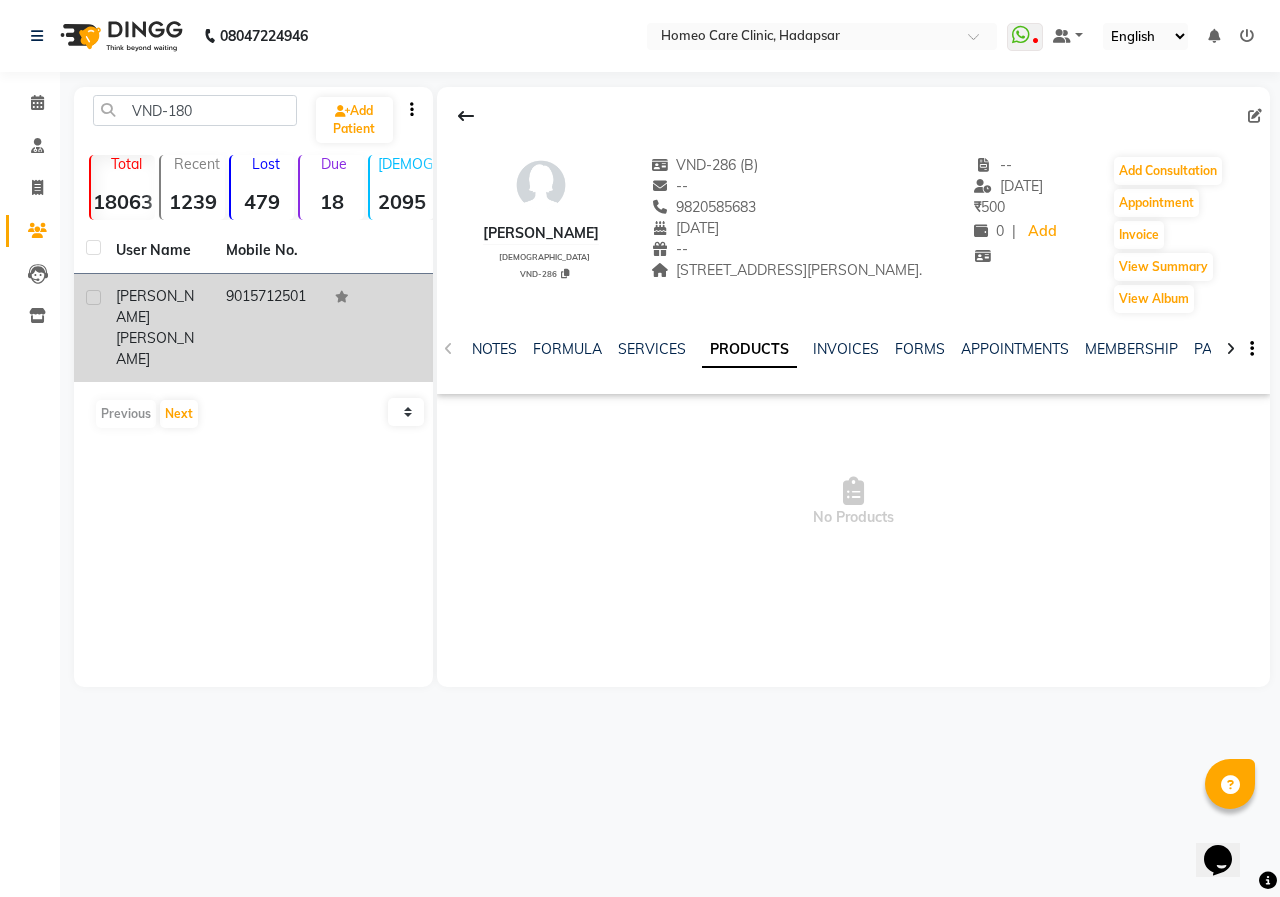 click on "[PERSON_NAME]" 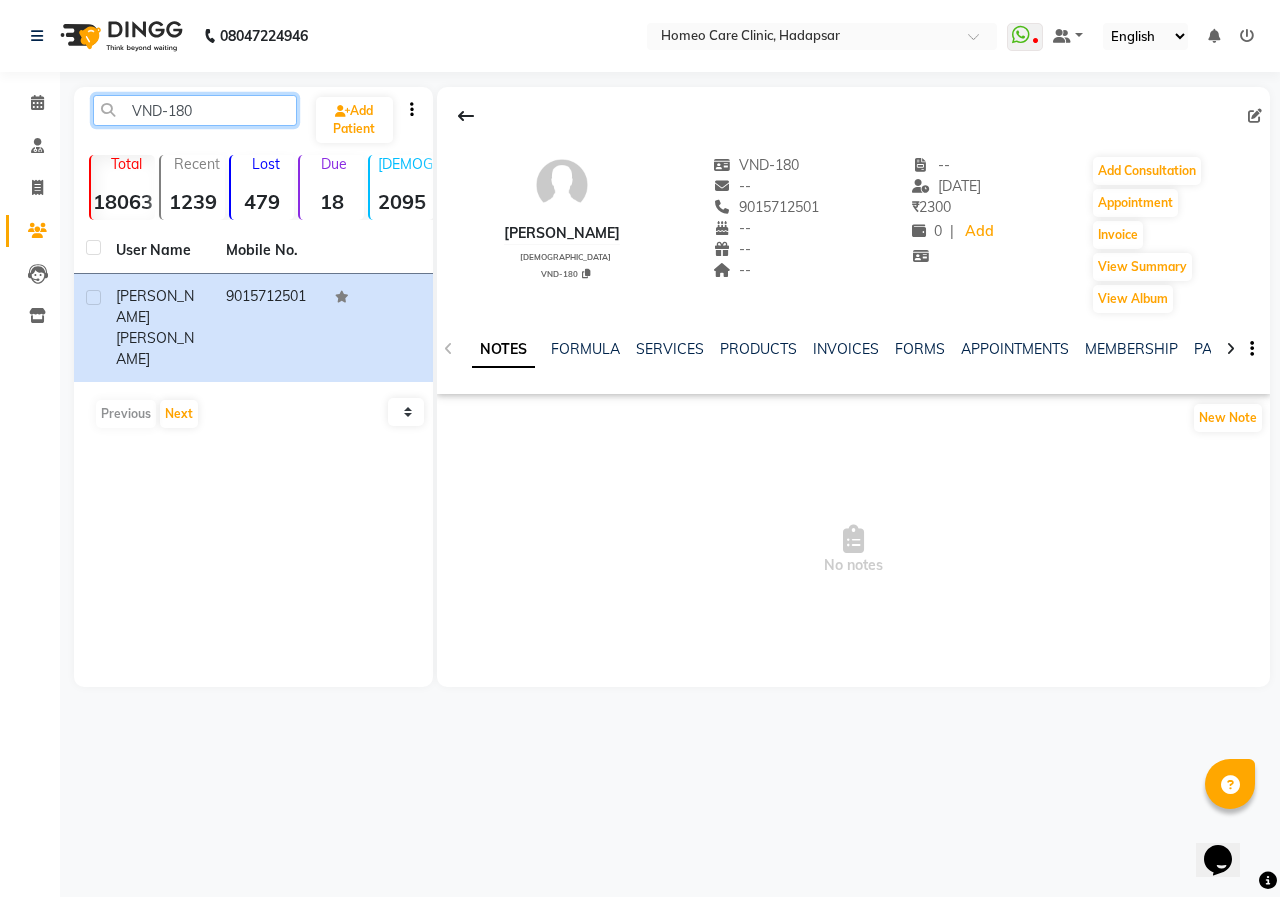 click on "VND-180" 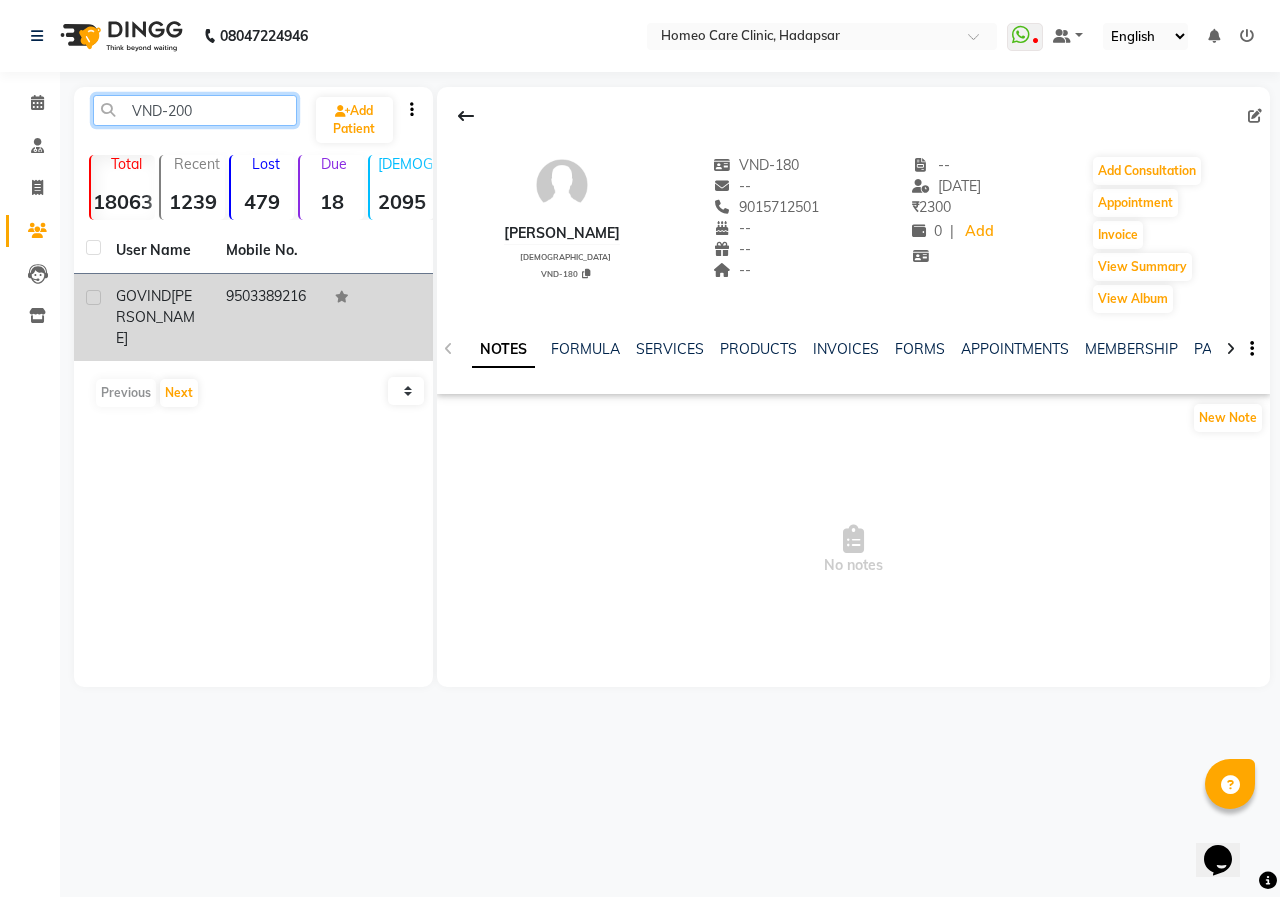 type on "VND-200" 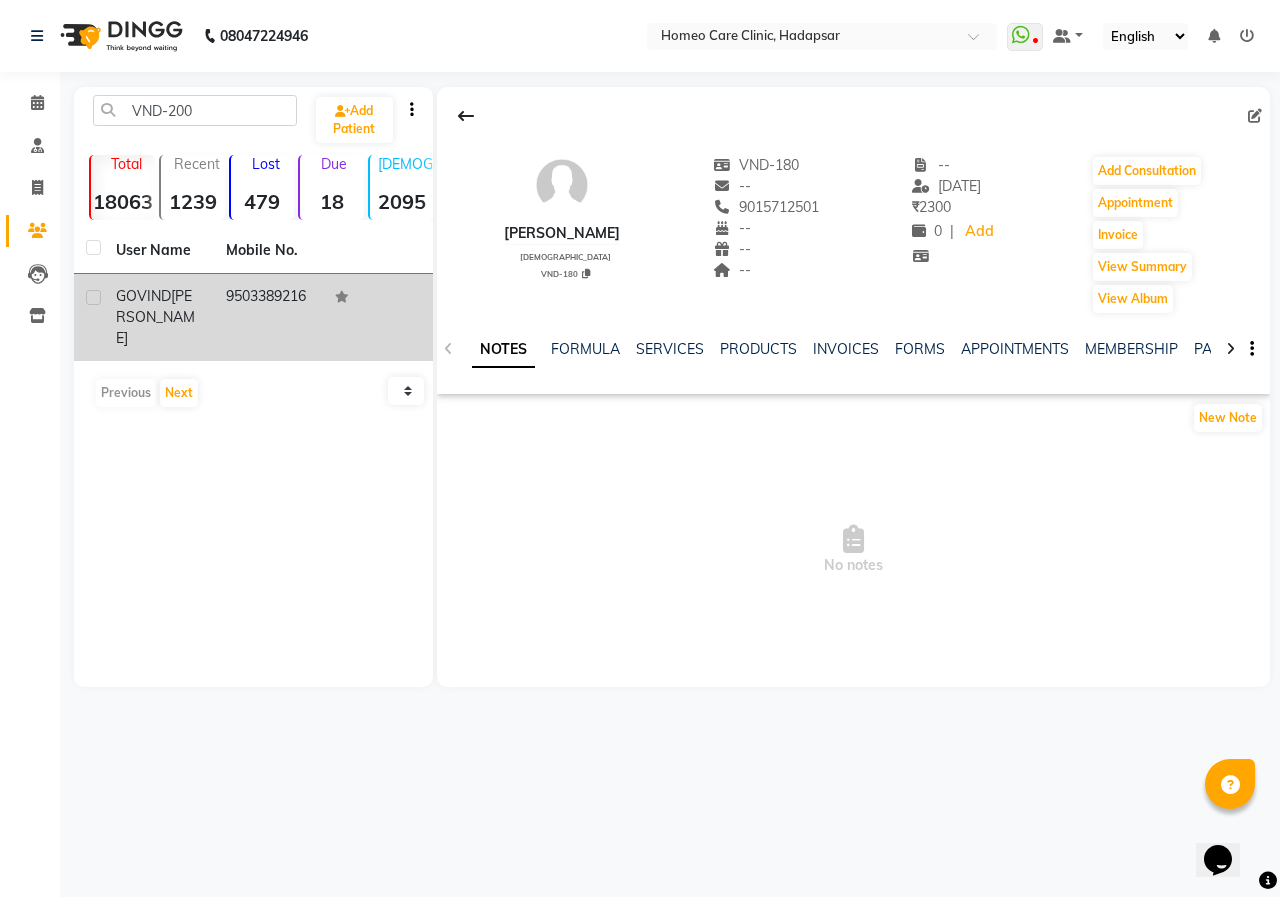 click on "[PERSON_NAME]" 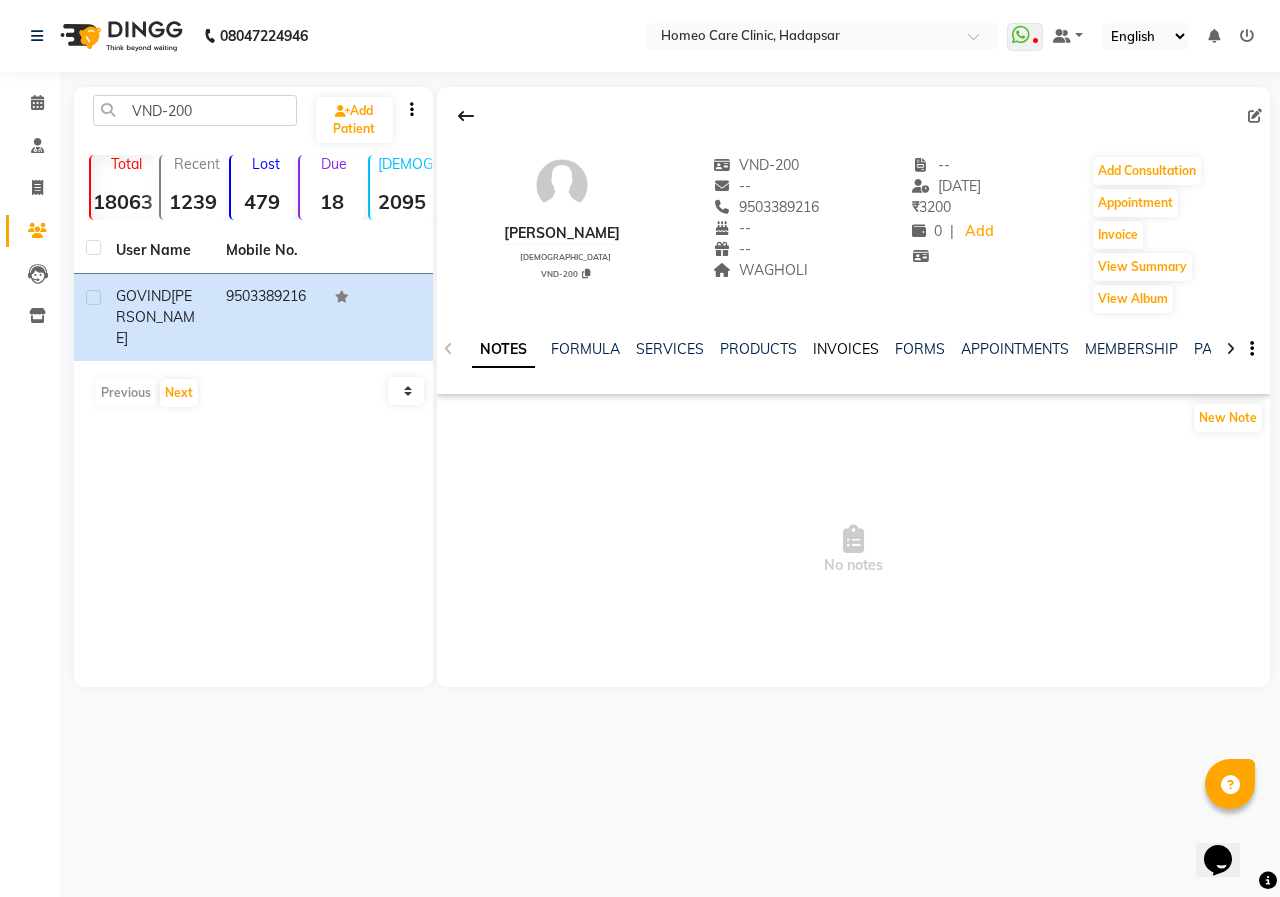 click on "INVOICES" 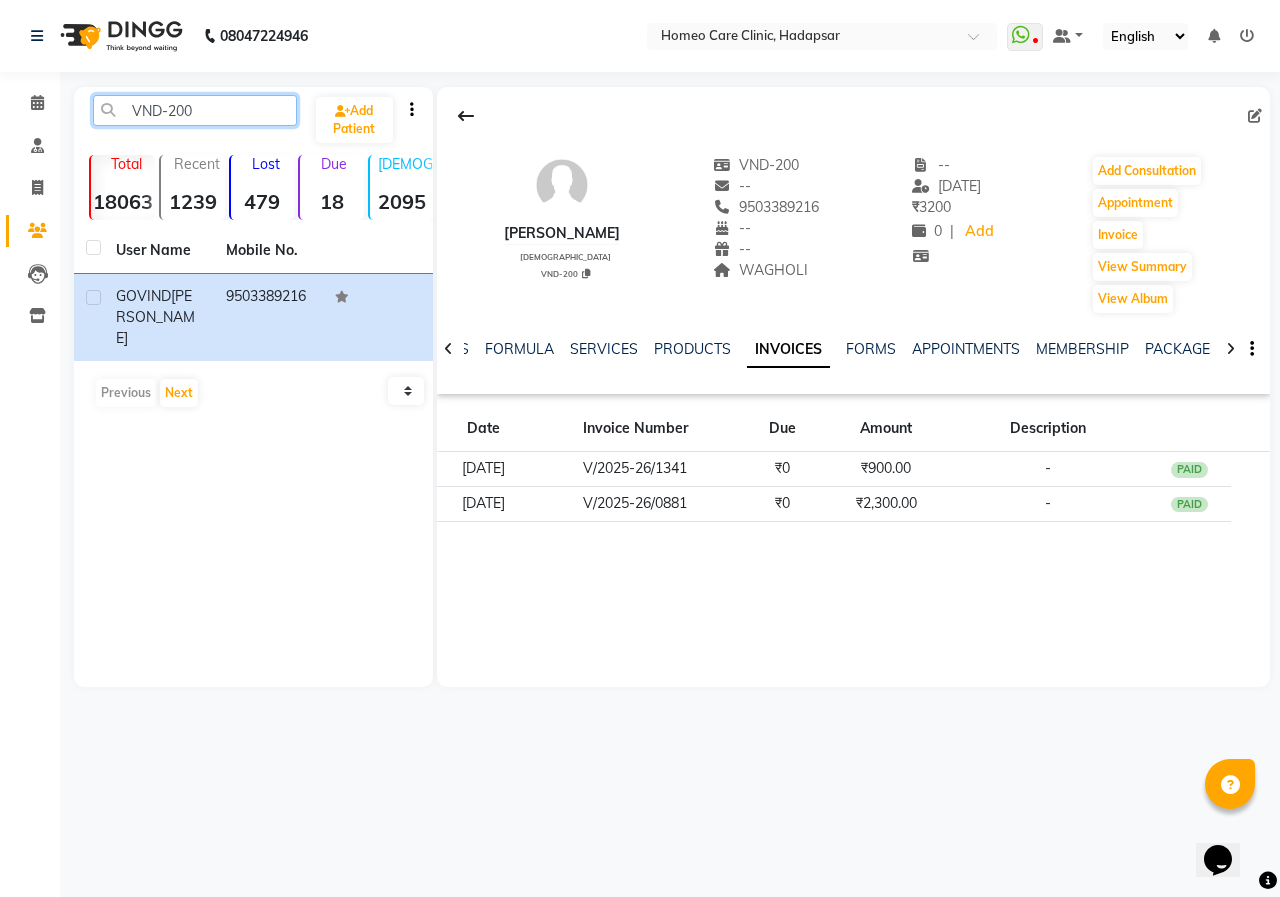 drag, startPoint x: 257, startPoint y: 119, endPoint x: 0, endPoint y: 194, distance: 267.72 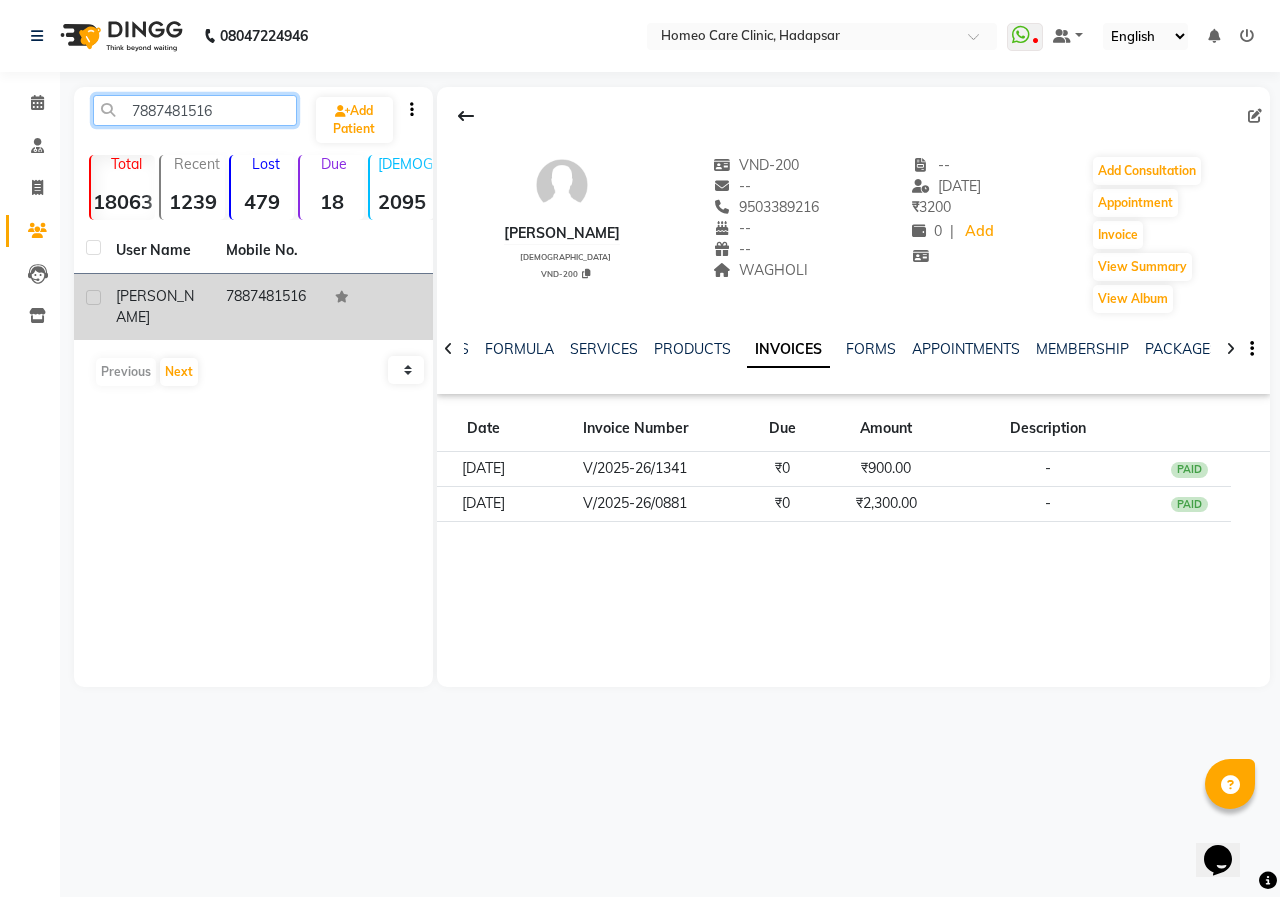 type on "7887481516" 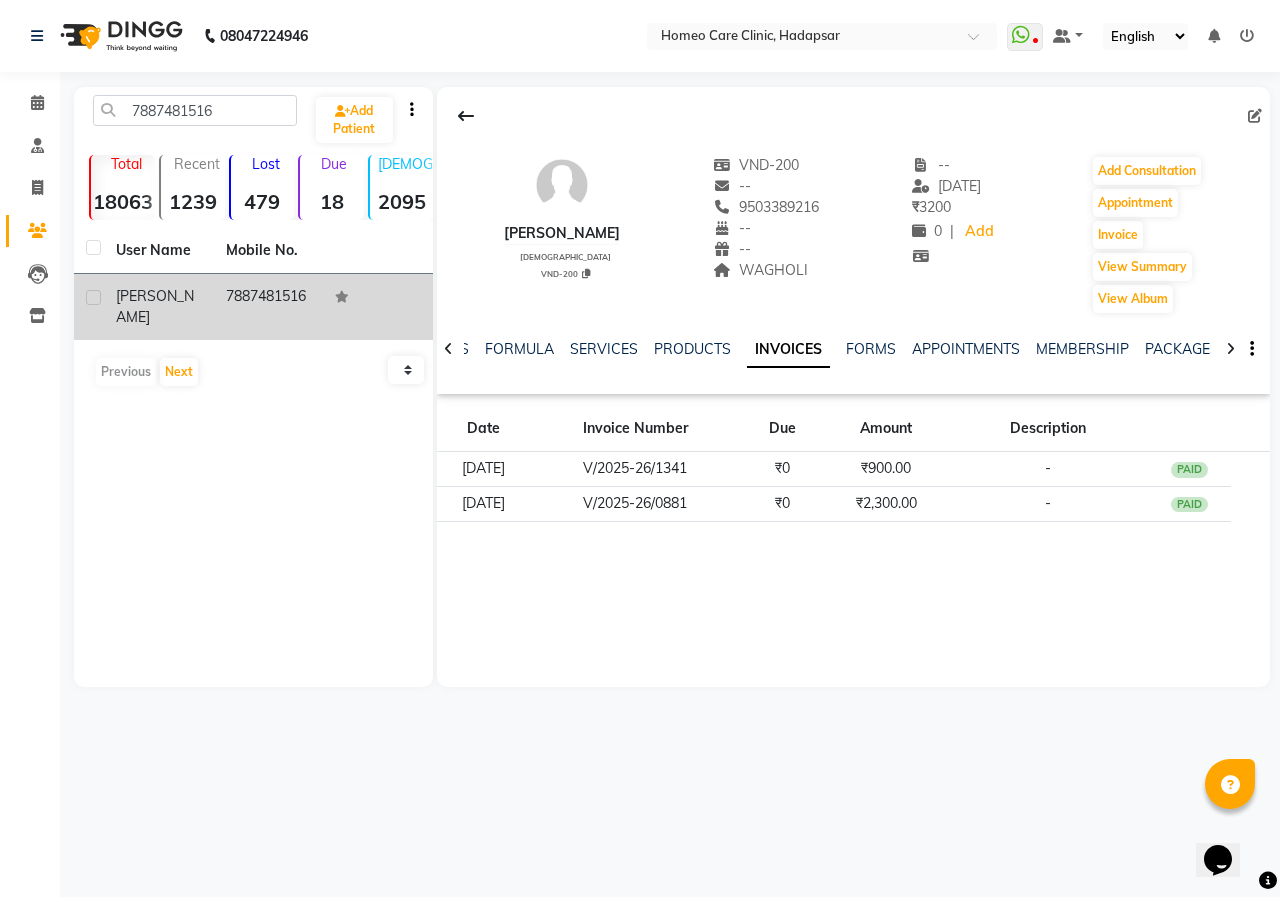 click on "[PERSON_NAME]" 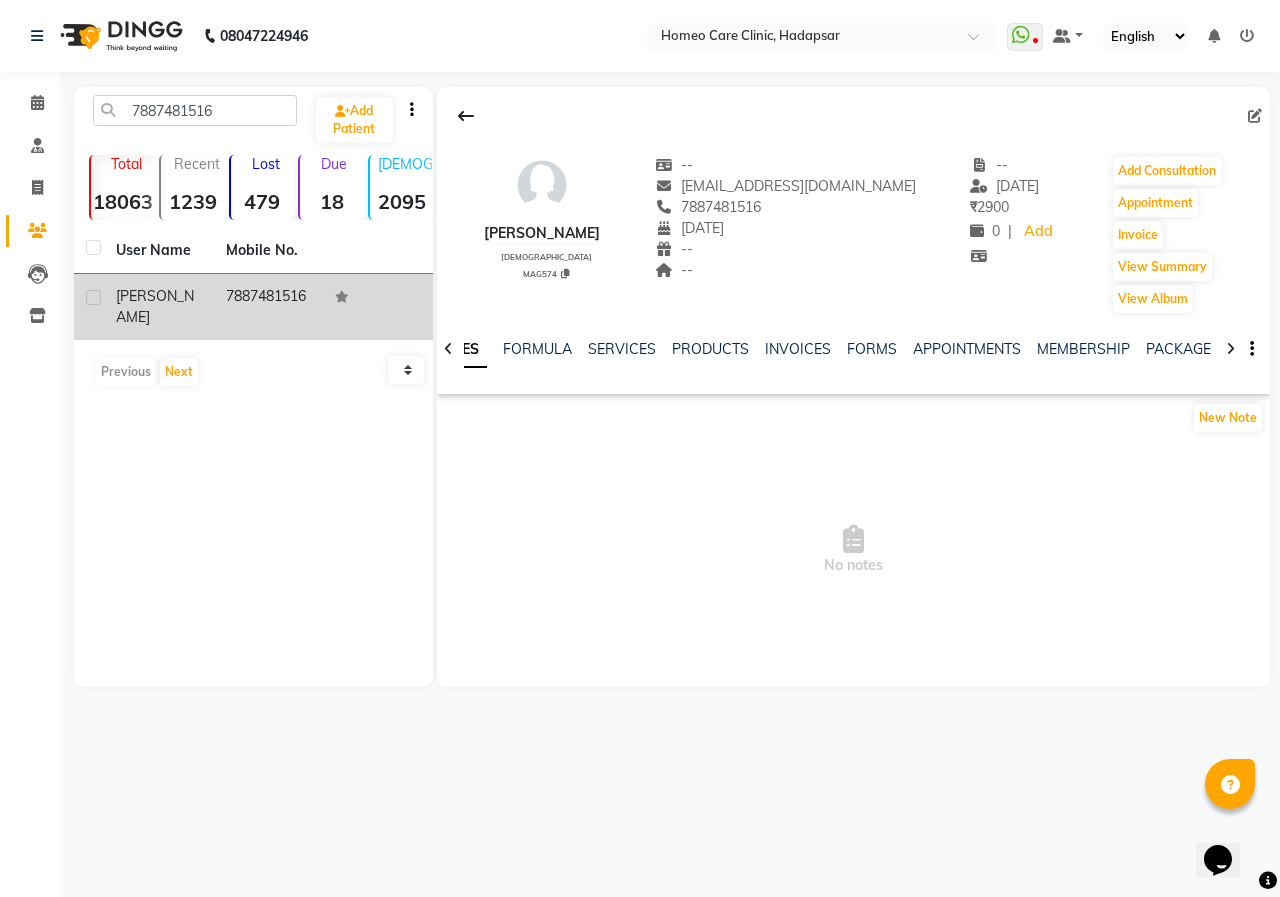 click on "[PERSON_NAME]" 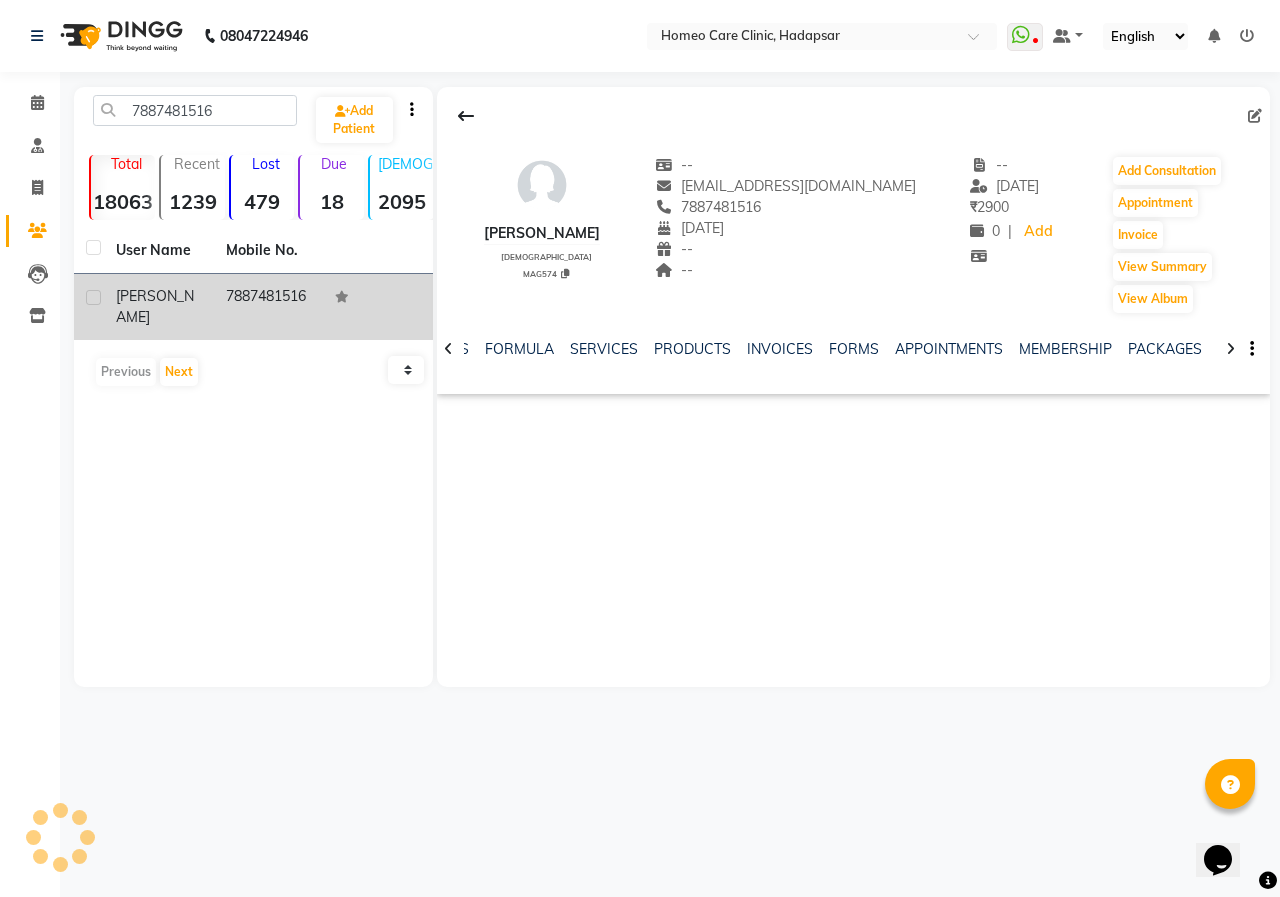 click on "7887481516" 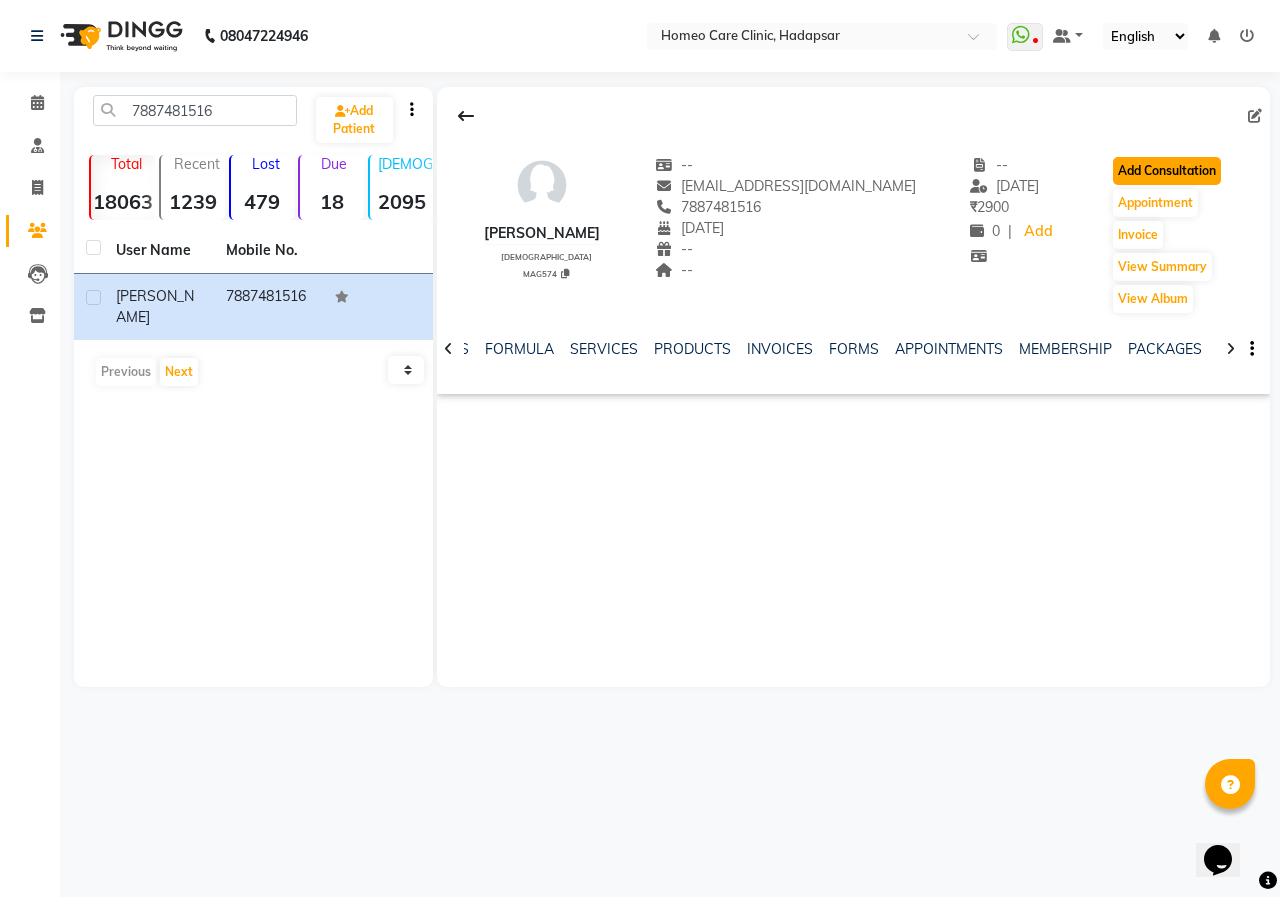 click on "Add Consultation" 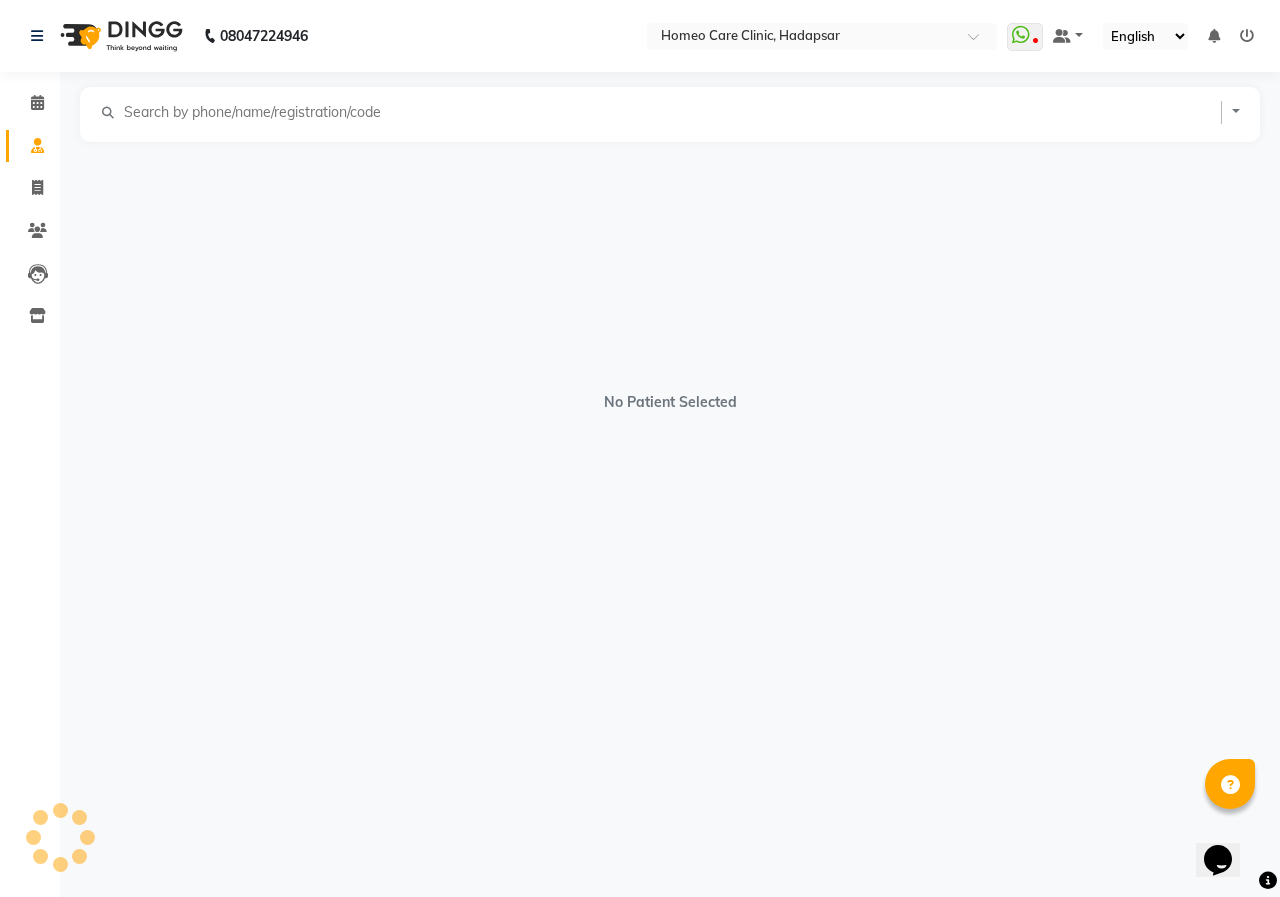 select on "[DEMOGRAPHIC_DATA]" 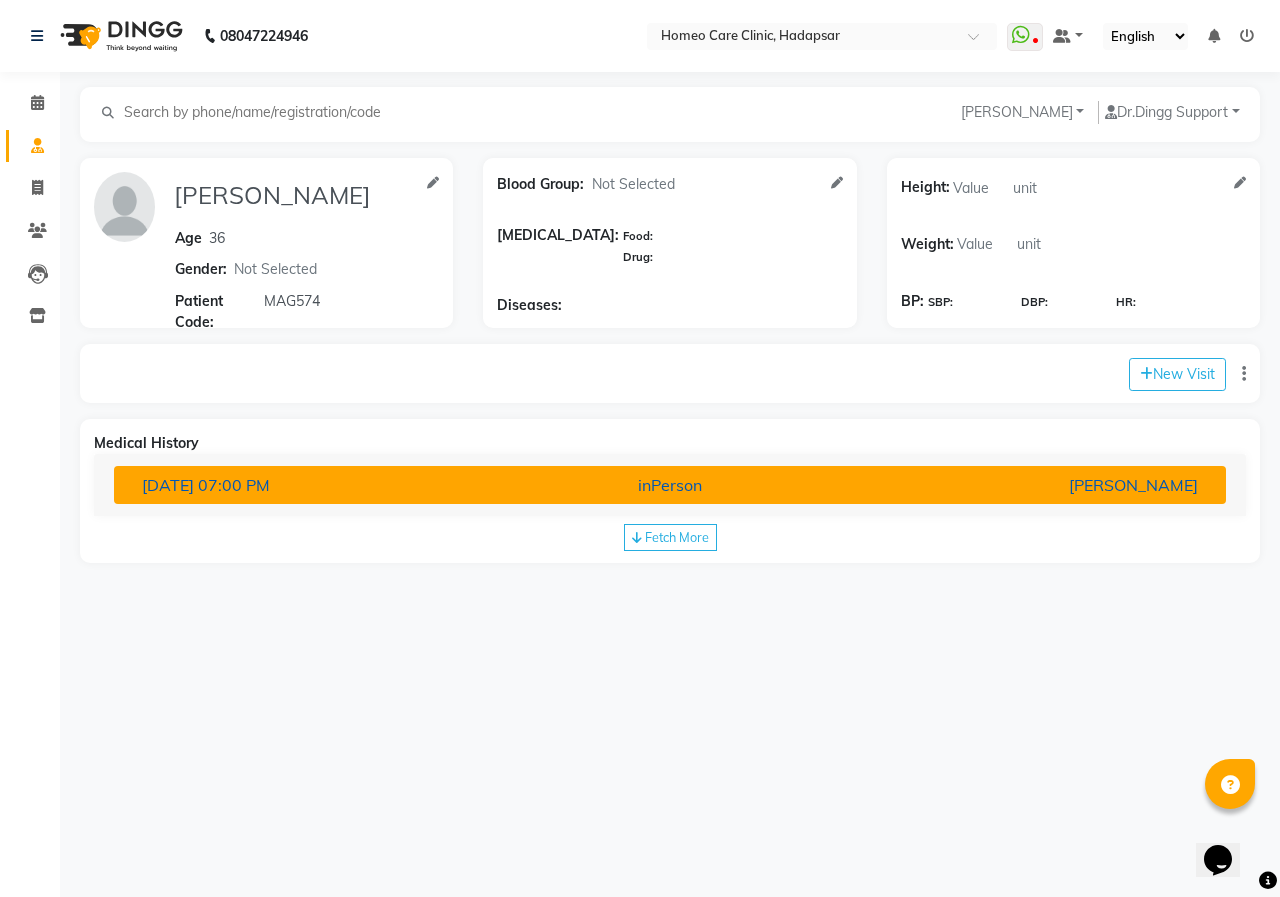 click on "inPerson" at bounding box center [670, 485] 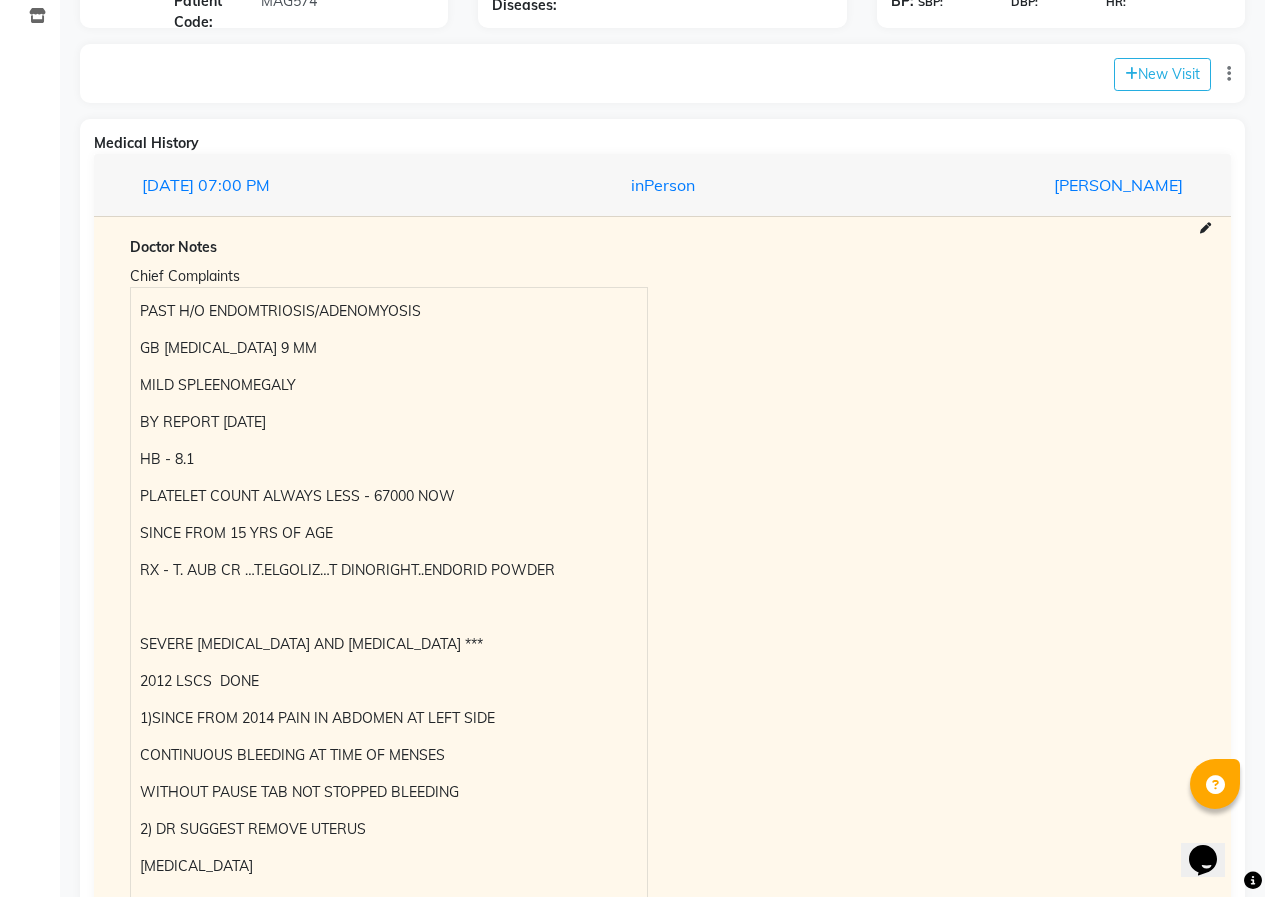 scroll, scrollTop: 0, scrollLeft: 0, axis: both 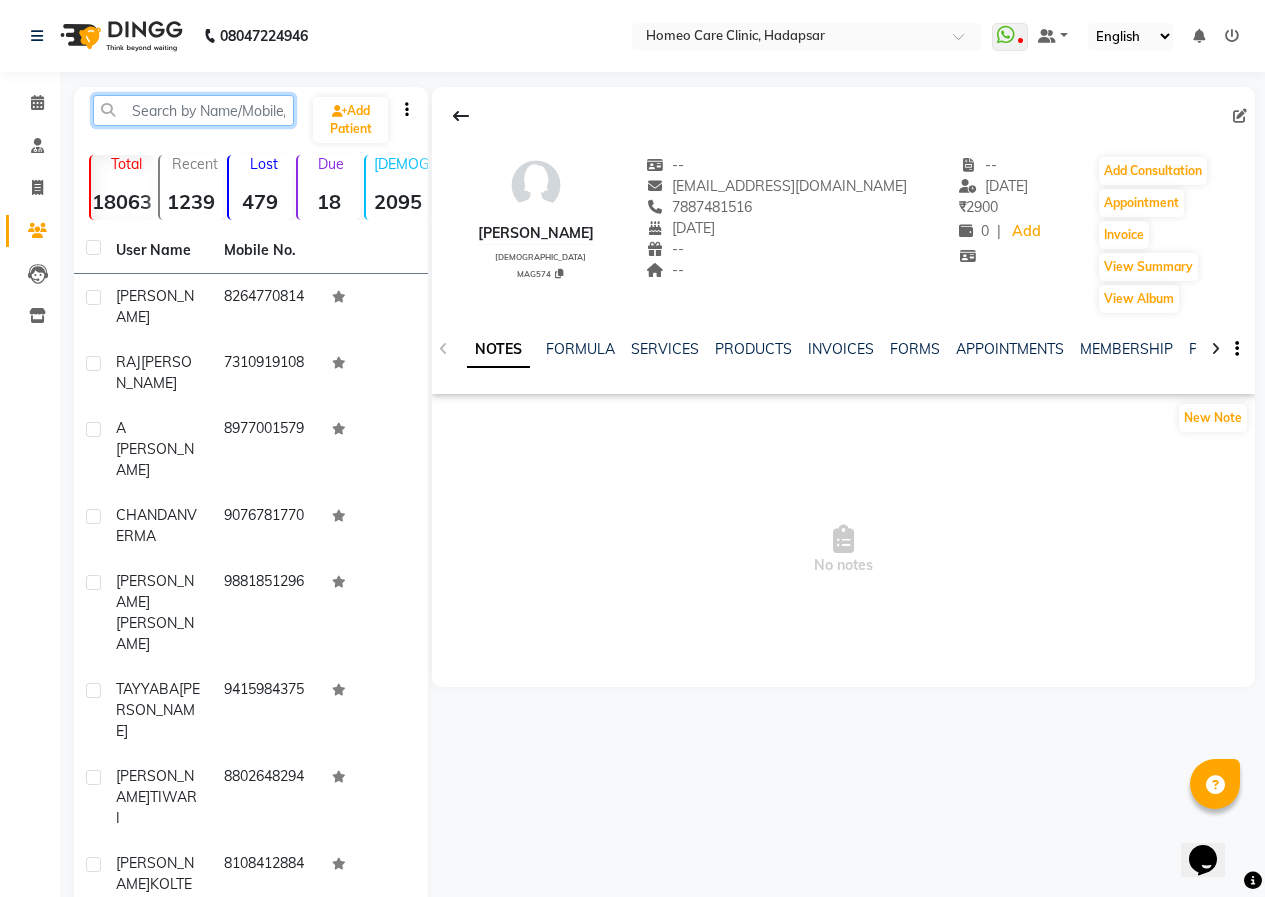 click 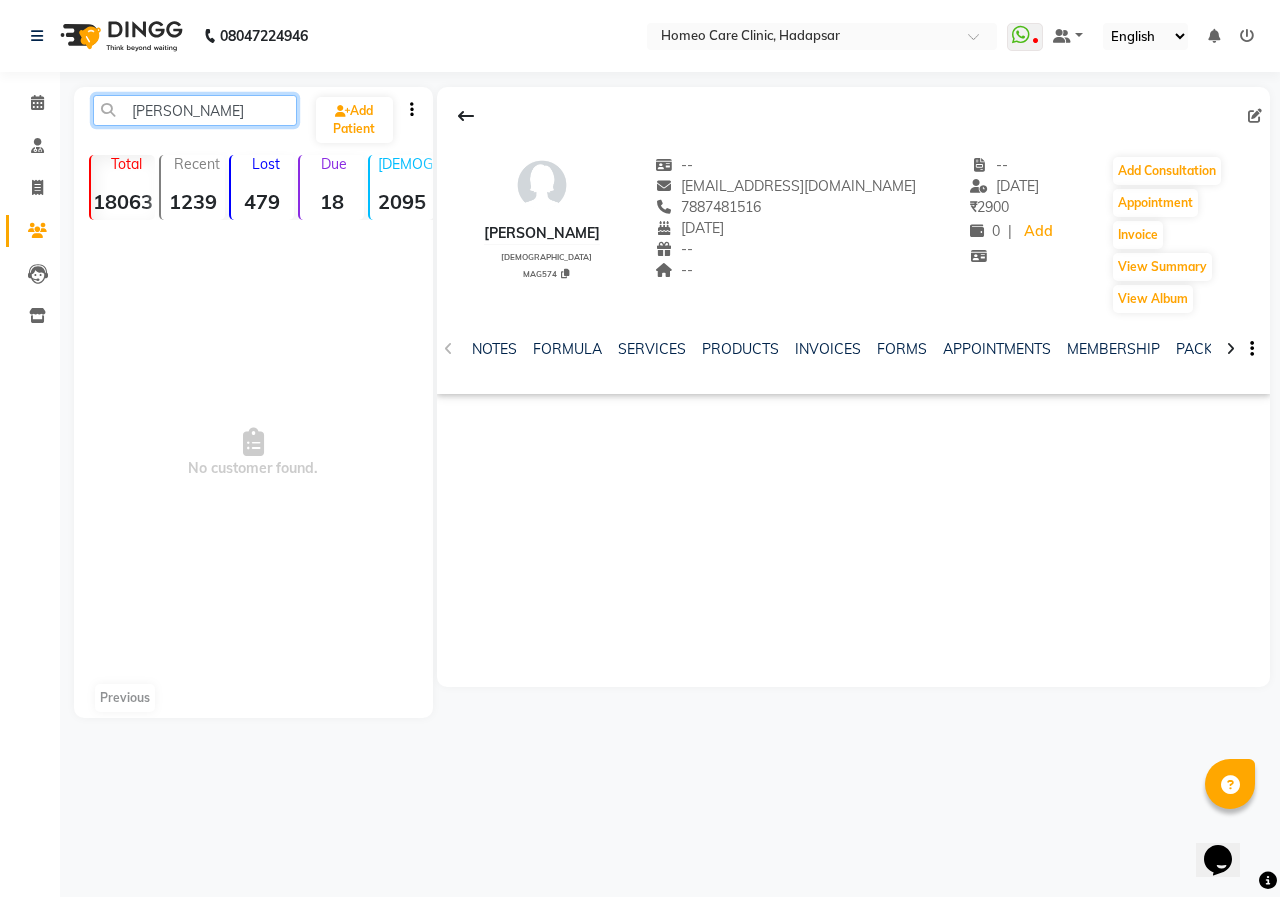 type on "[PERSON_NAME]" 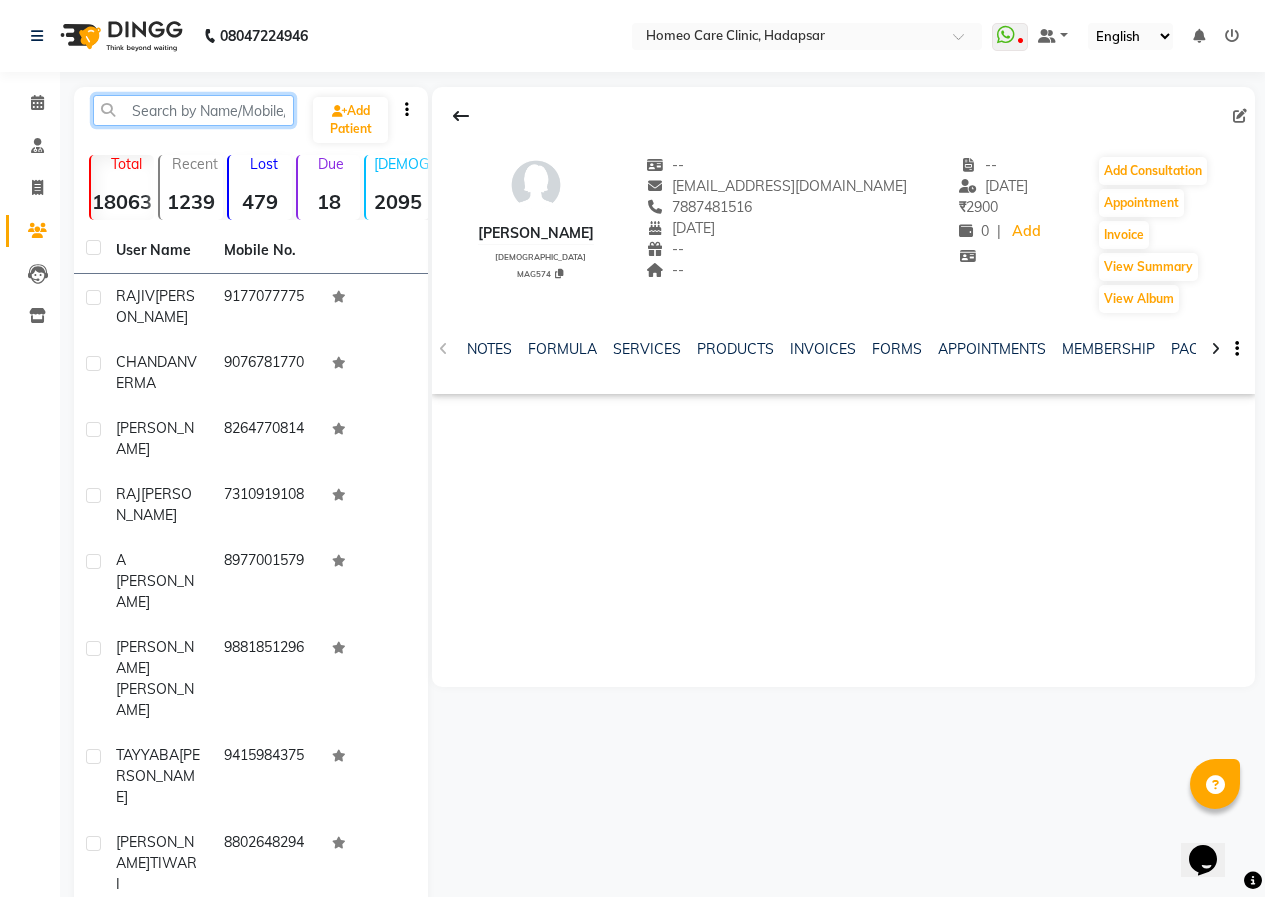 paste on "VND-287" 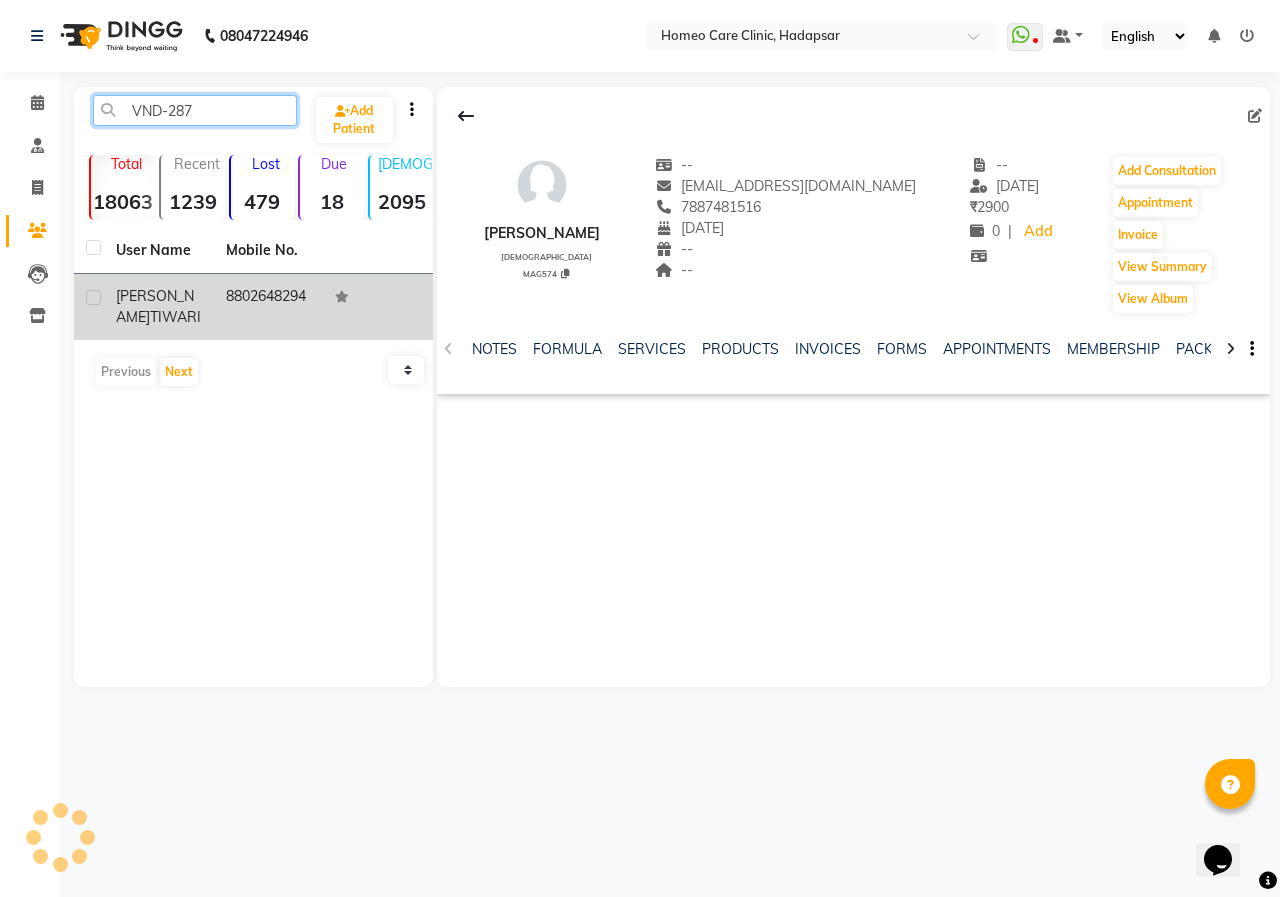type on "VND-287" 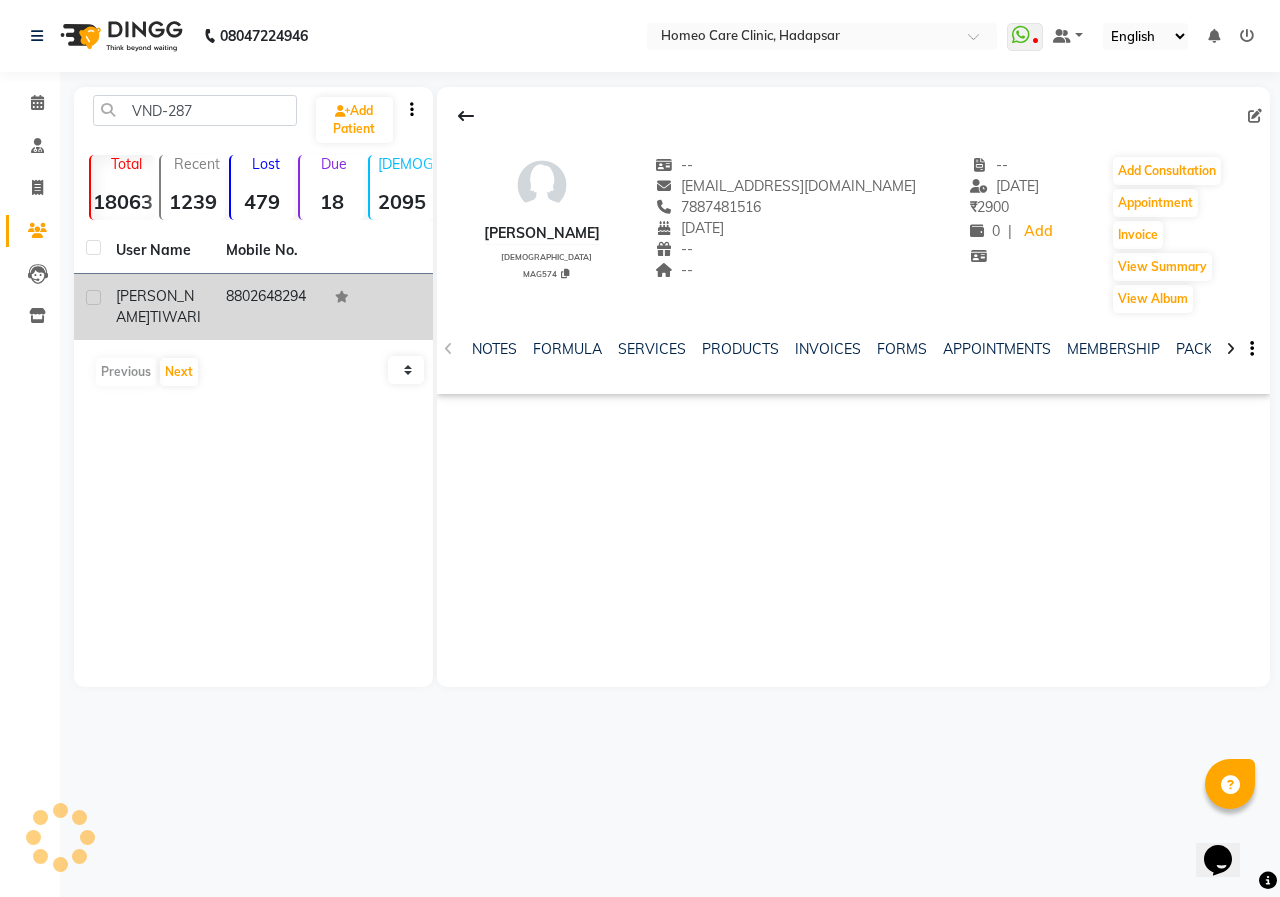 click on "8802648294" 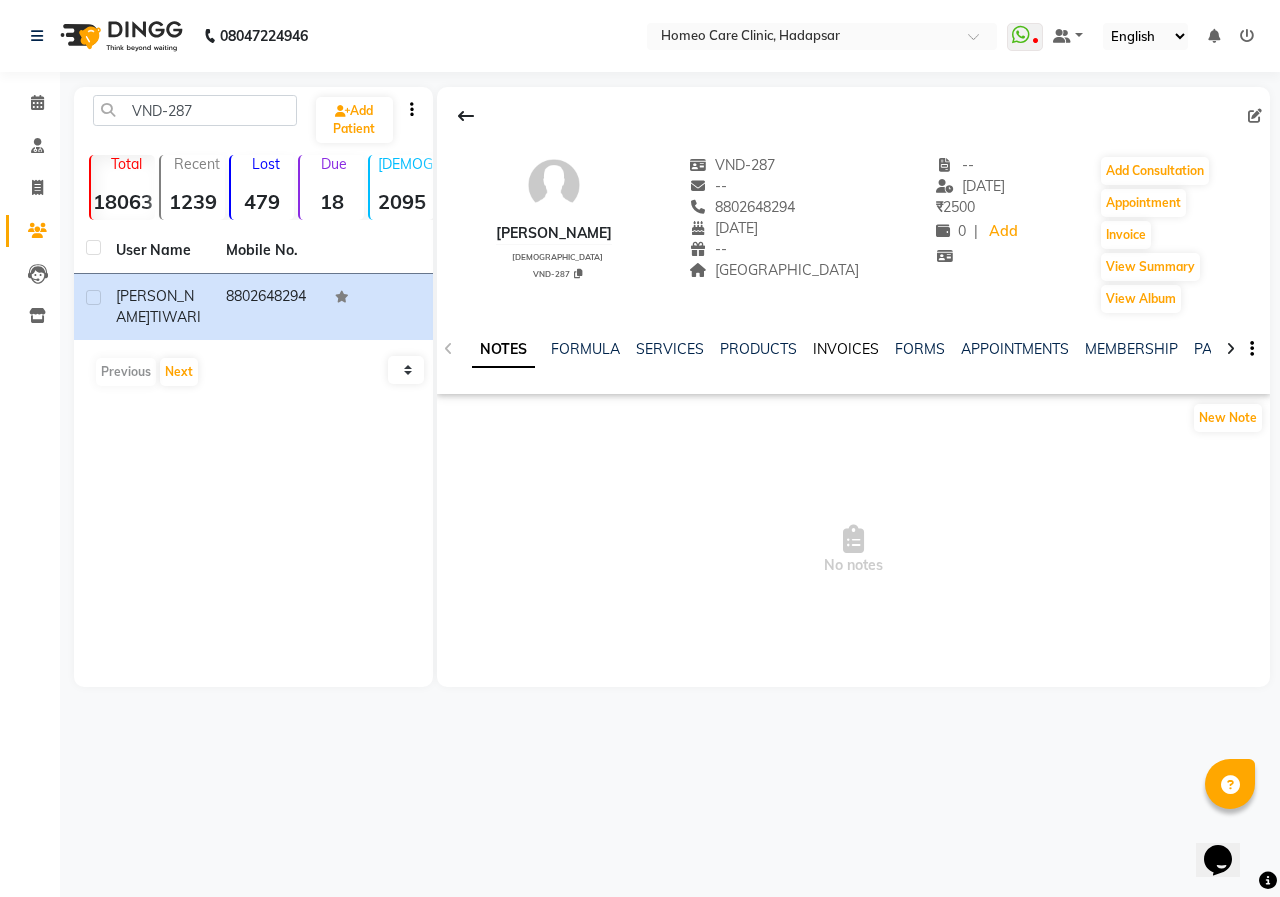 click on "INVOICES" 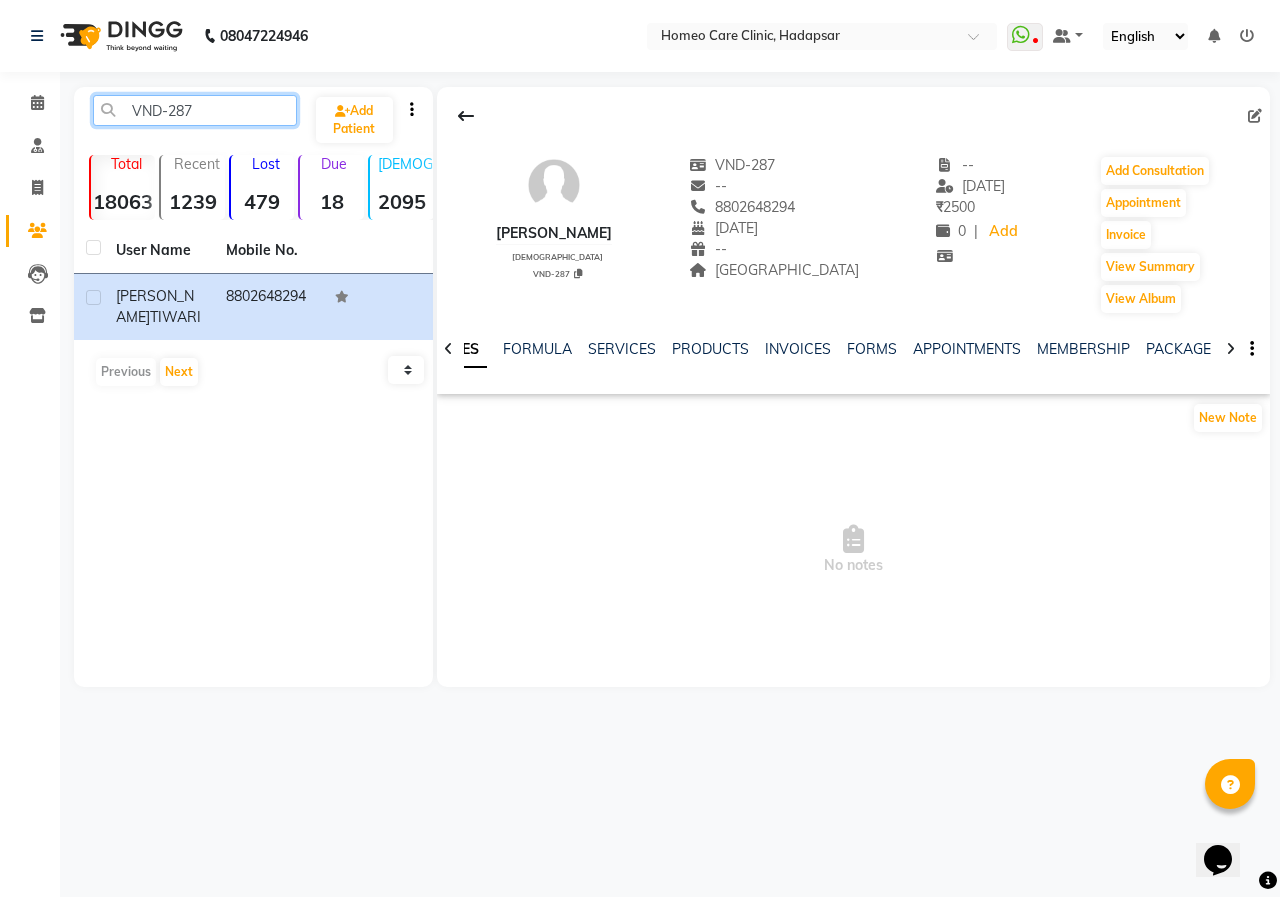 drag, startPoint x: 219, startPoint y: 114, endPoint x: 0, endPoint y: 57, distance: 226.29626 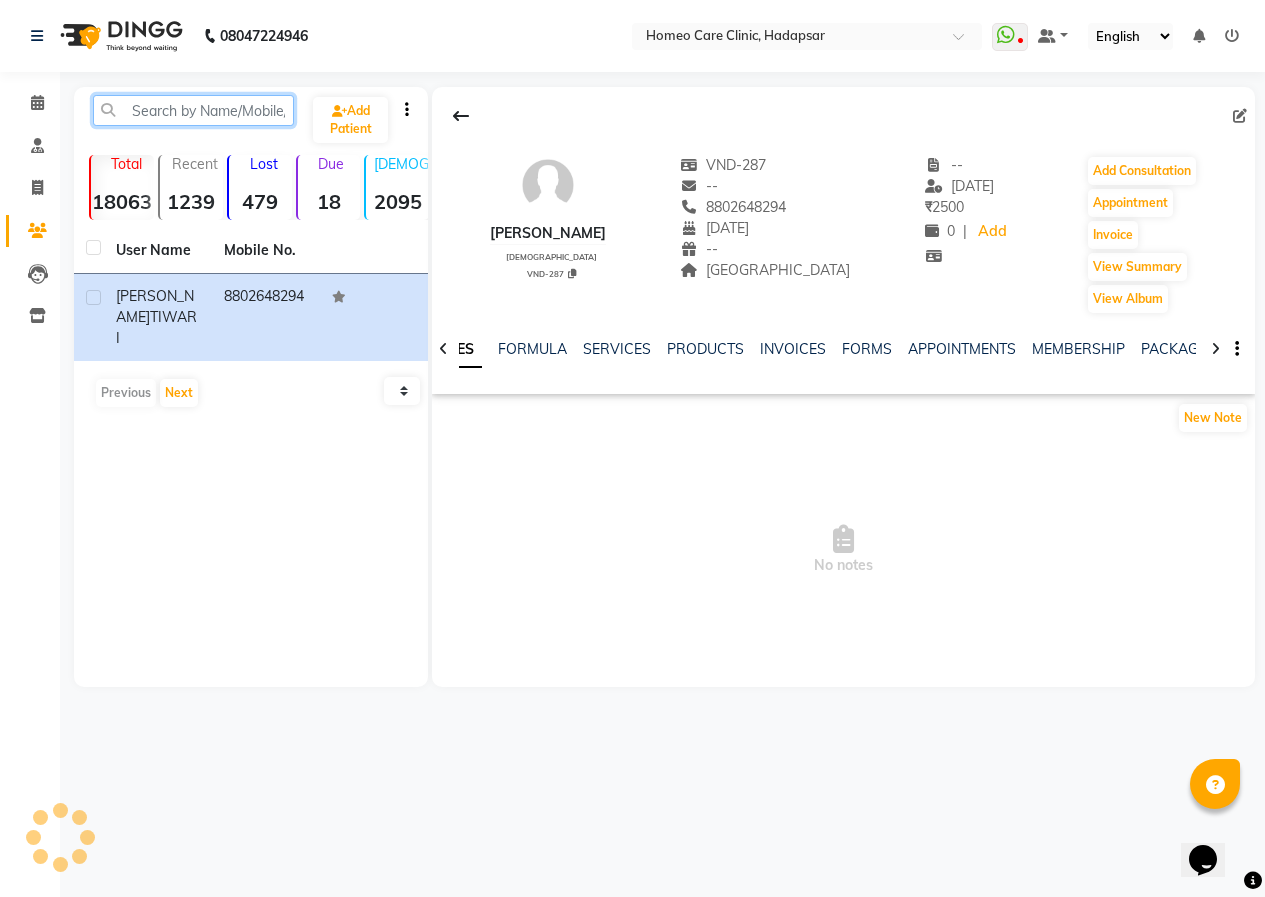 paste on "VND-217" 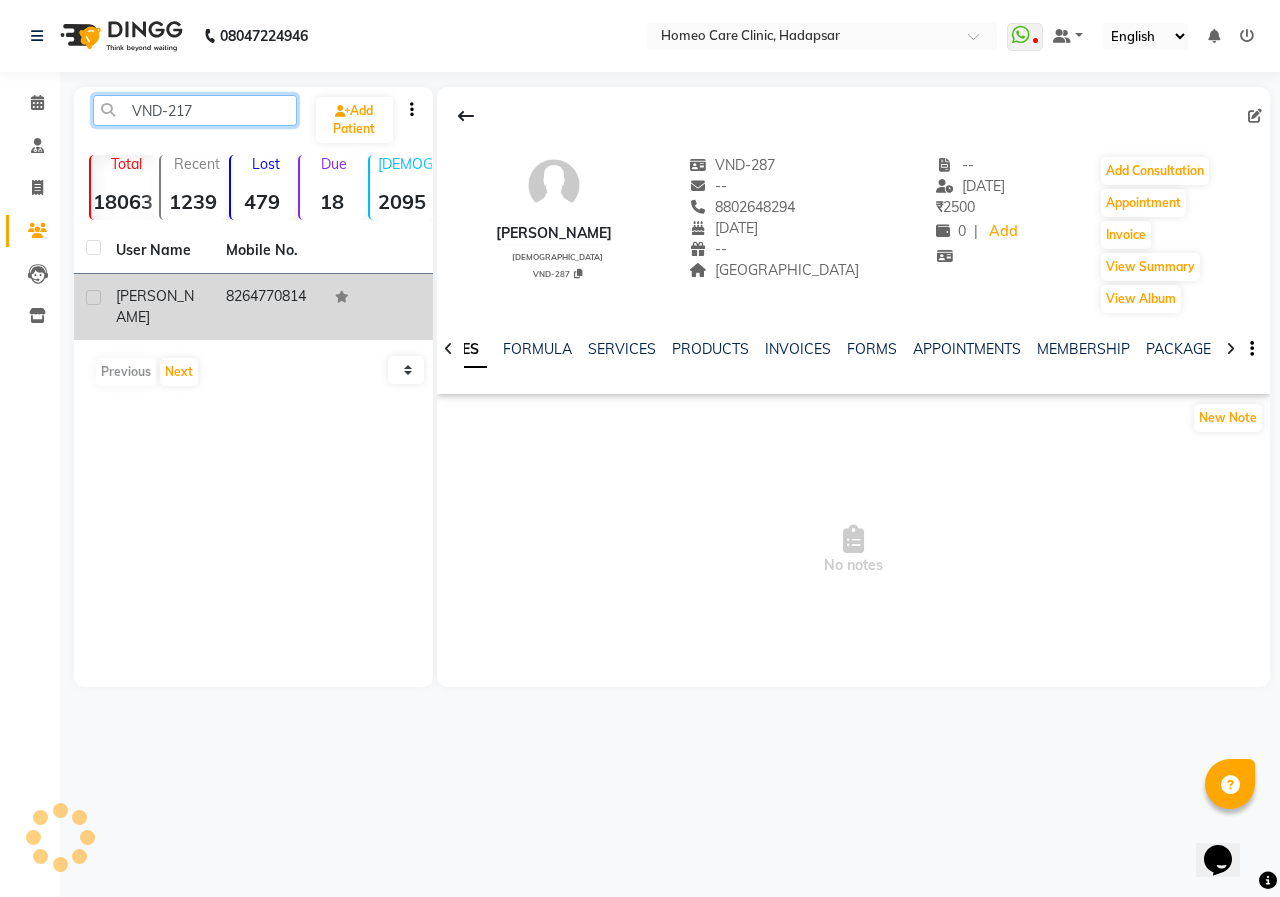 type on "VND-217" 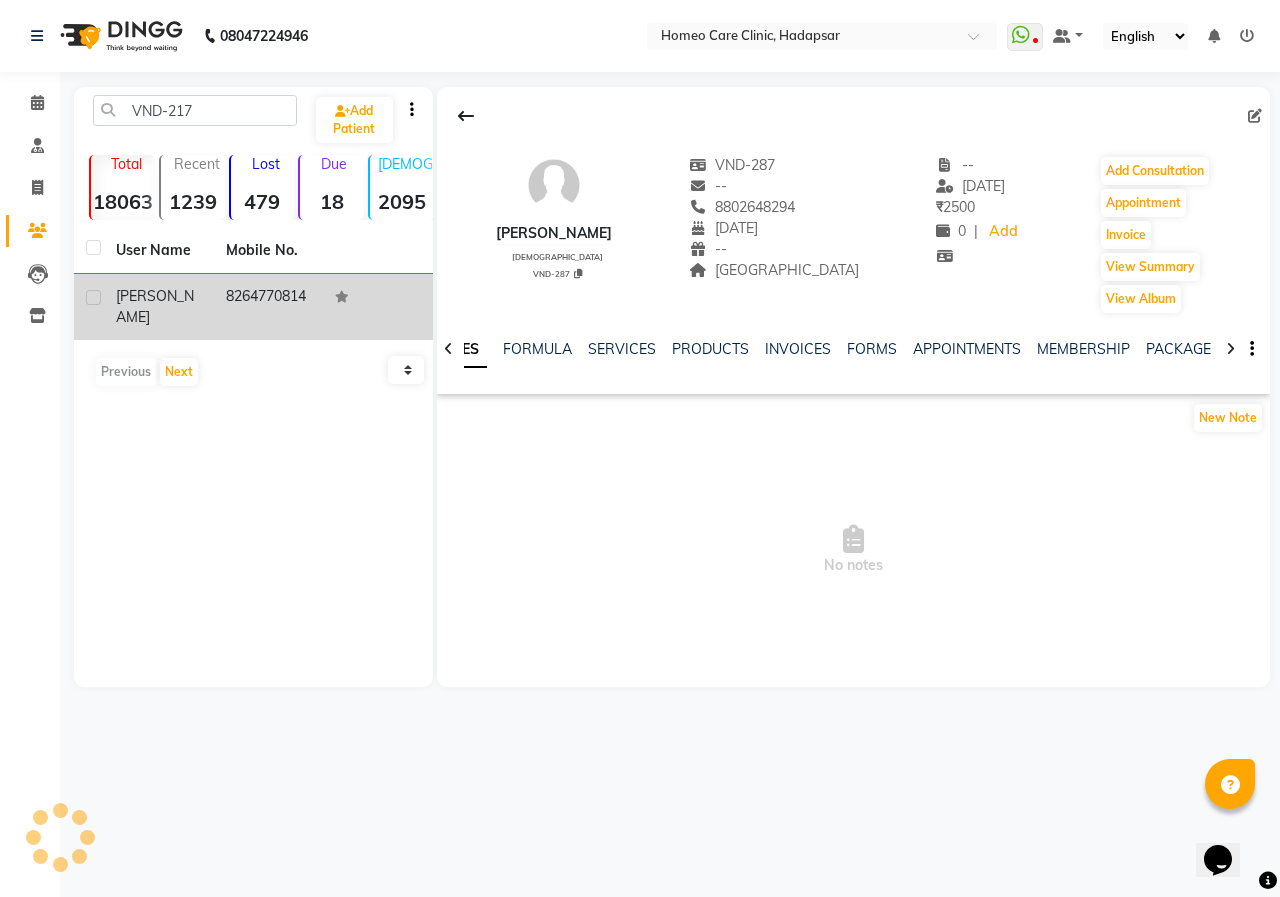 click on "8264770814" 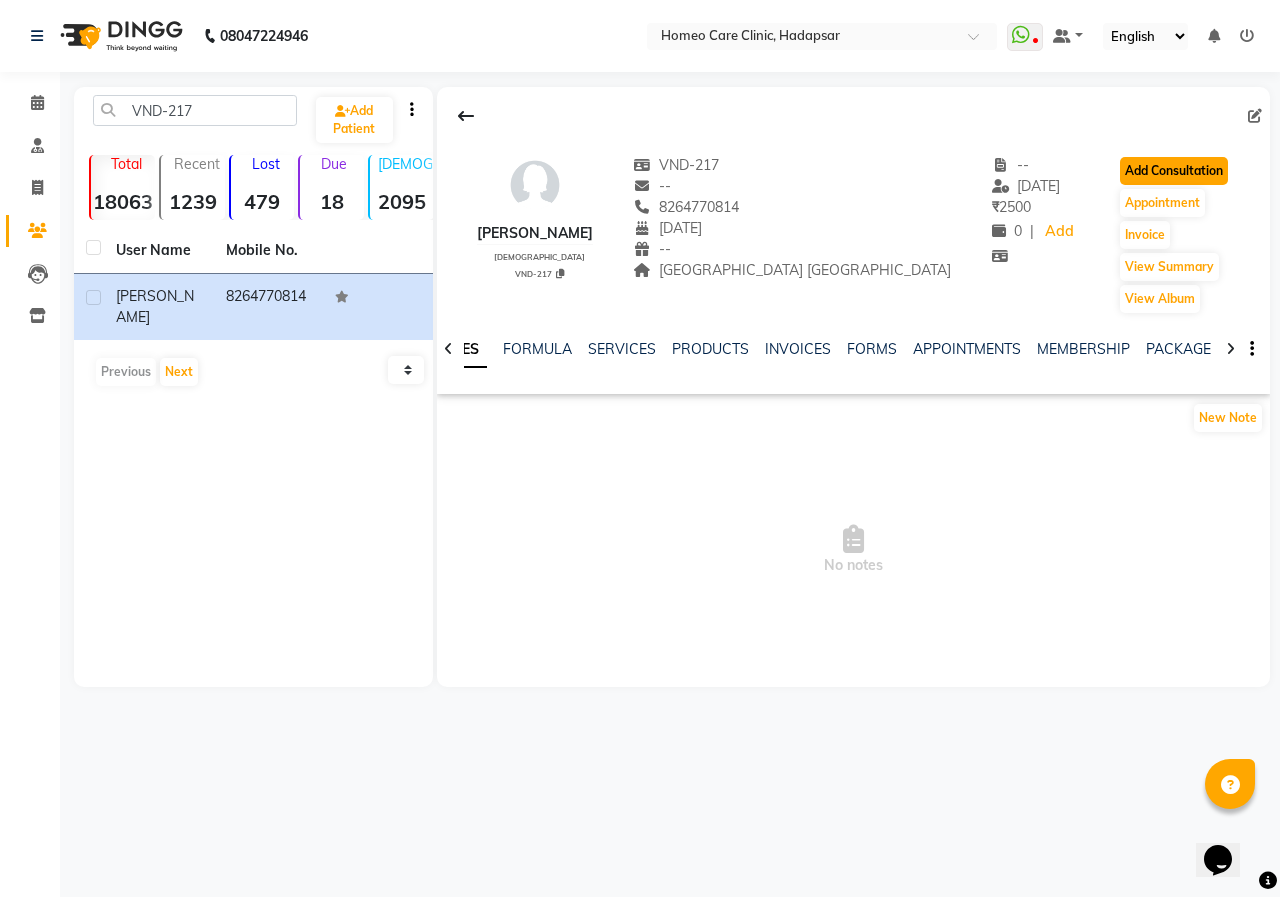 click on "Add Consultation" 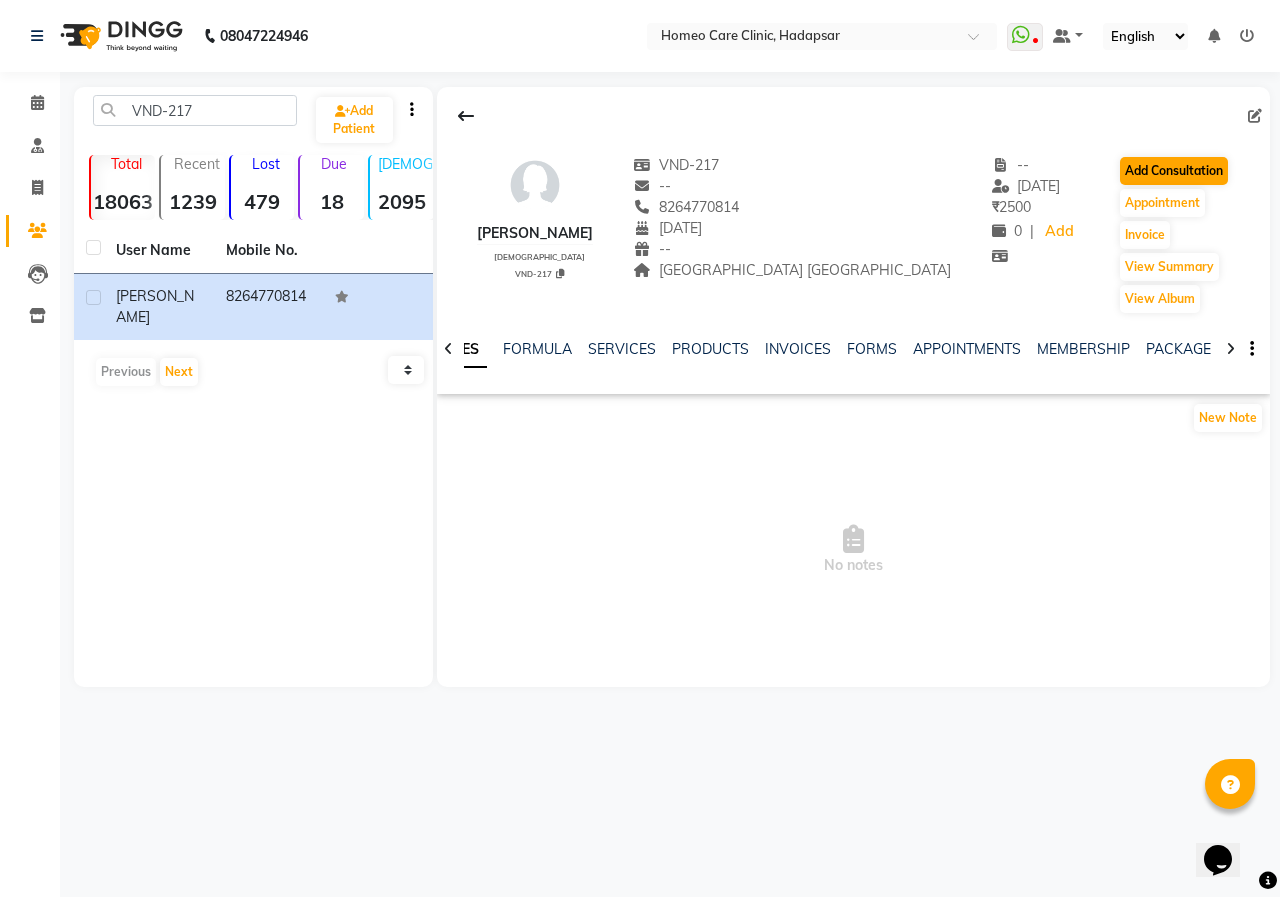 select on "[DEMOGRAPHIC_DATA]" 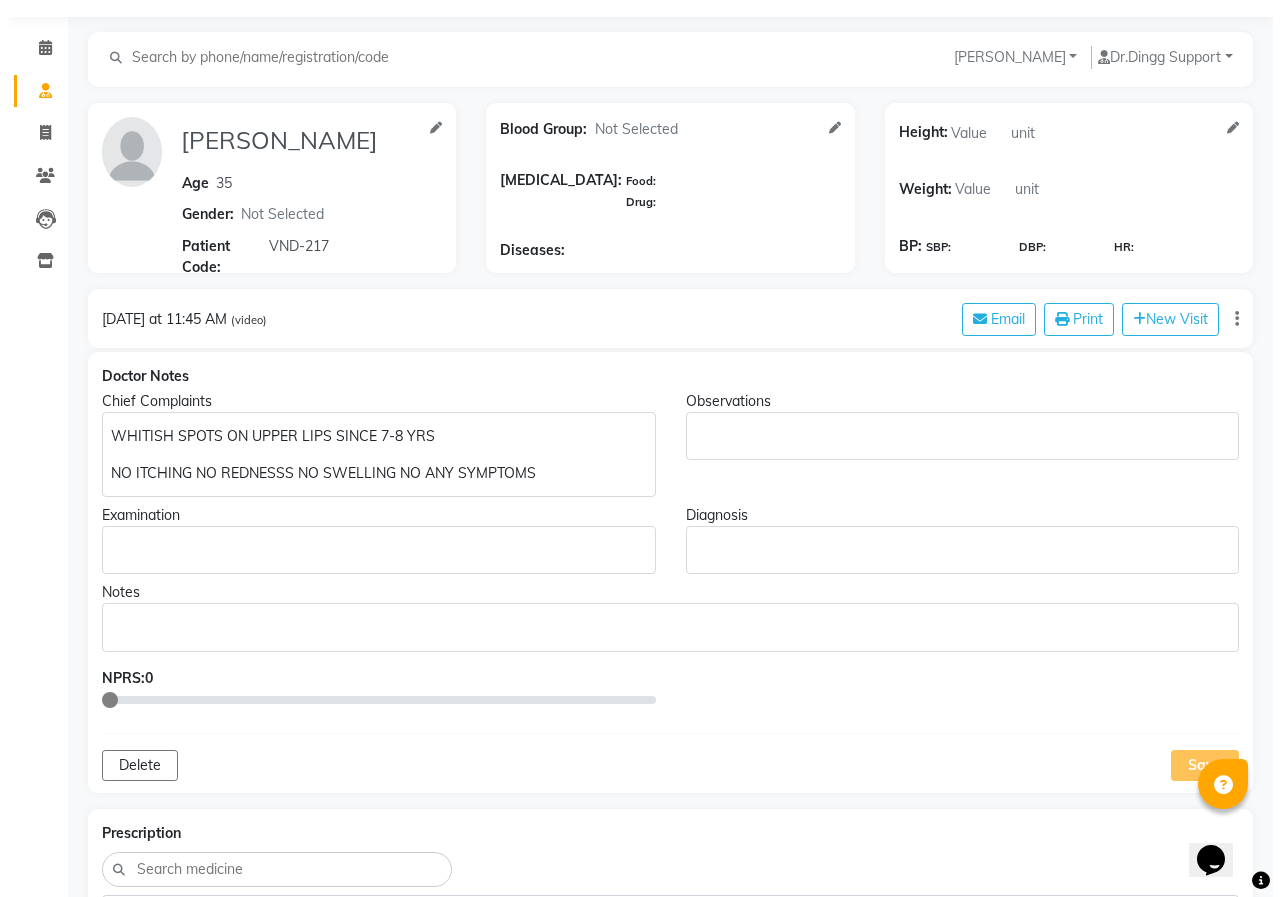 scroll, scrollTop: 0, scrollLeft: 0, axis: both 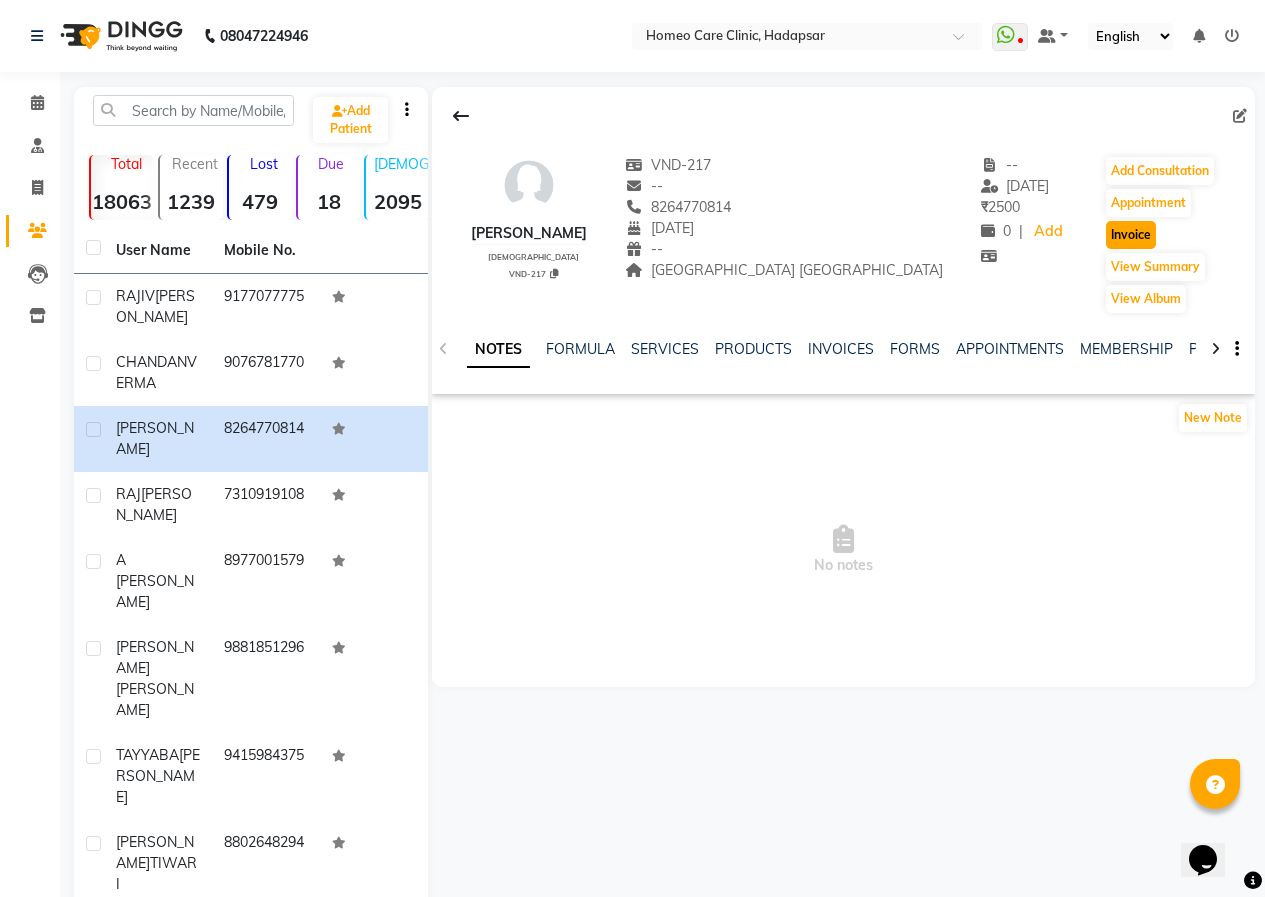 click on "Invoice" 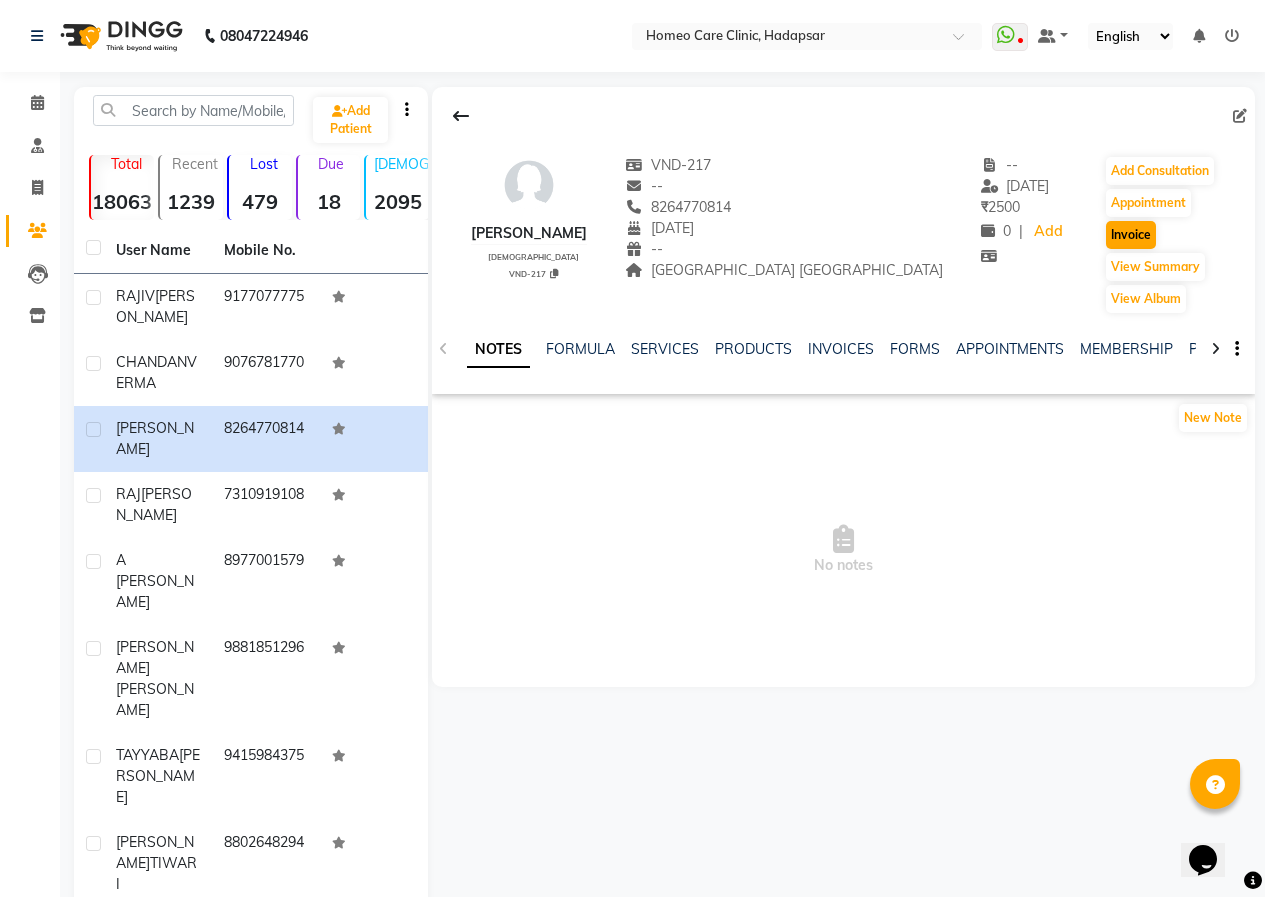 select on "service" 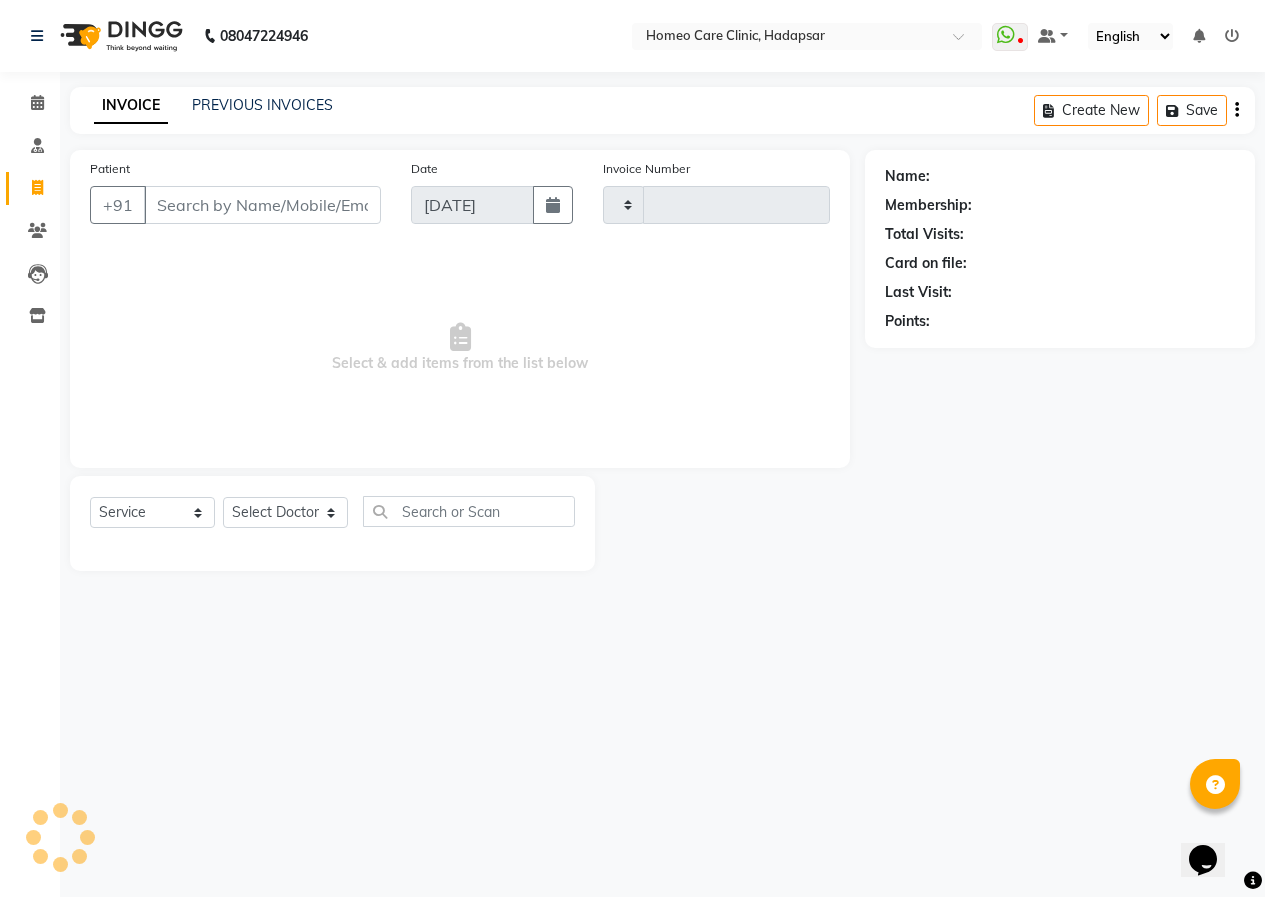 type on "1782" 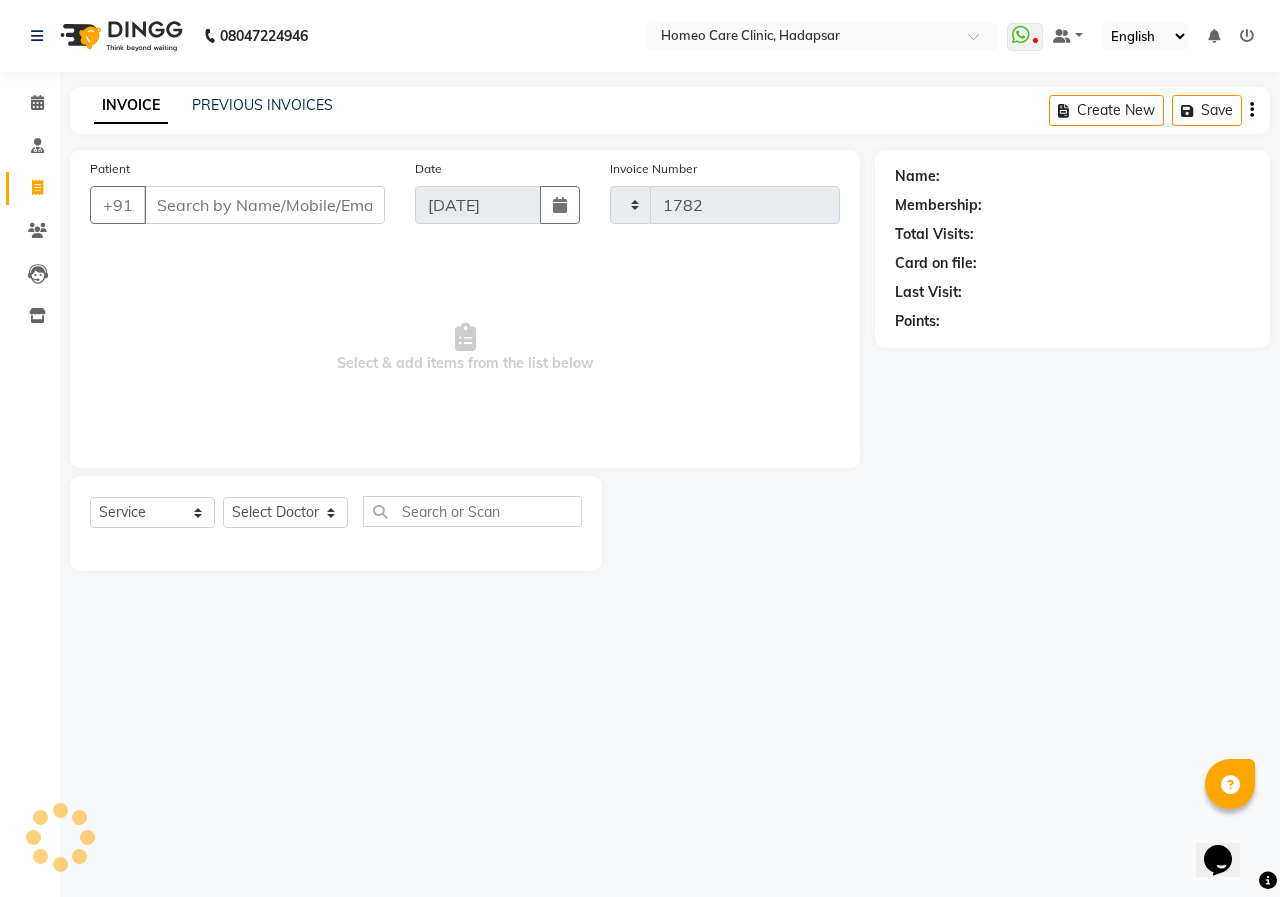 select on "7485" 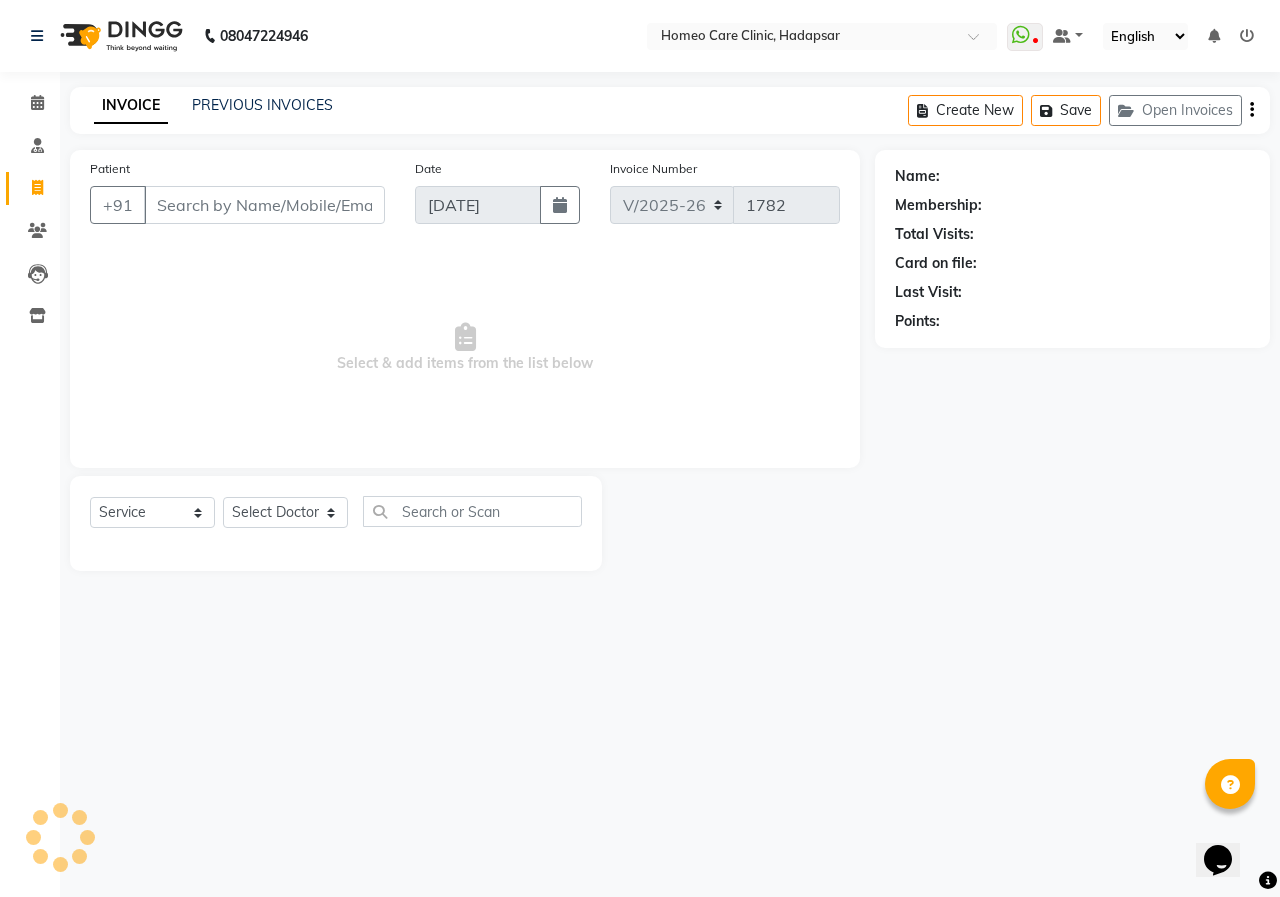 type on "8264770814" 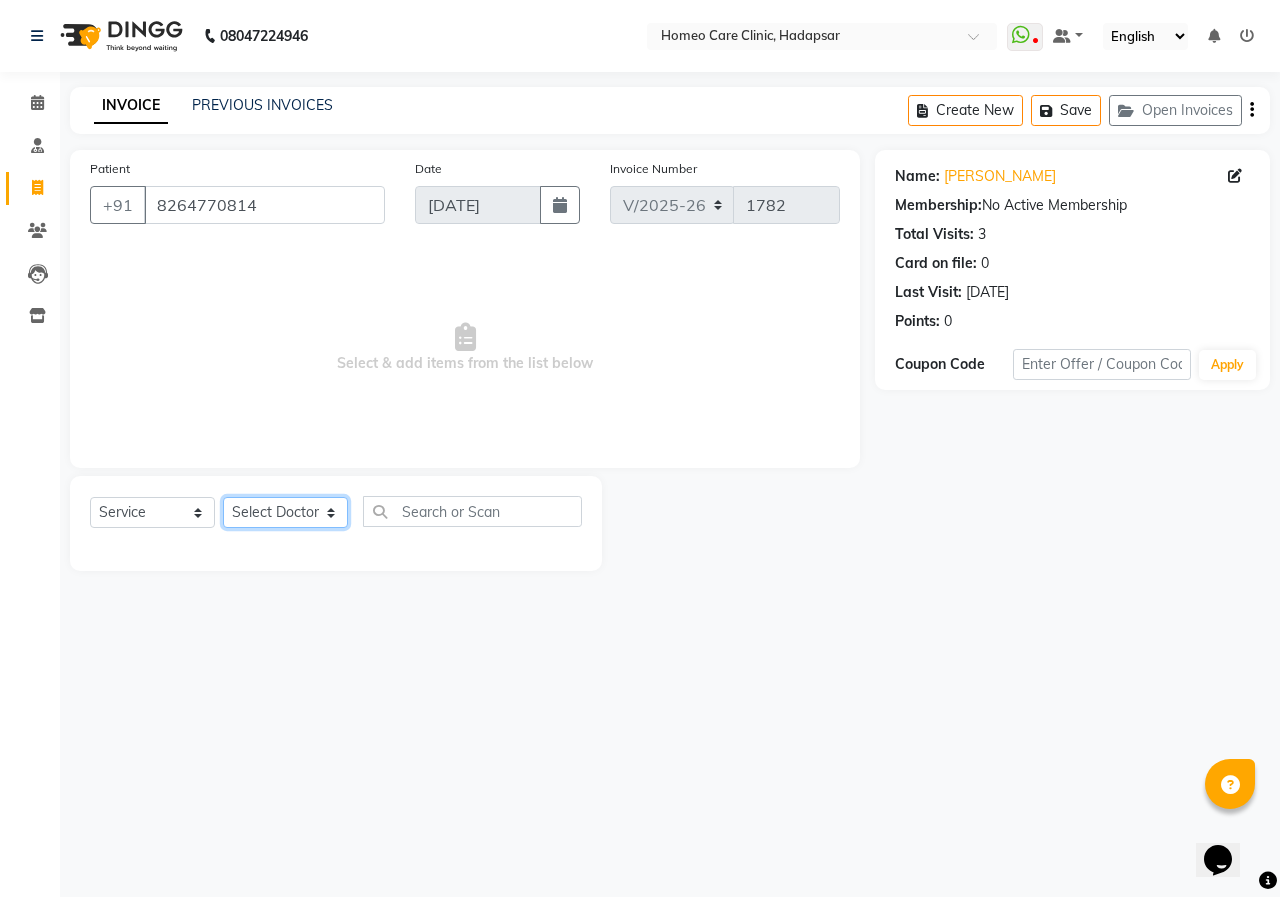 click on "Select Doctor Dingg Support [PERSON_NAME] [PERSON_NAME]  [PERSON_NAME] [PERSON_NAME] [PERSON_NAME][MEDICAL_DATA] [PERSON_NAME] Dr [PERSON_NAME] Dr [PERSON_NAME] [PERSON_NAME] [PERSON_NAME] [MEDICAL_DATA][PERSON_NAME] [PERSON_NAME]" 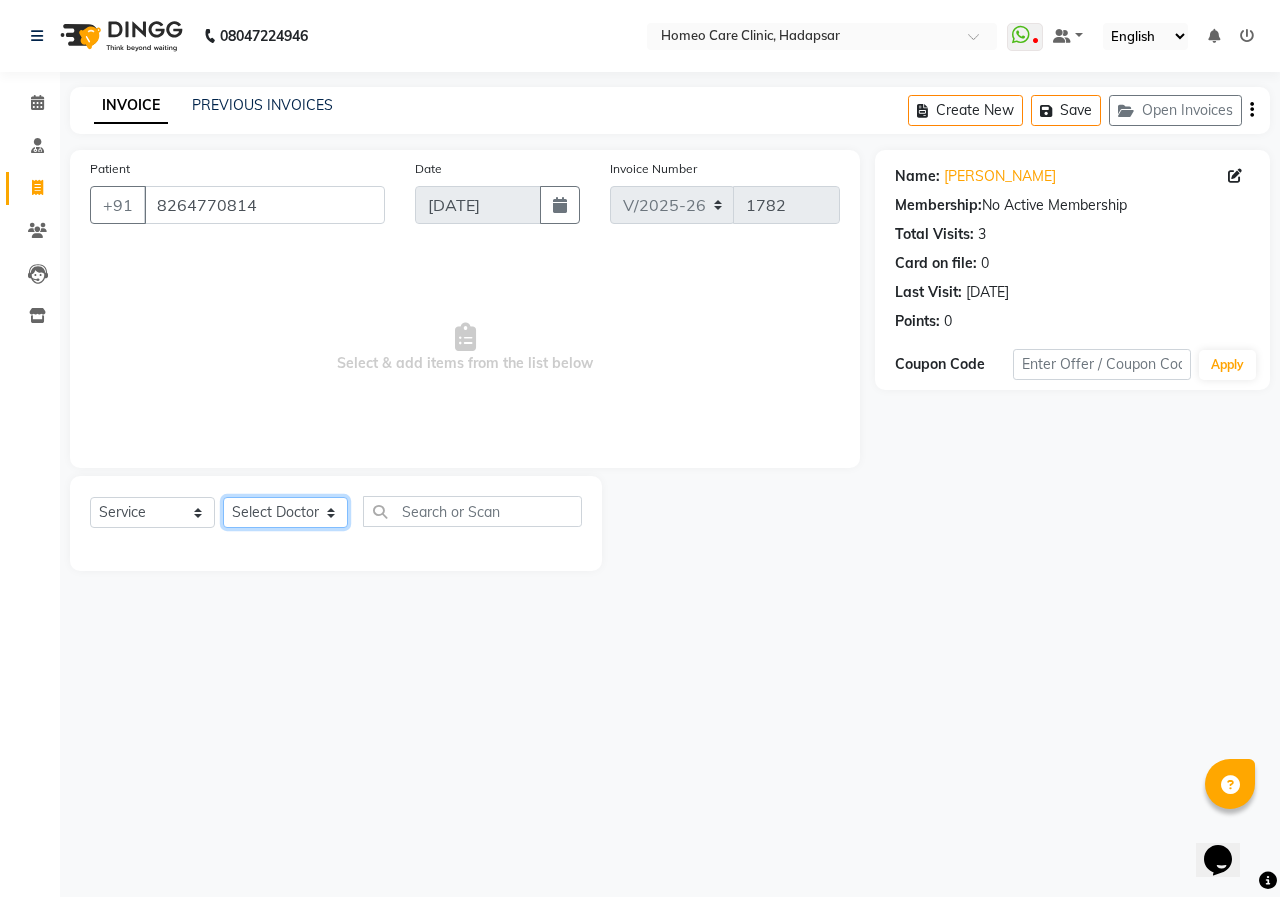 select on "70882" 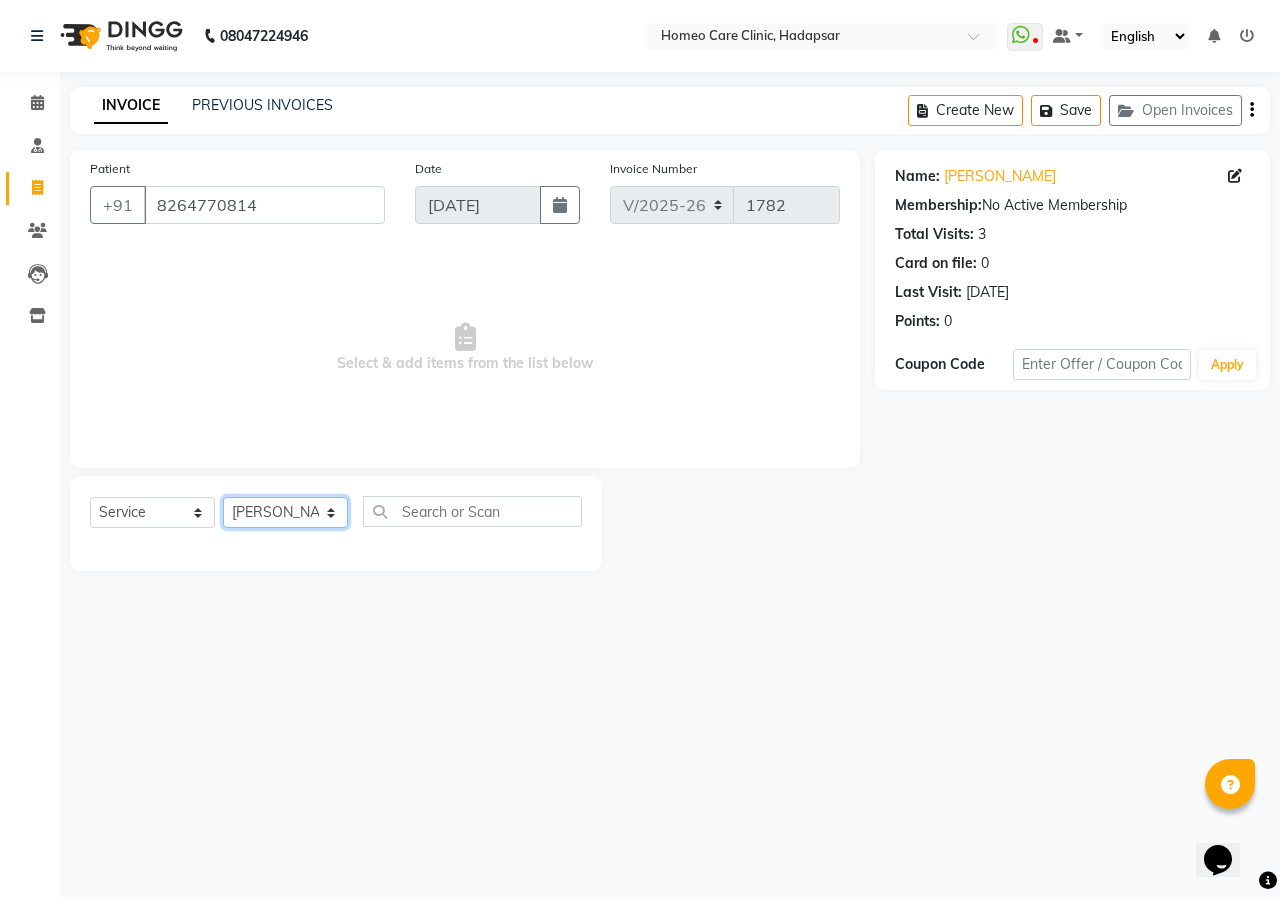 click on "Select Doctor Dingg Support [PERSON_NAME] [PERSON_NAME]  [PERSON_NAME] [PERSON_NAME] [PERSON_NAME][MEDICAL_DATA] [PERSON_NAME] Dr [PERSON_NAME] Dr [PERSON_NAME] [PERSON_NAME] [PERSON_NAME] [MEDICAL_DATA][PERSON_NAME] [PERSON_NAME]" 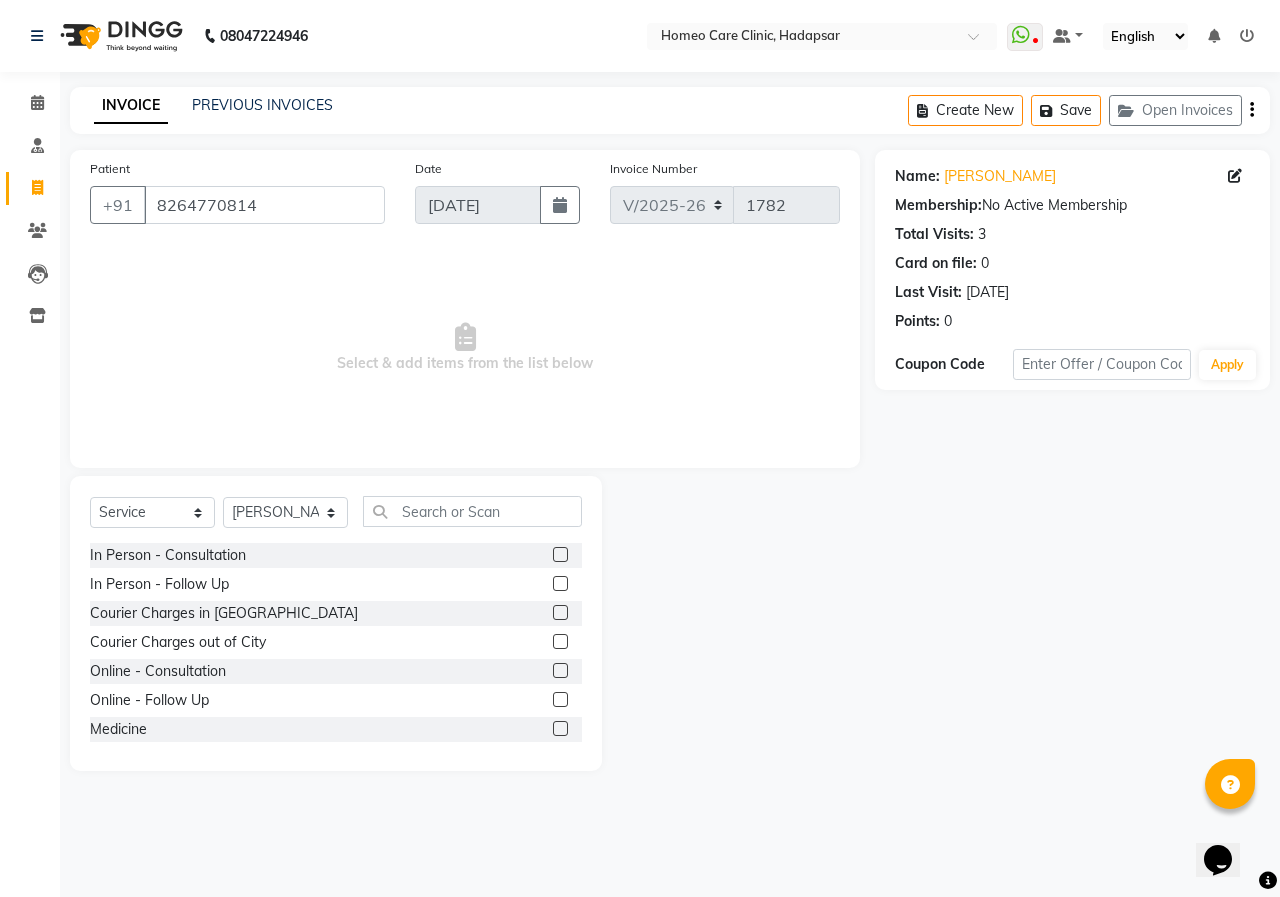 click 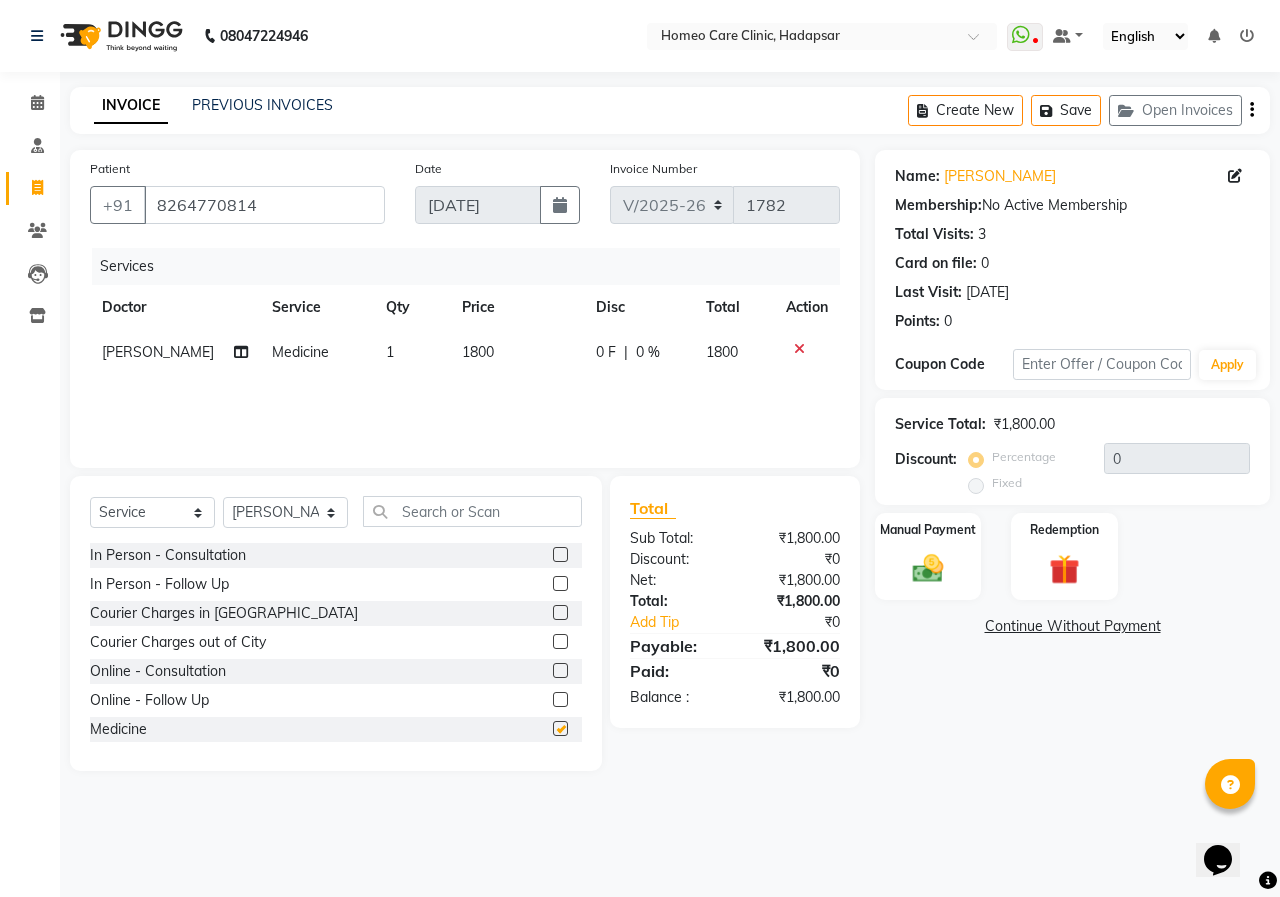 checkbox on "false" 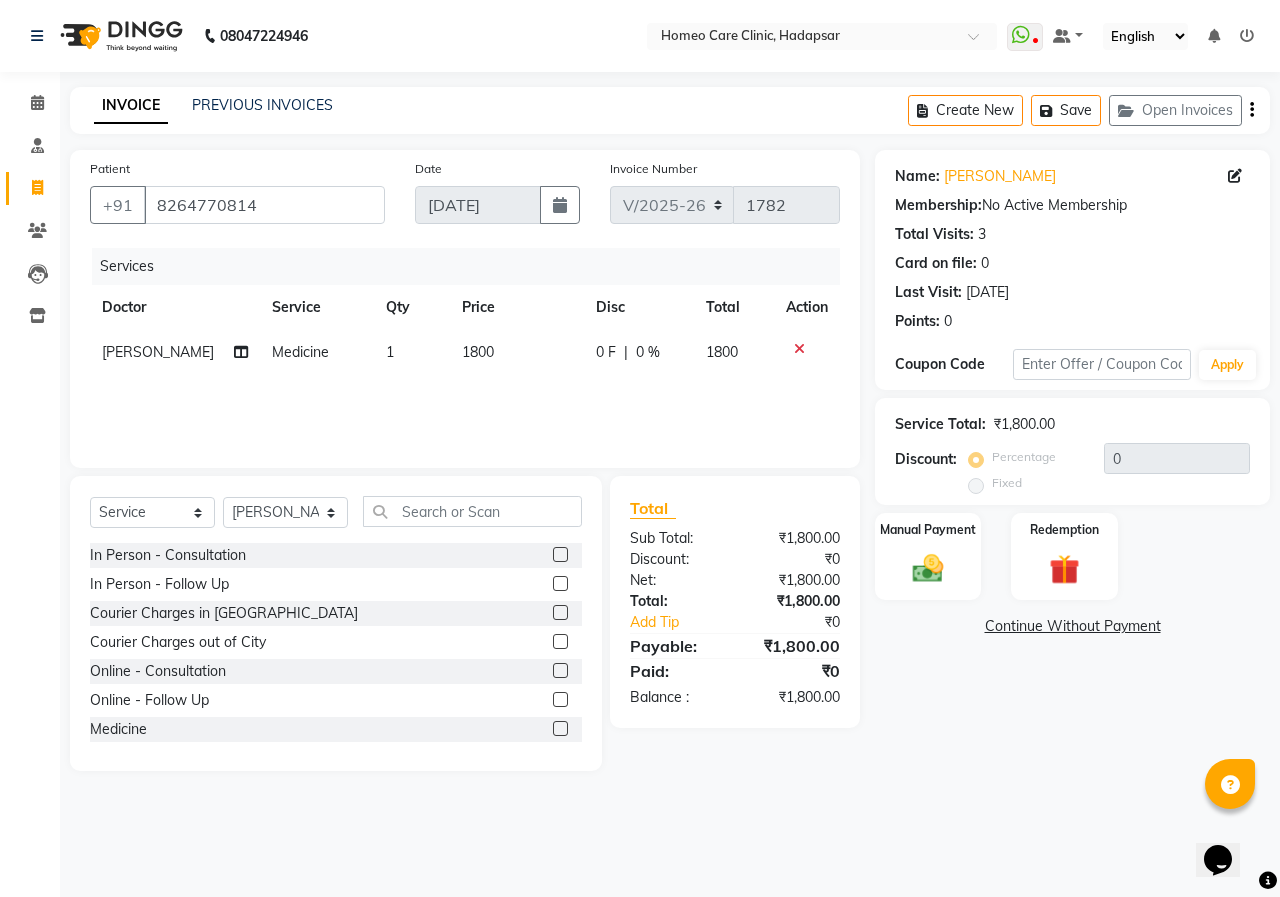 click 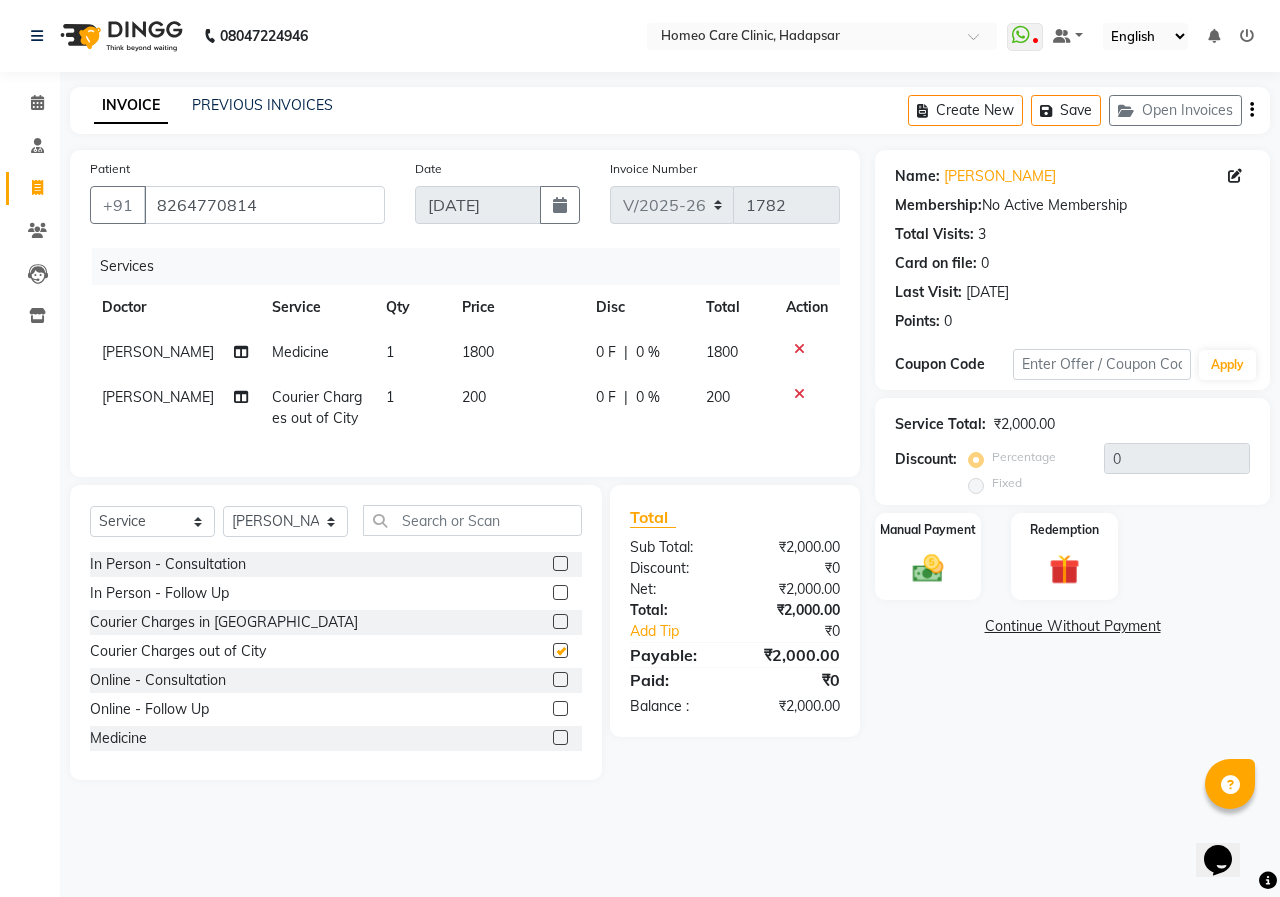 checkbox on "false" 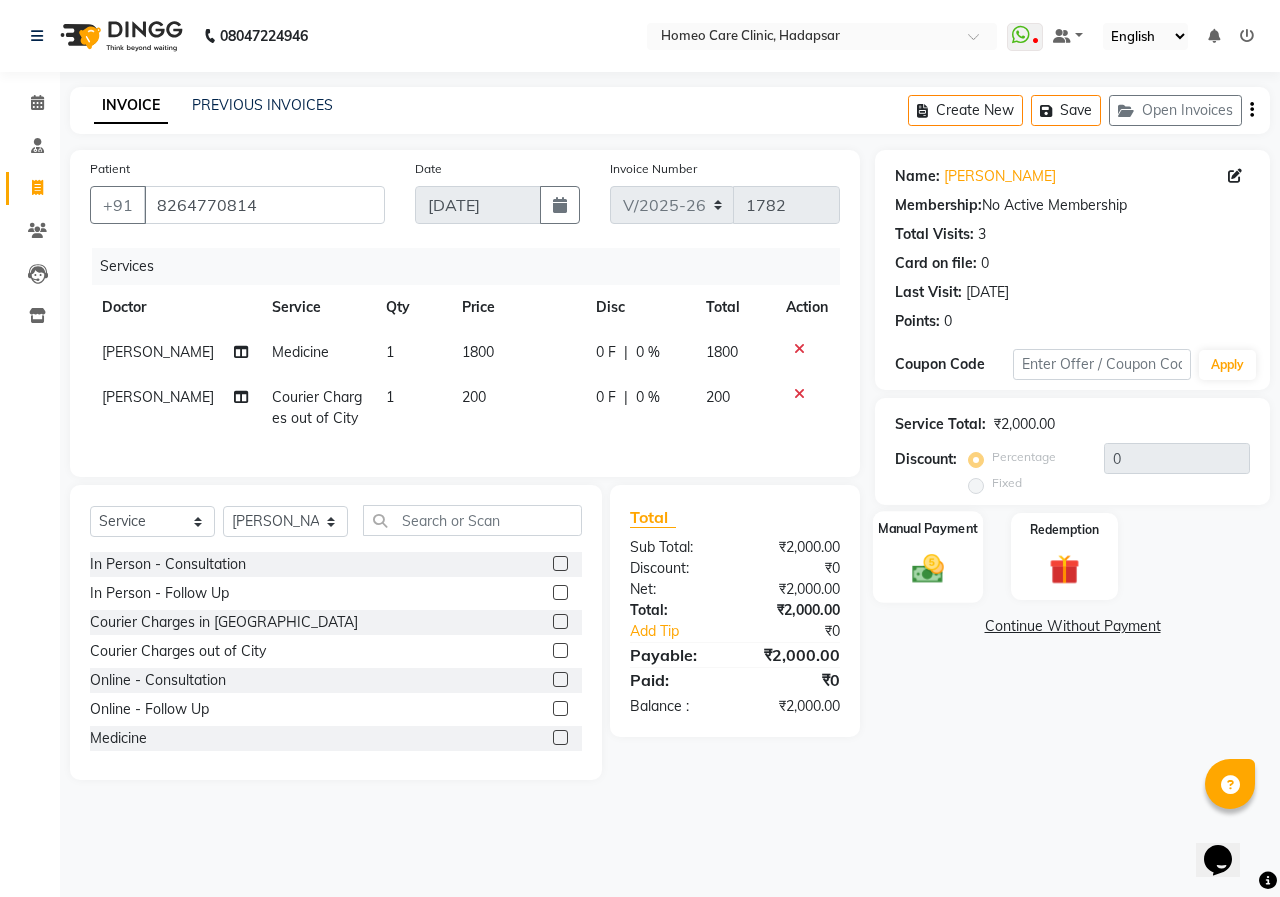 click 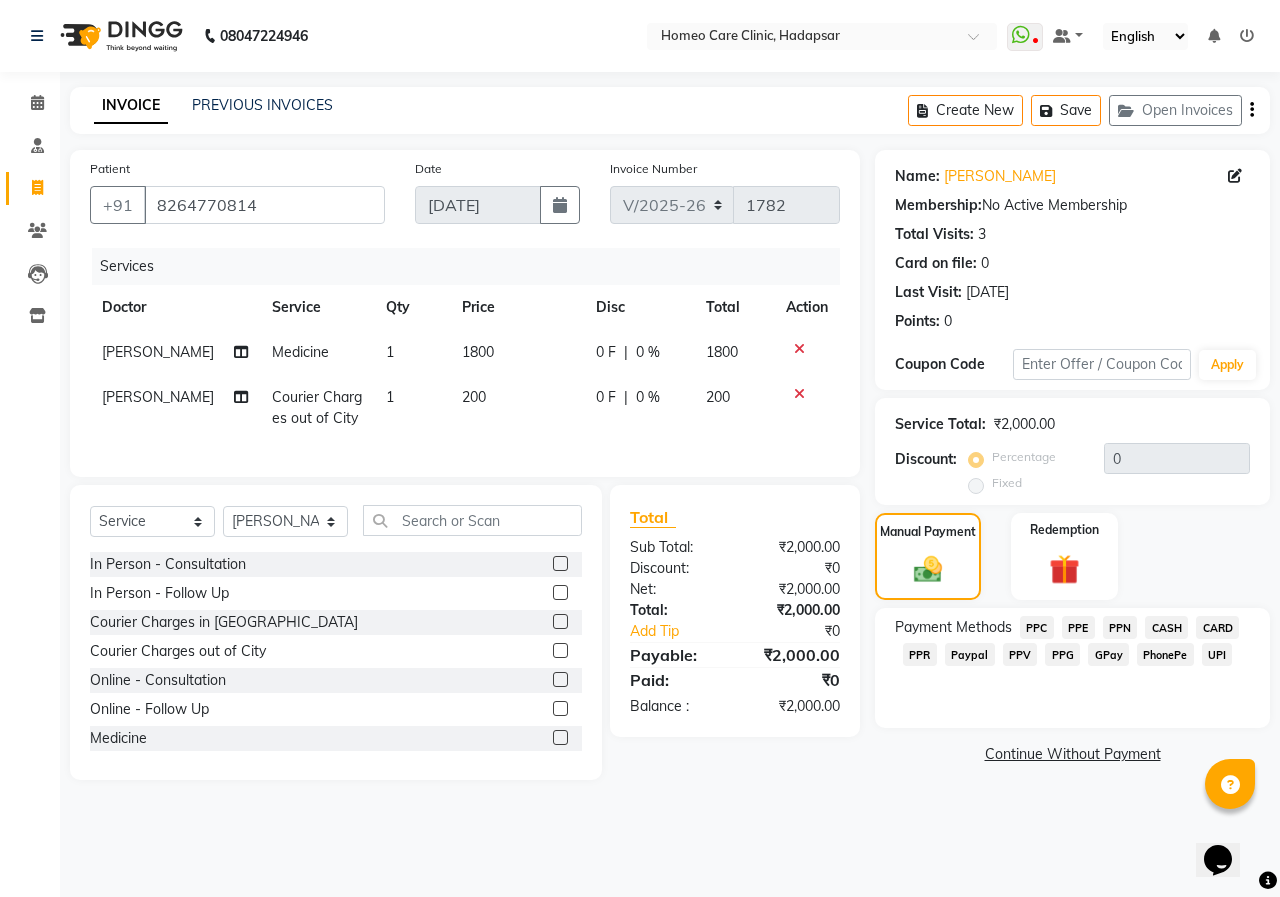 click on "PPN" 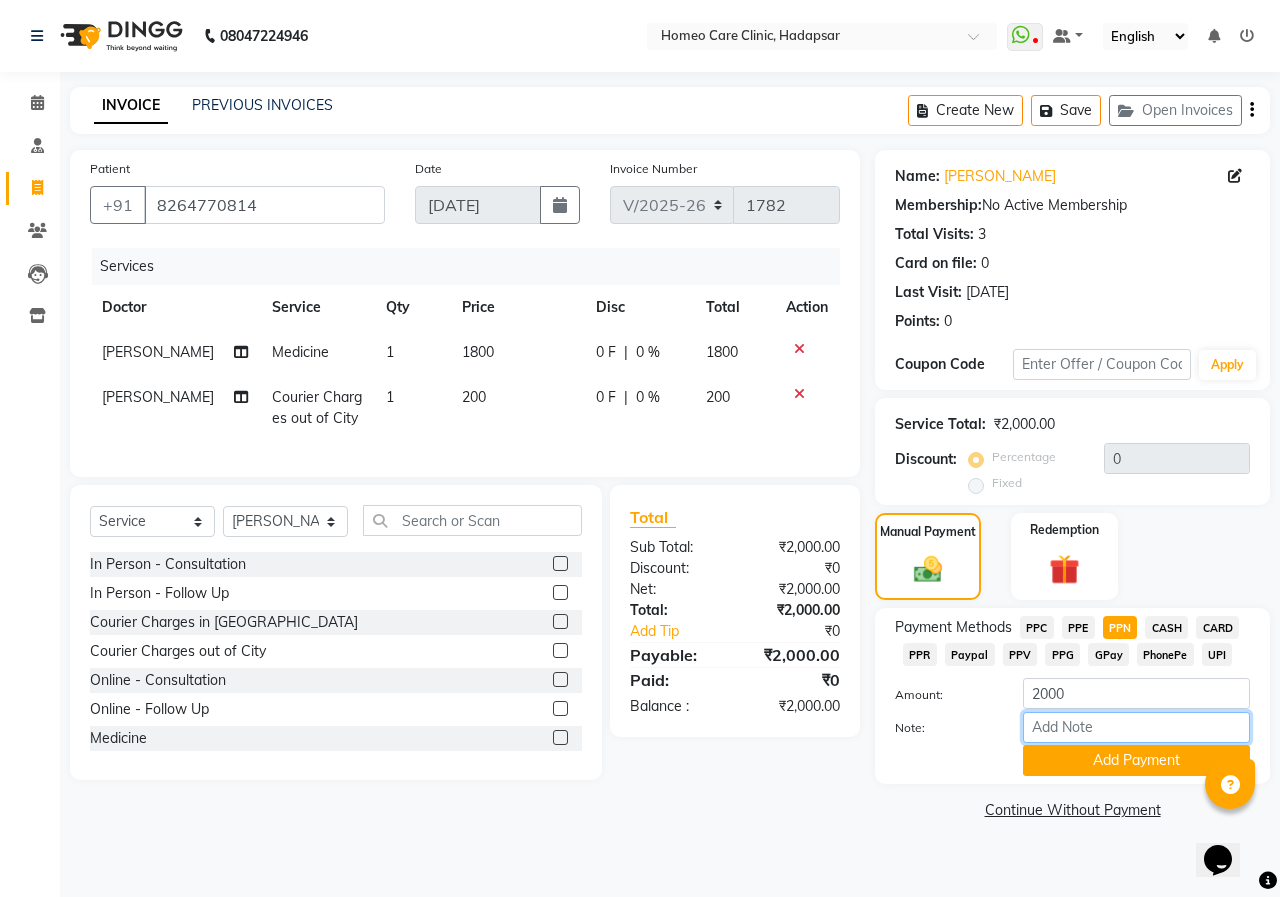 click on "Note:" at bounding box center [1136, 727] 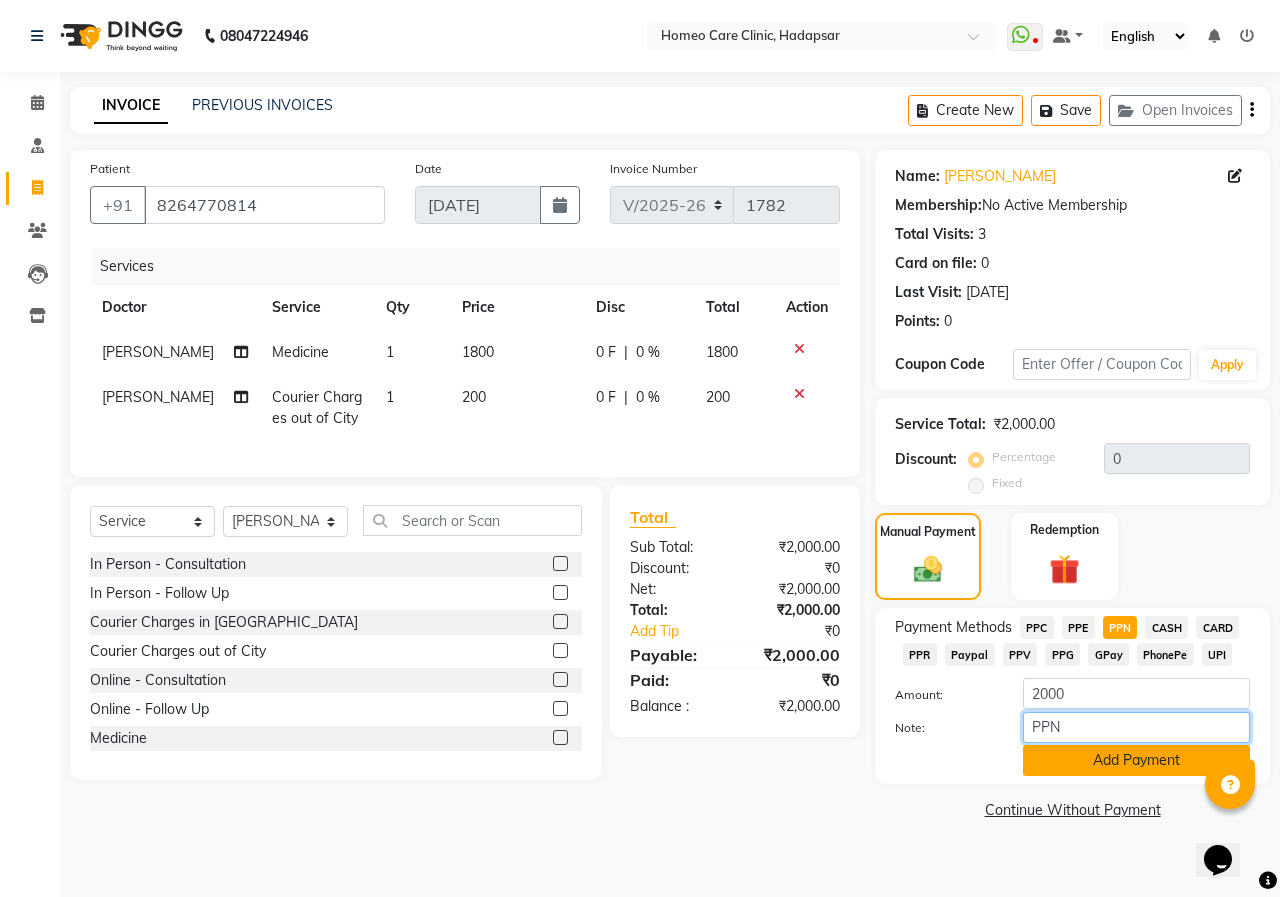 type on "PPN" 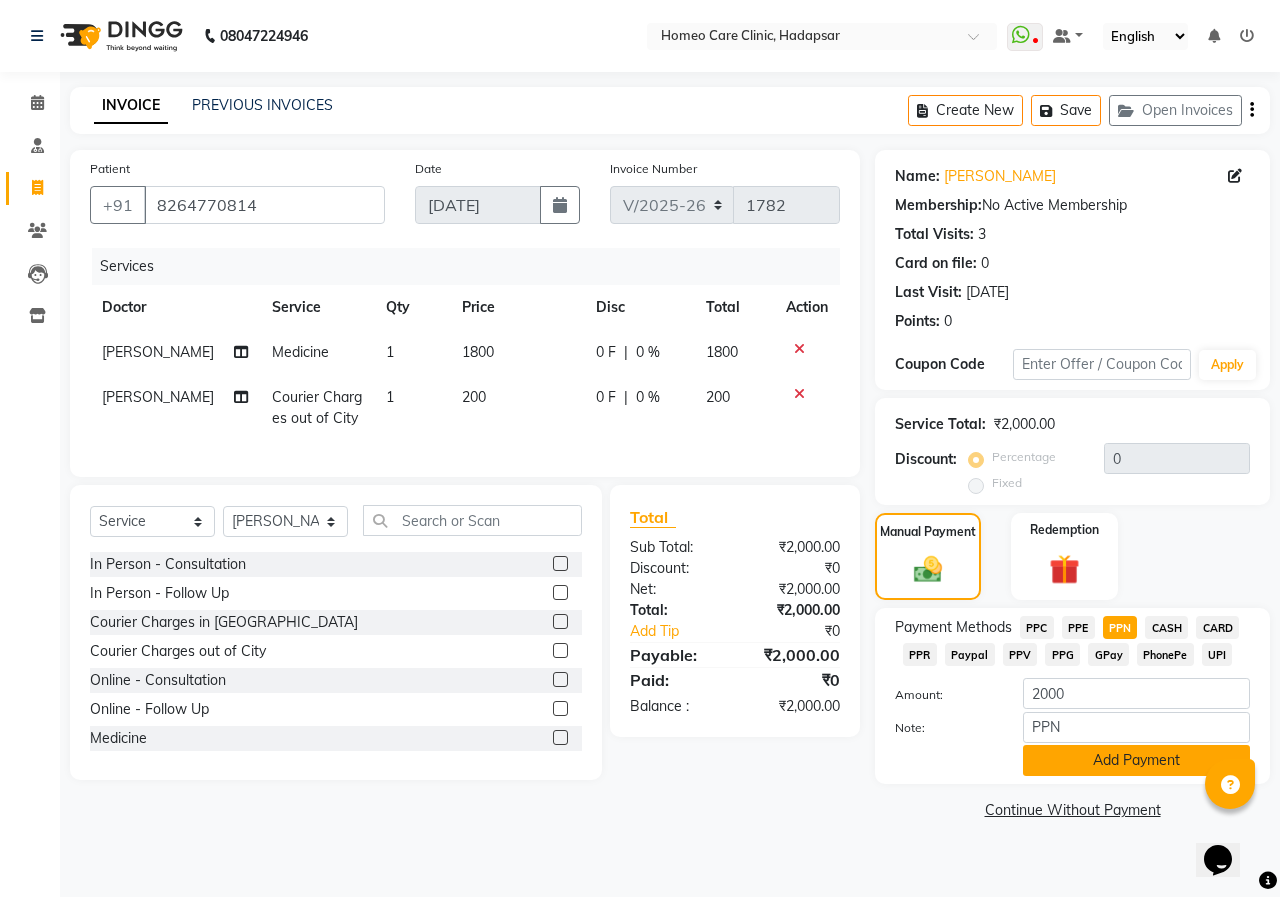 click on "Add Payment" 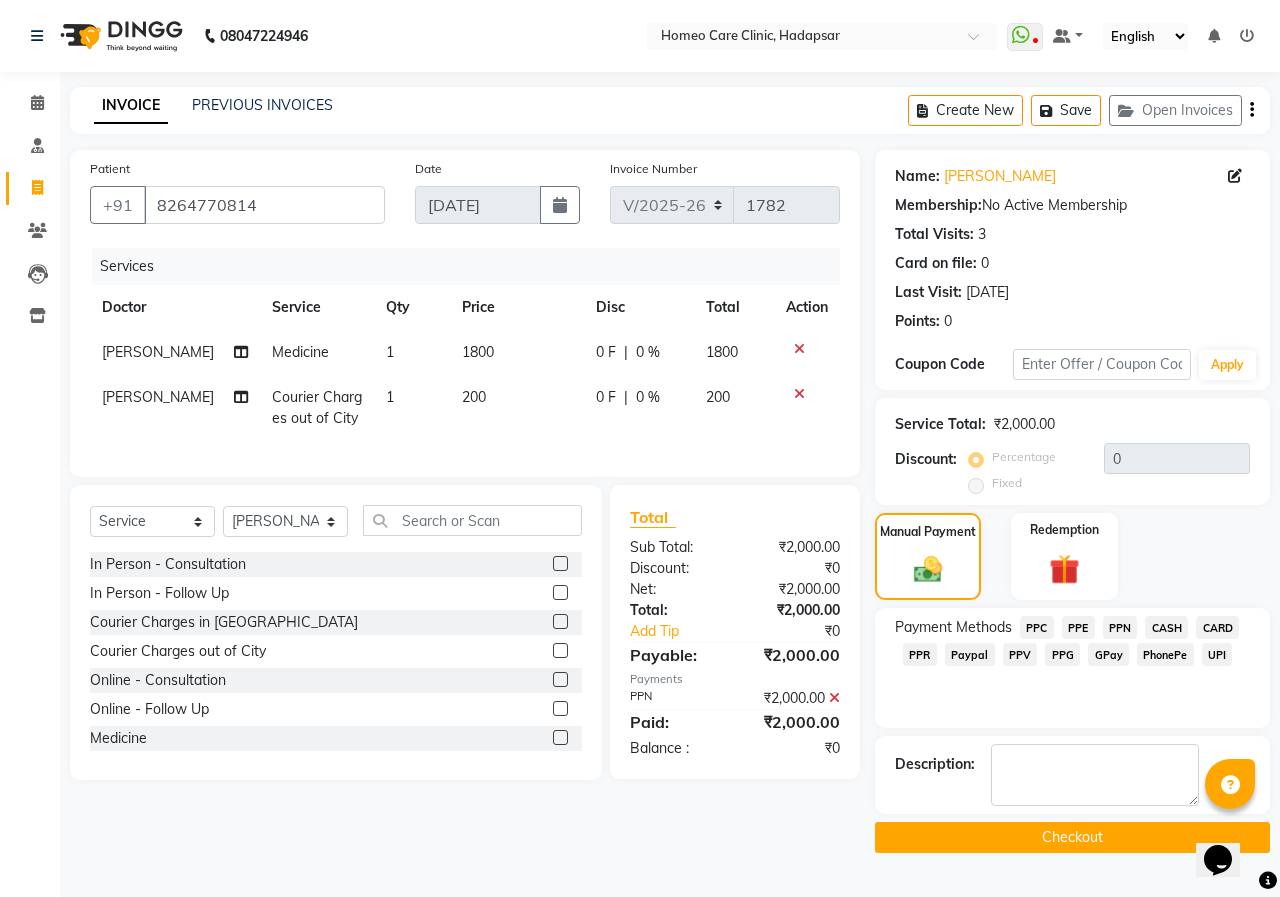 click on "Checkout" 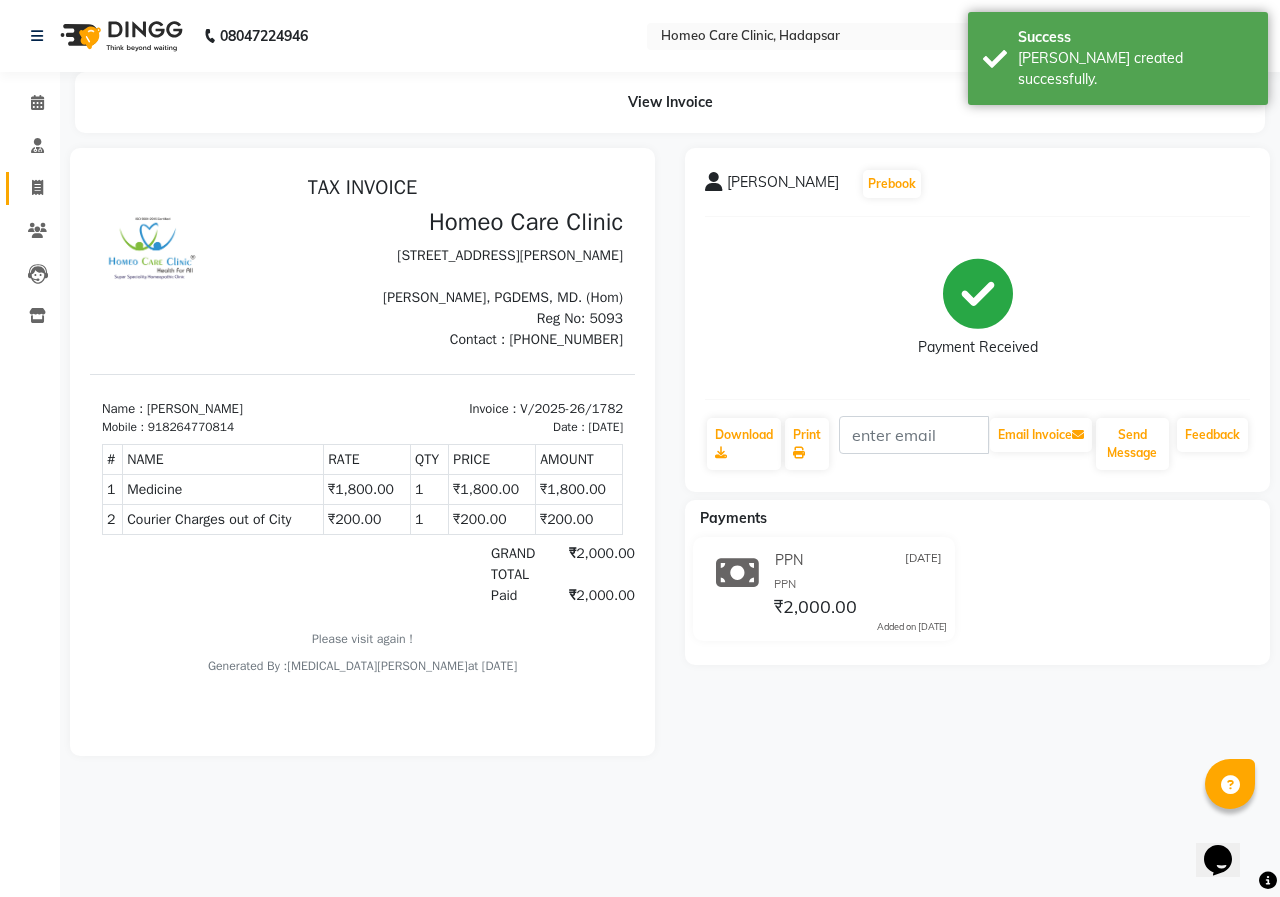 scroll, scrollTop: 0, scrollLeft: 0, axis: both 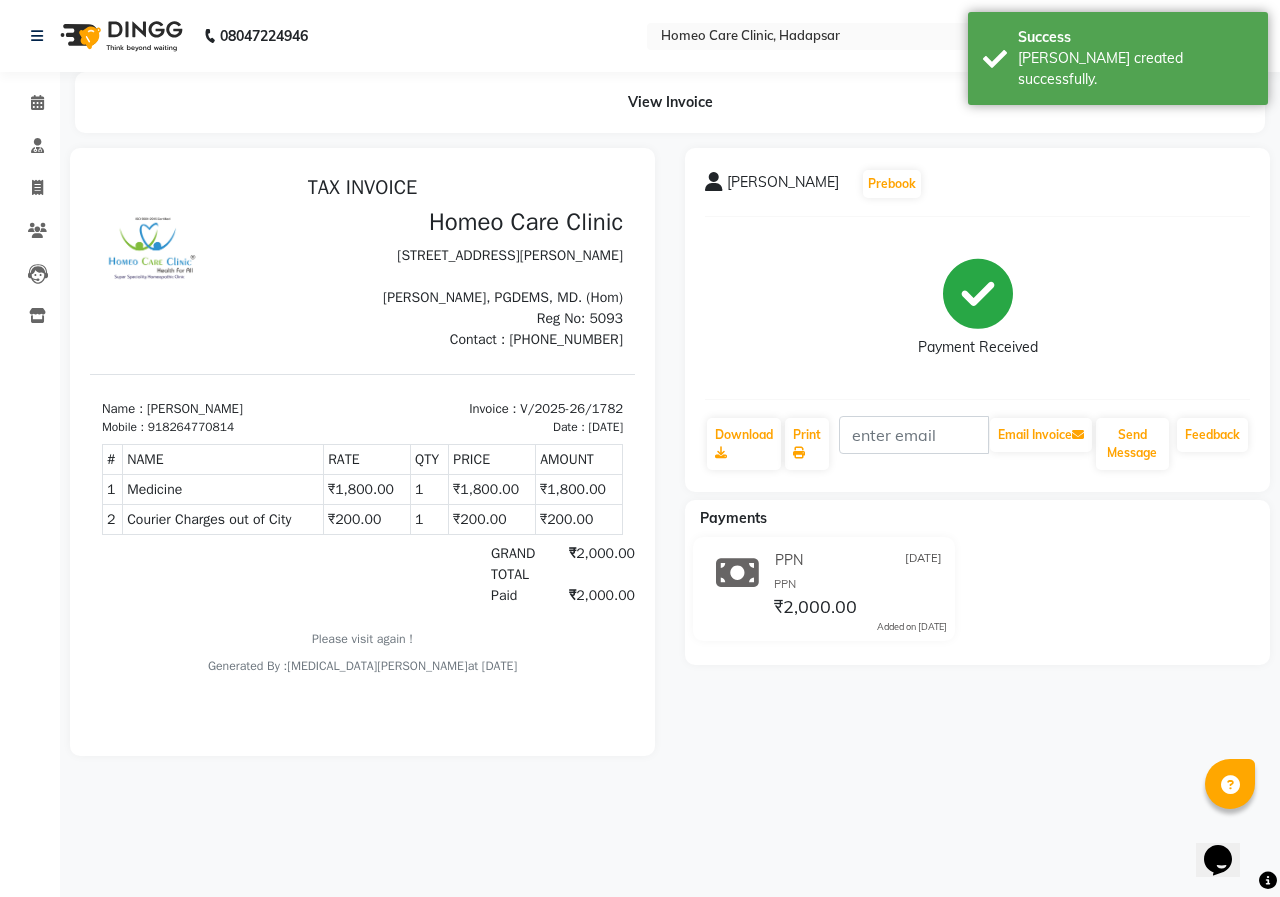 select on "7485" 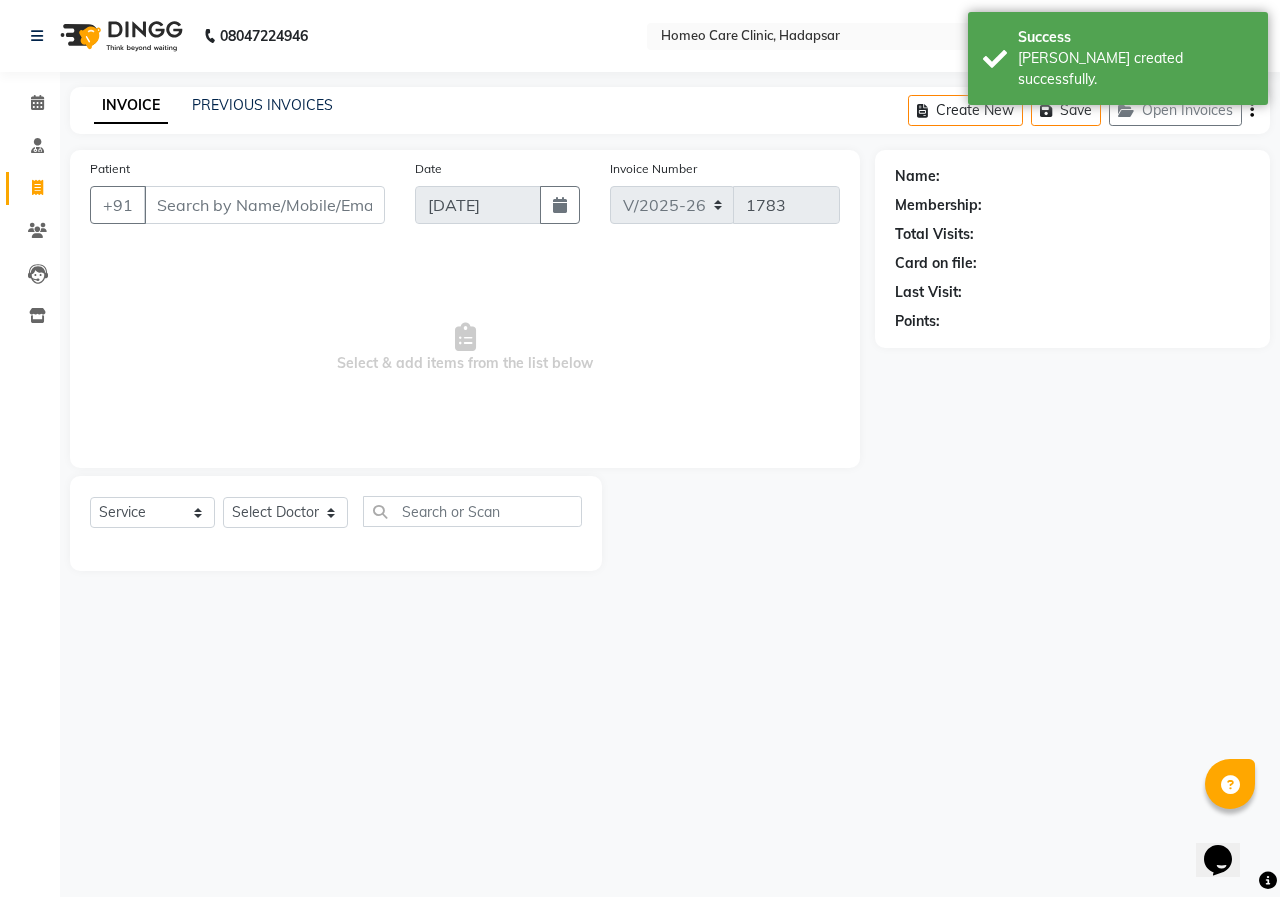 type on "8264770814" 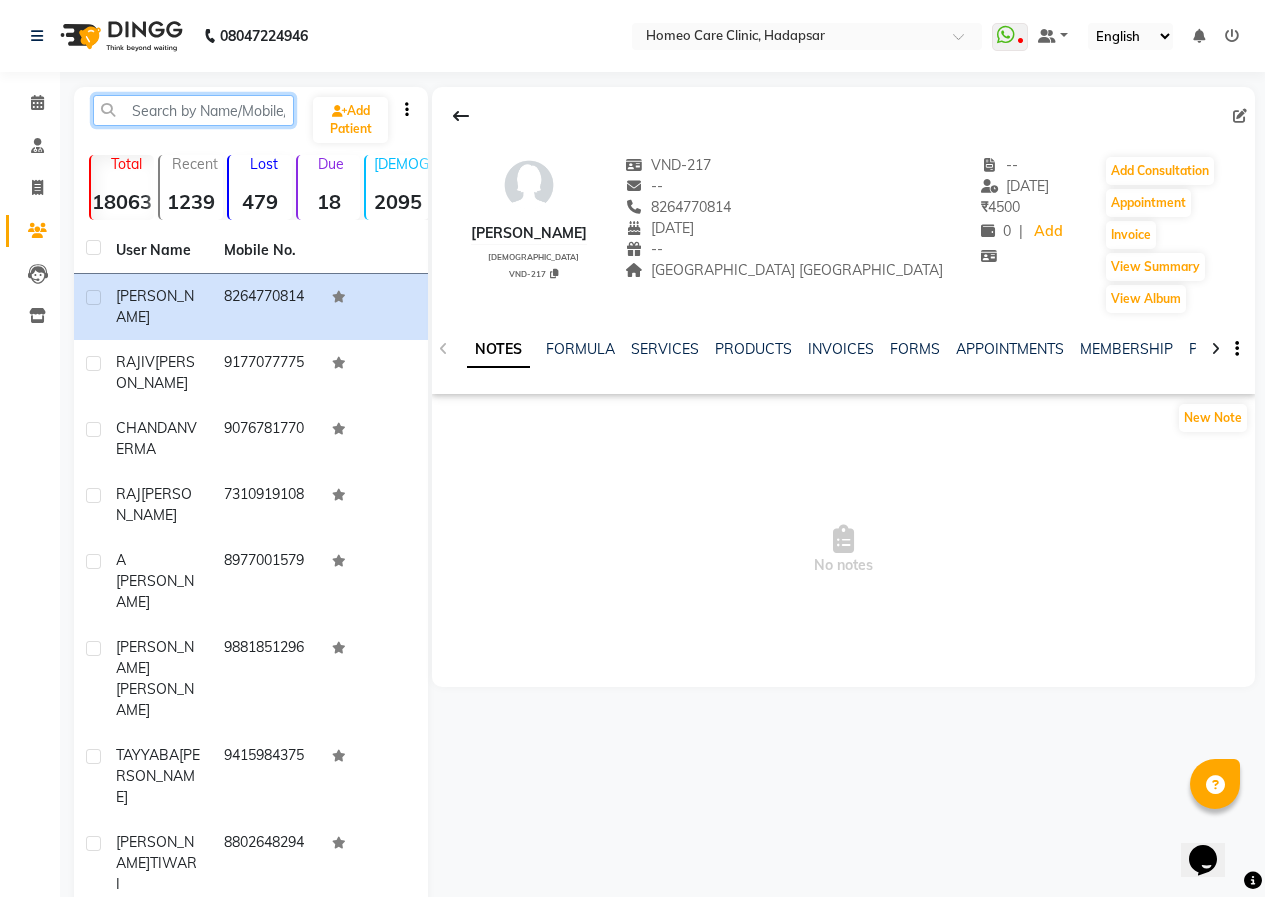 click 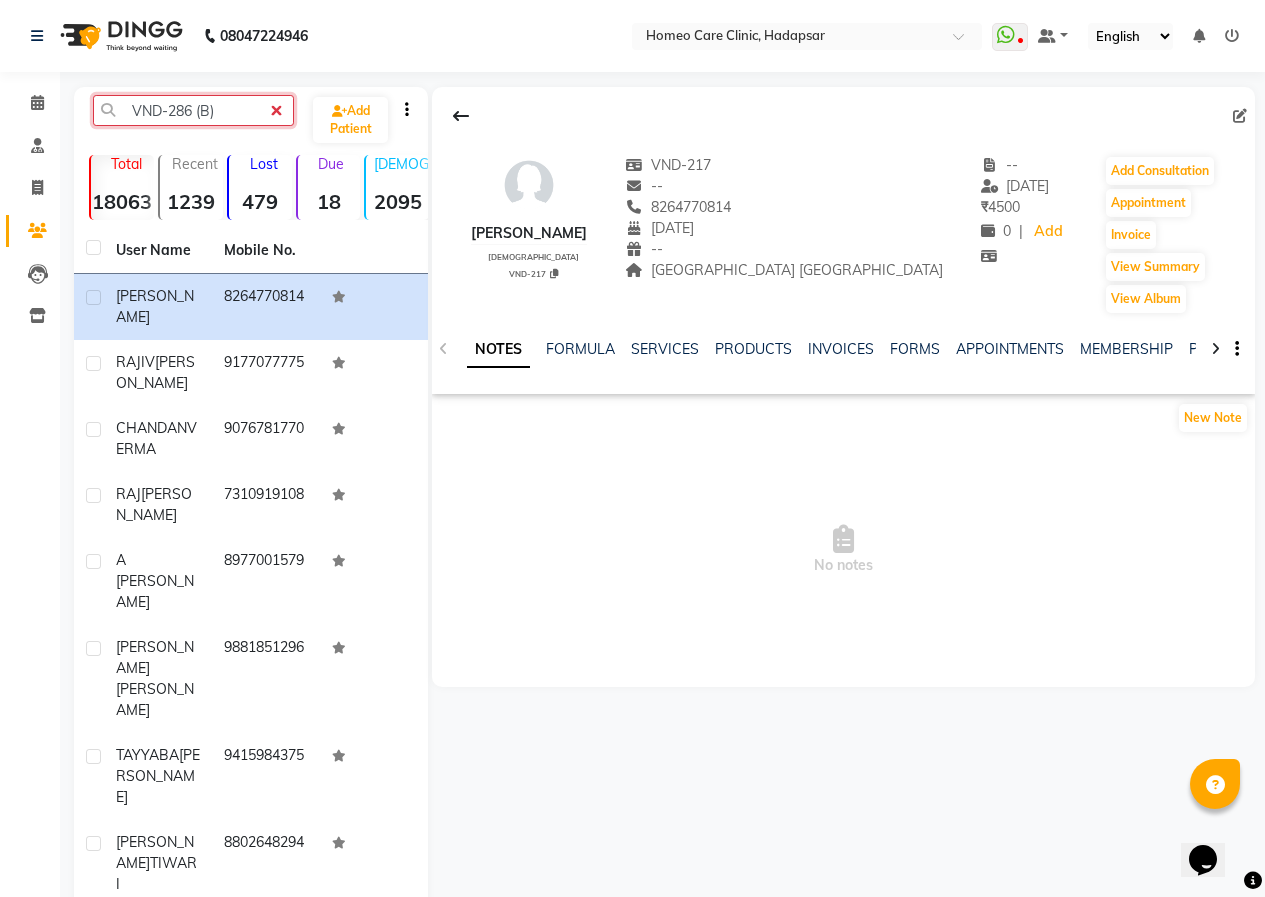 click on "VND-286 (B)" 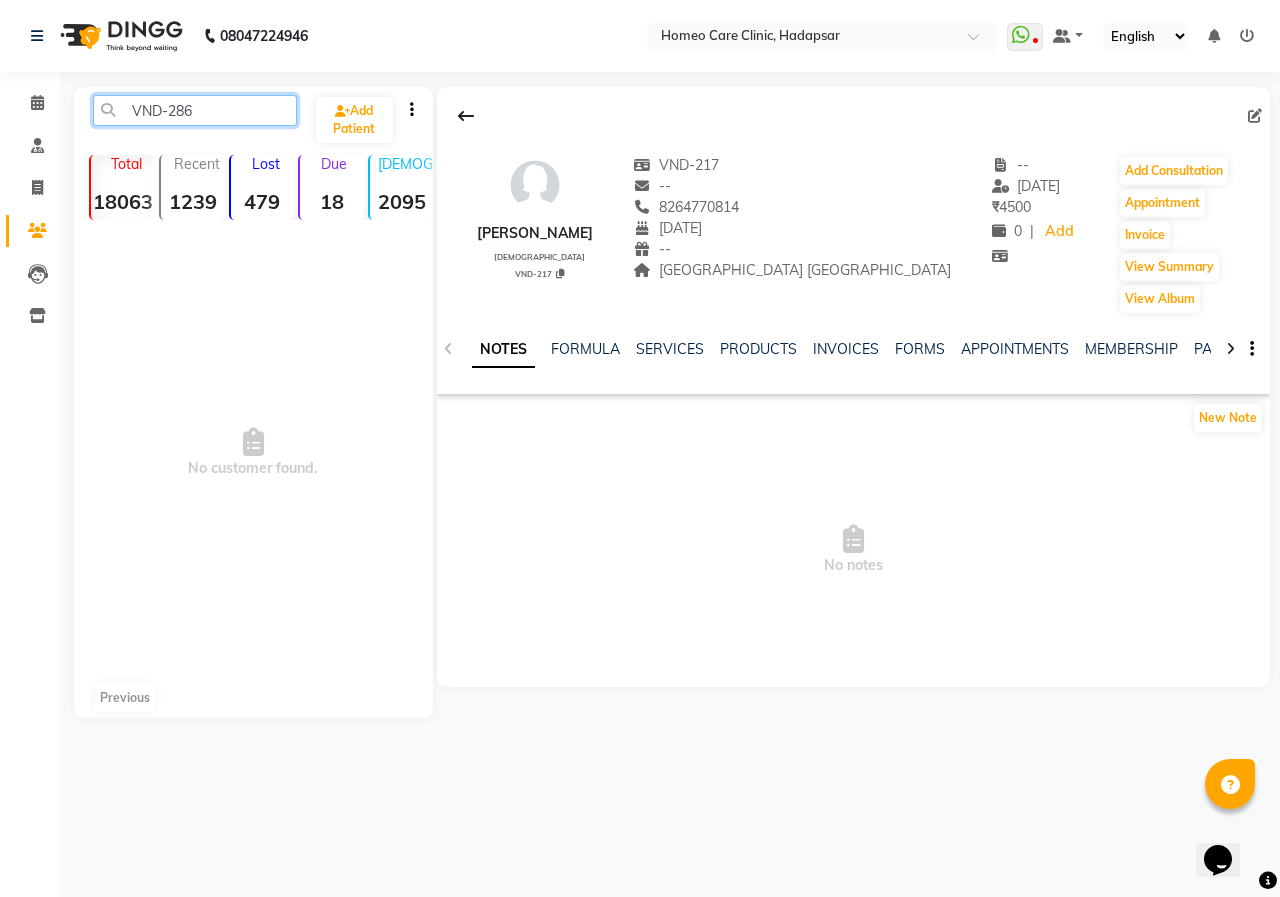 click on "VND-286" 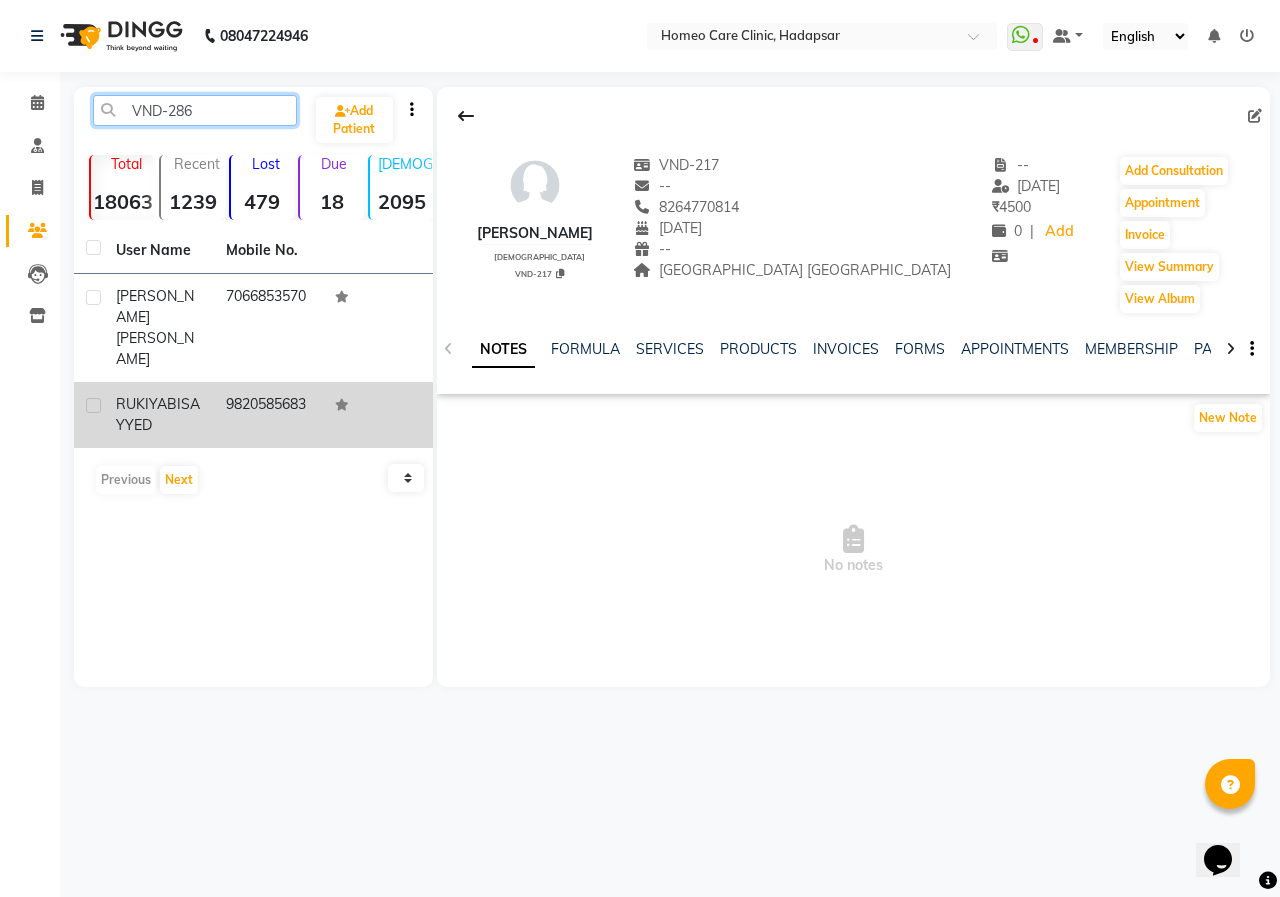 type on "VND-286" 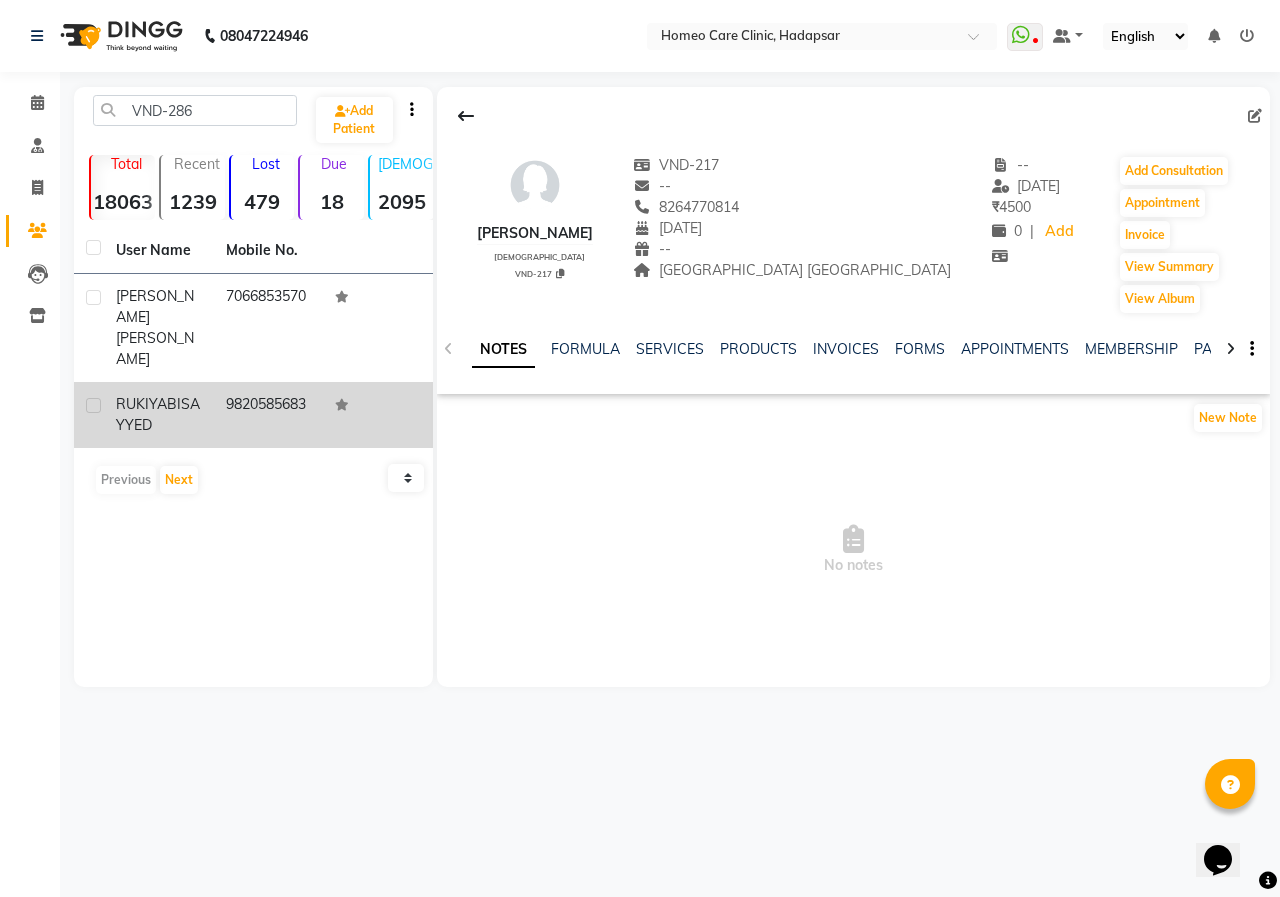 click on "[PERSON_NAME]" 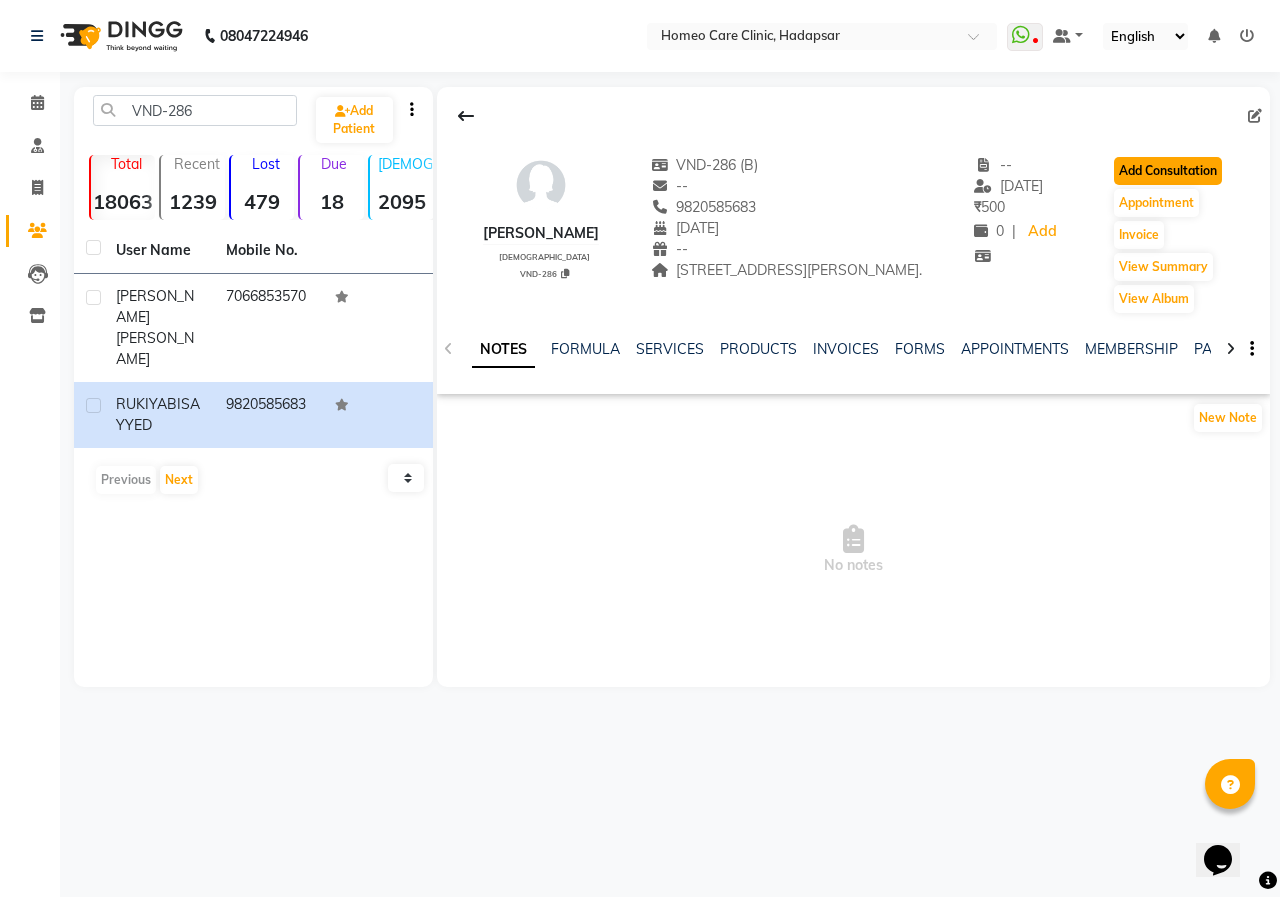 click on "Add Consultation" 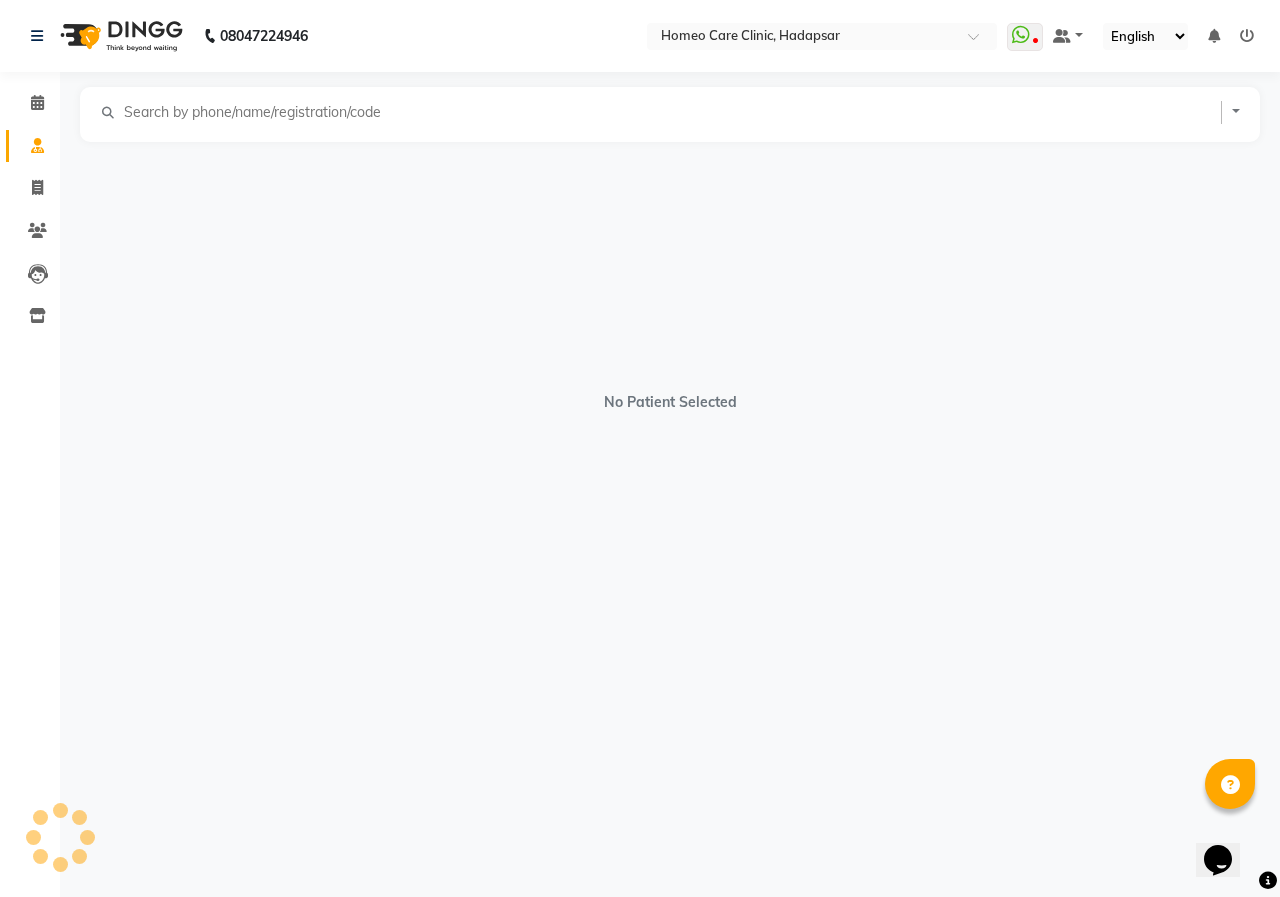 select on "[DEMOGRAPHIC_DATA]" 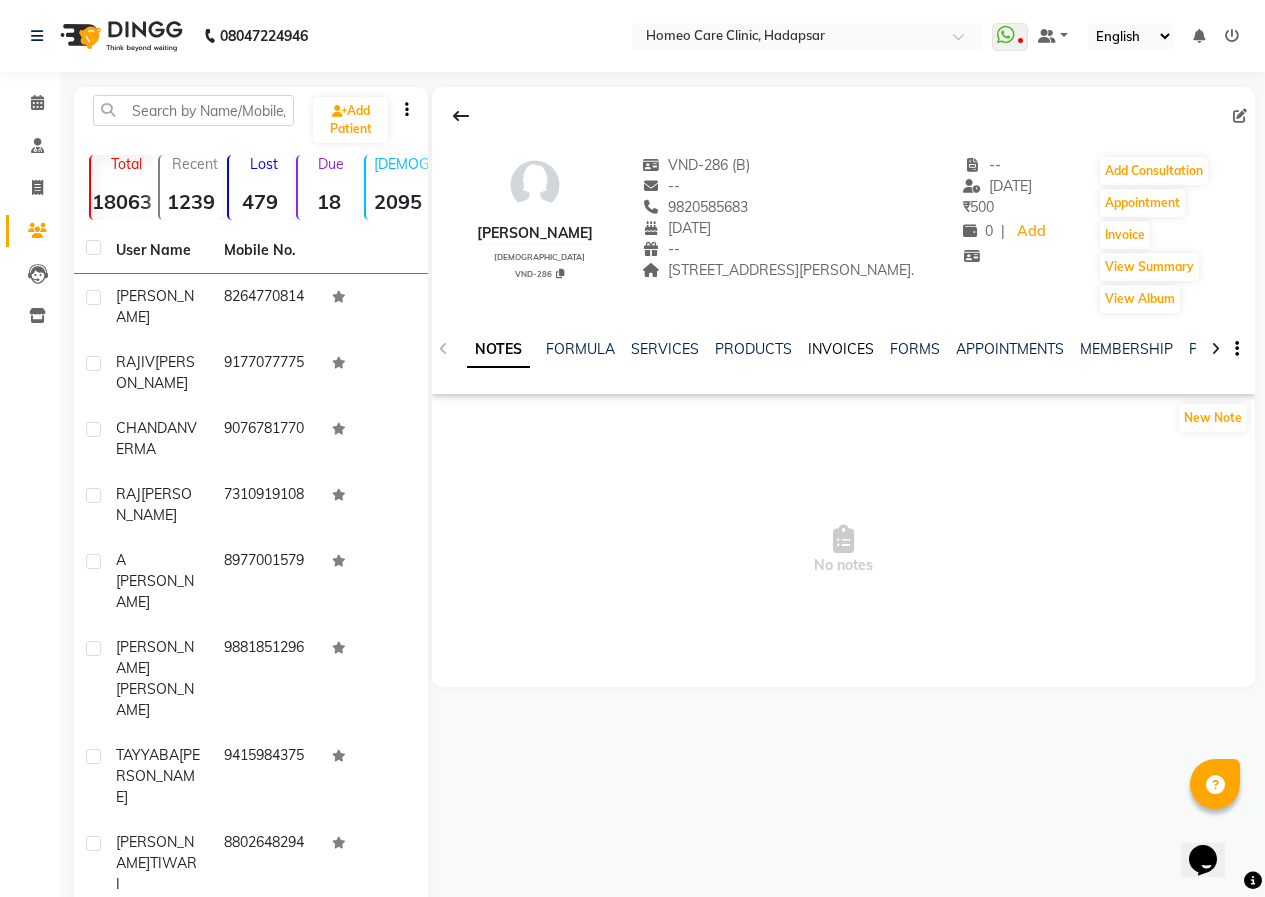 click on "INVOICES" 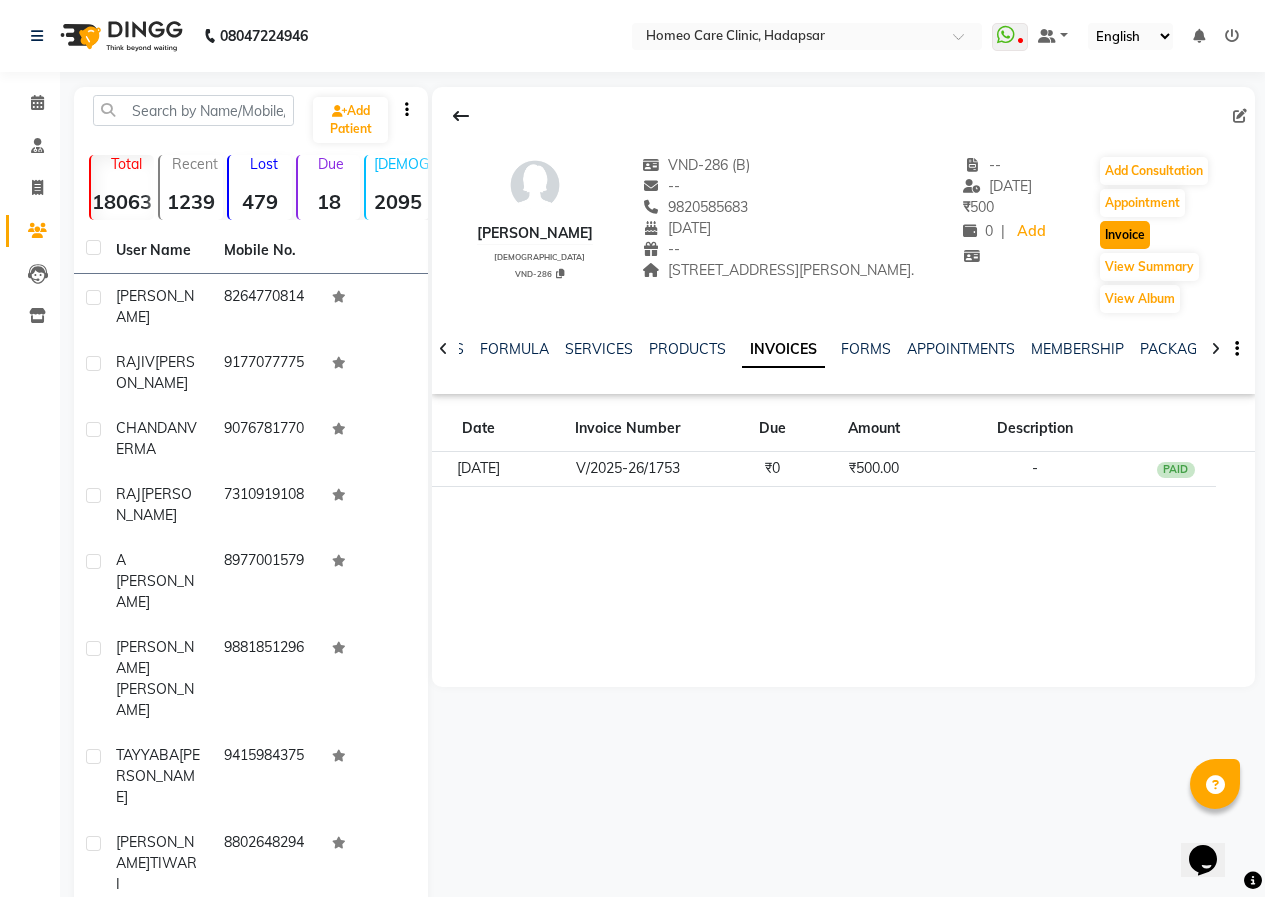 click on "Invoice" 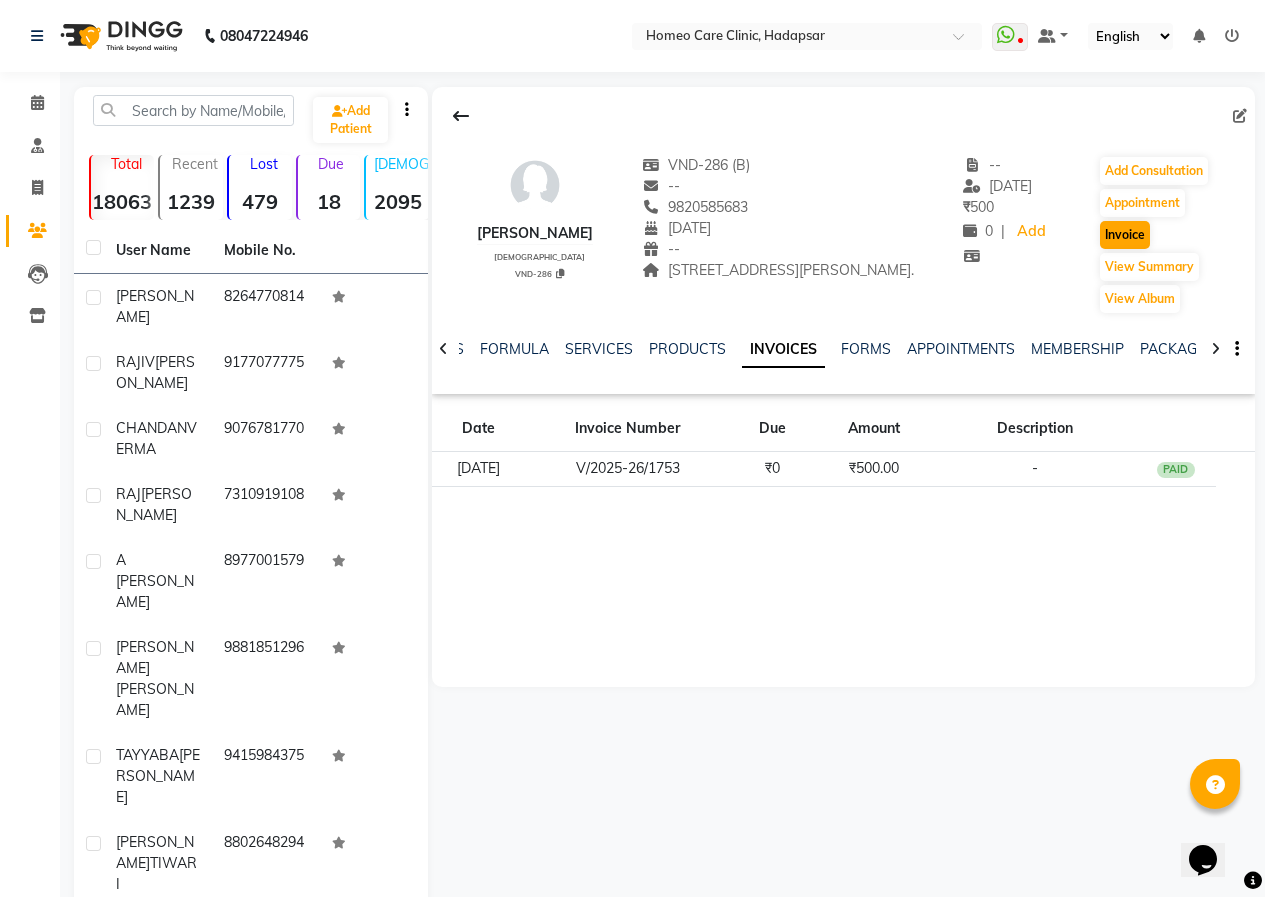 select on "service" 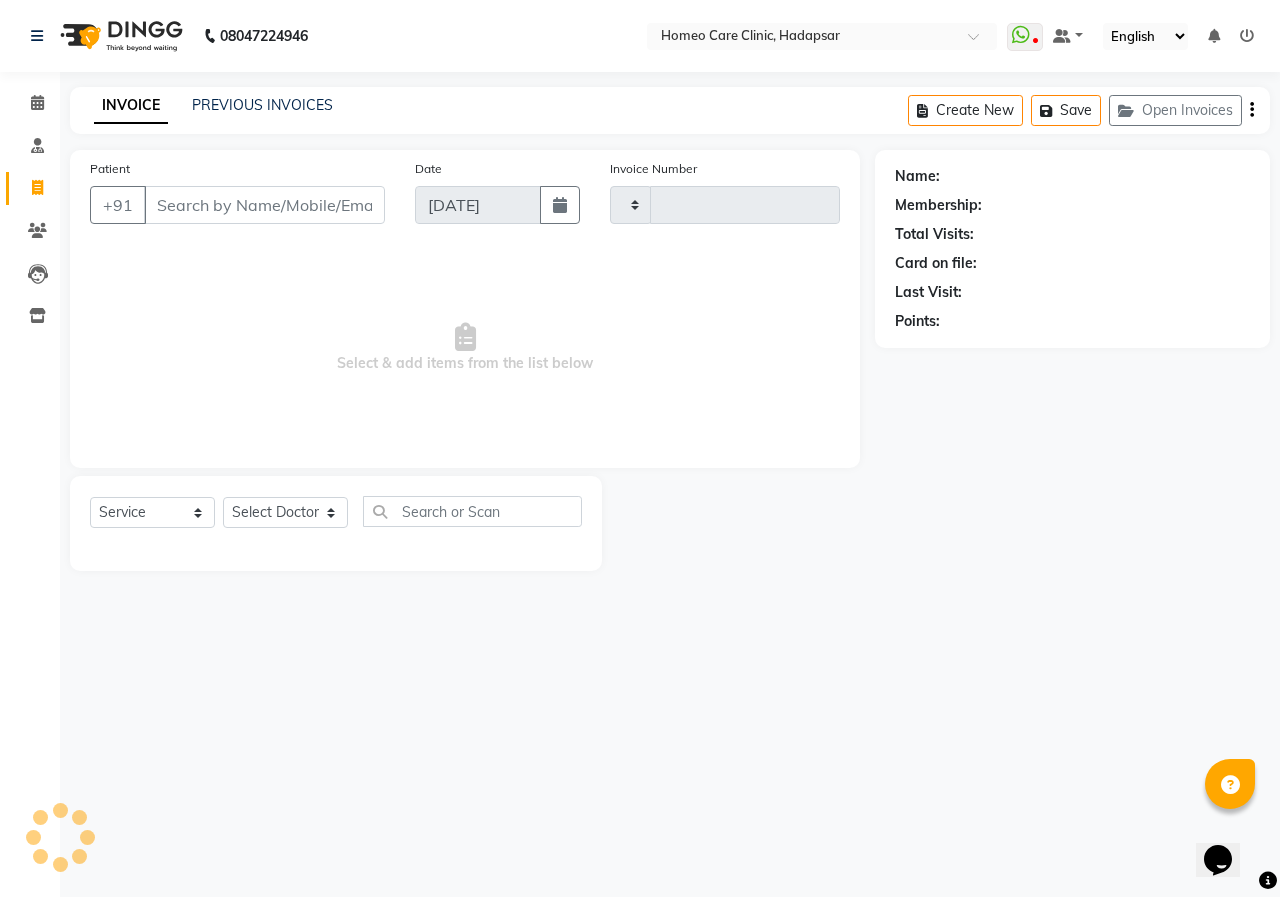 type on "1783" 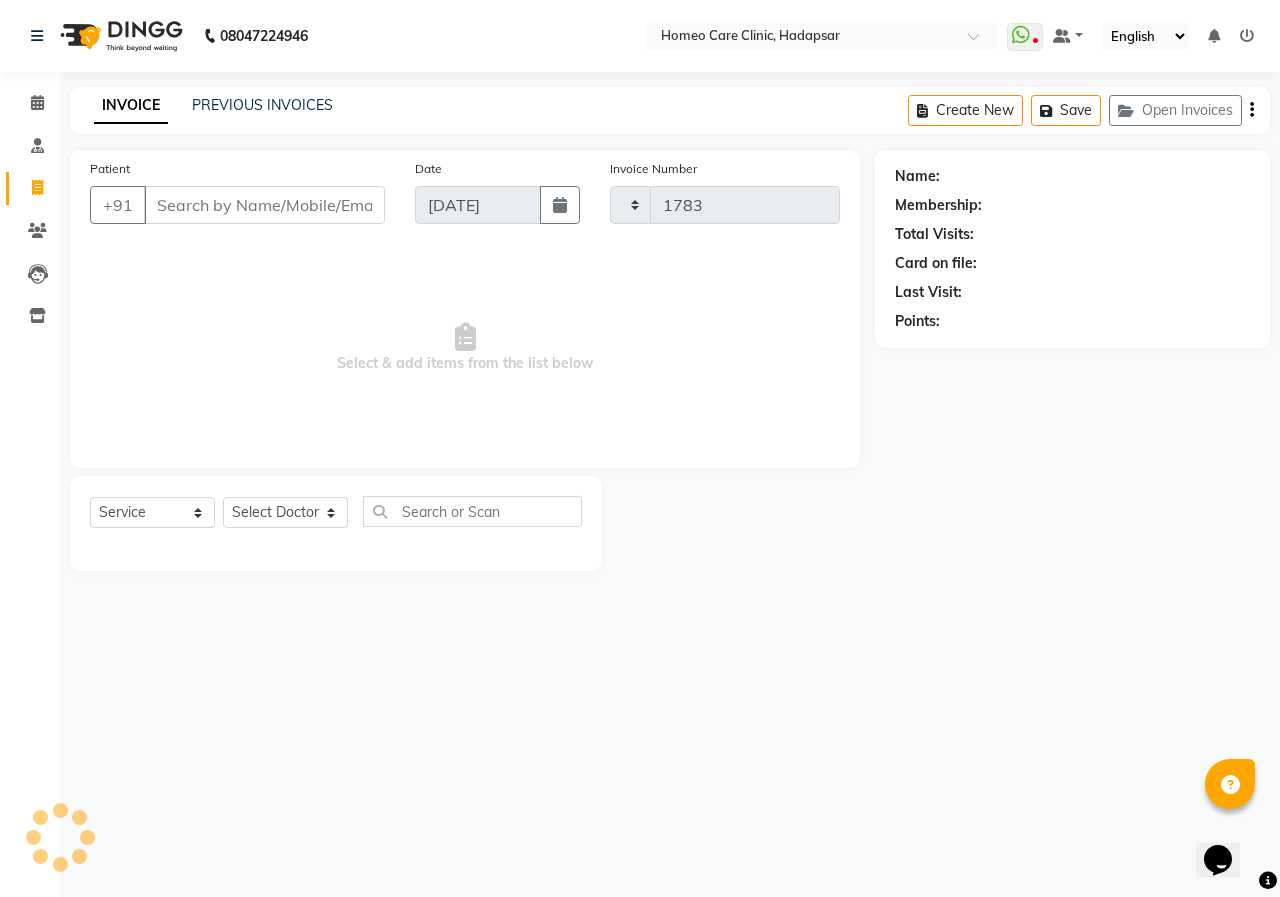 select on "7485" 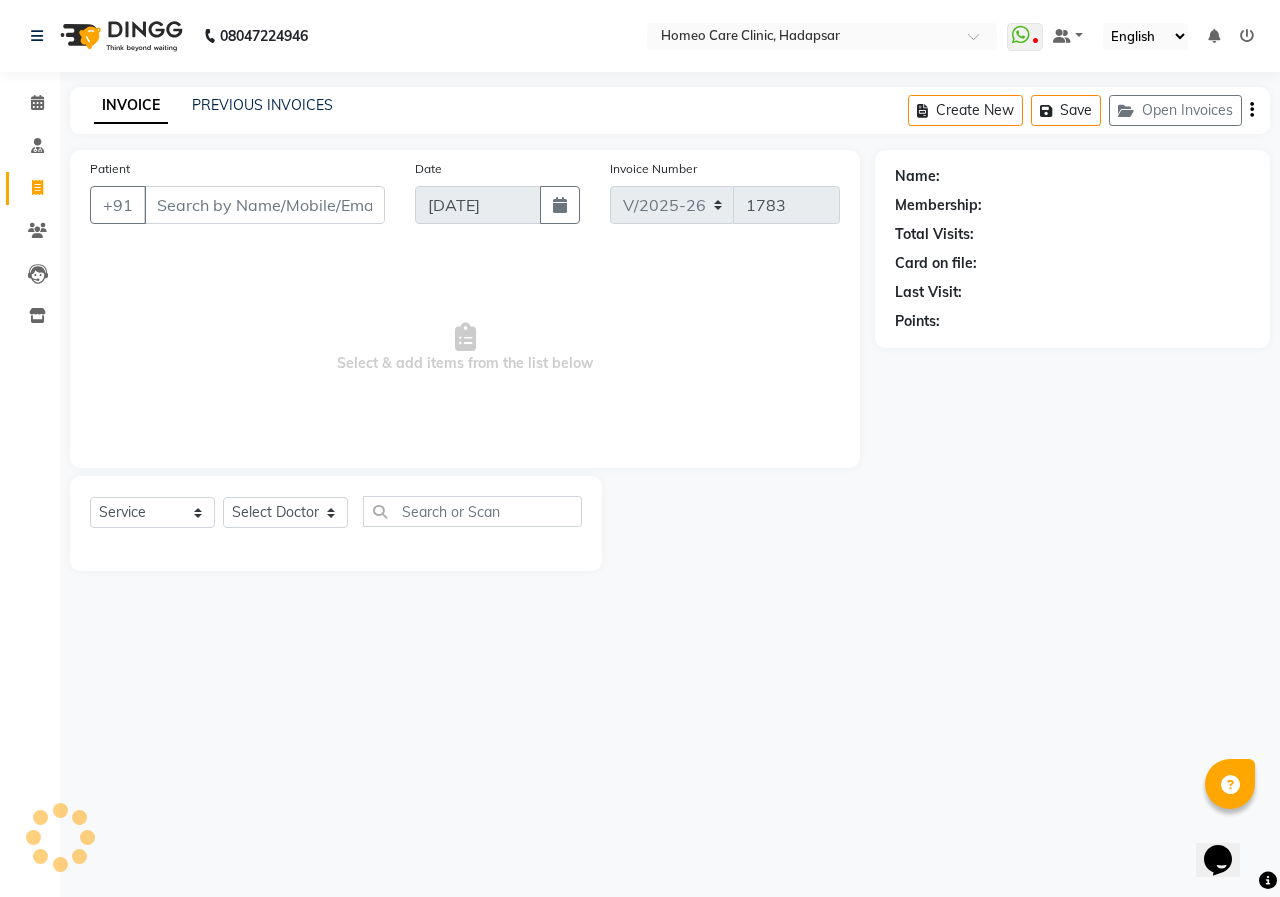 type on "9820585683" 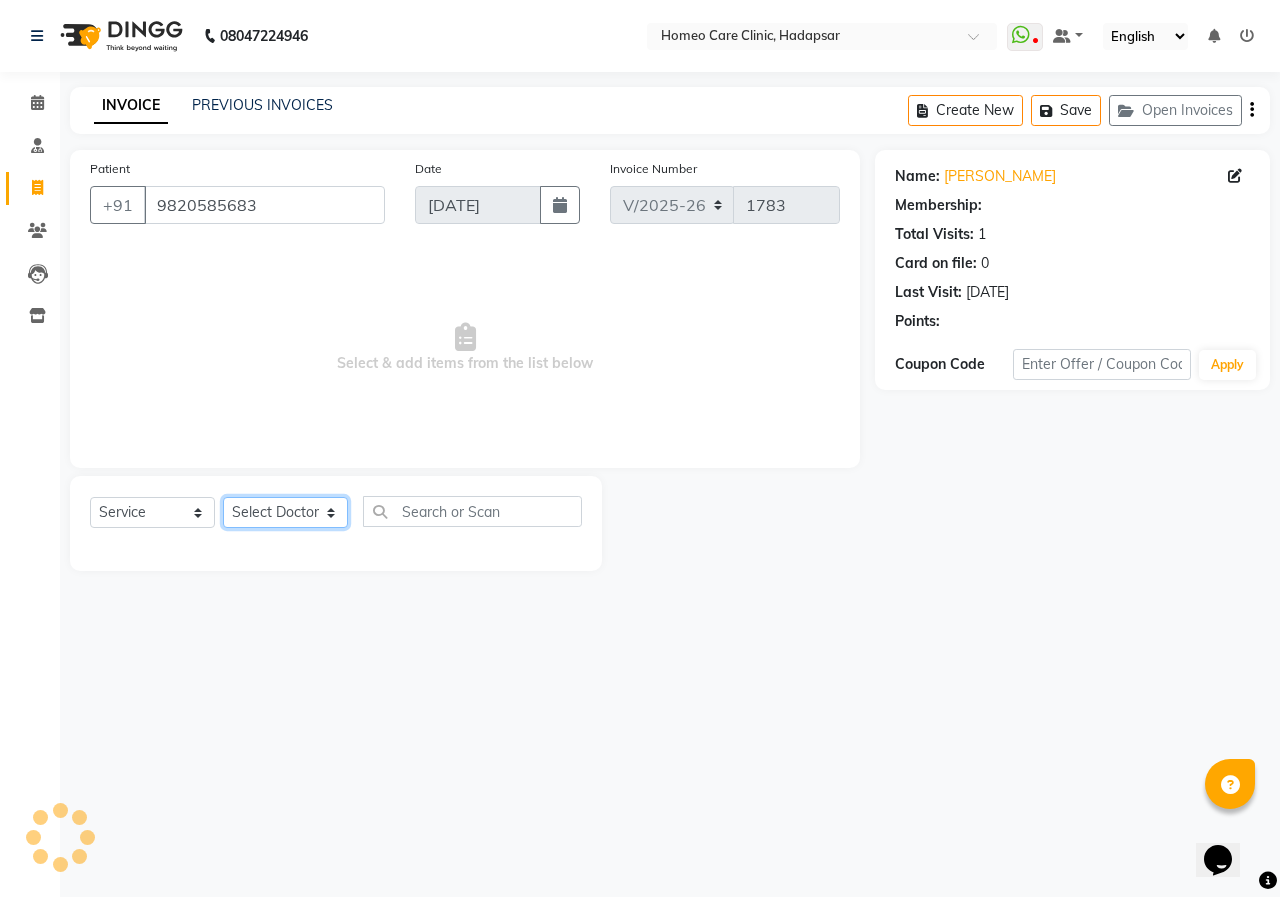 click on "Select Doctor Dingg Support [PERSON_NAME] [PERSON_NAME]  [PERSON_NAME] [PERSON_NAME] [PERSON_NAME][MEDICAL_DATA] [PERSON_NAME] Dr [PERSON_NAME] Dr [PERSON_NAME] [PERSON_NAME] [PERSON_NAME] [MEDICAL_DATA][PERSON_NAME] [PERSON_NAME]" 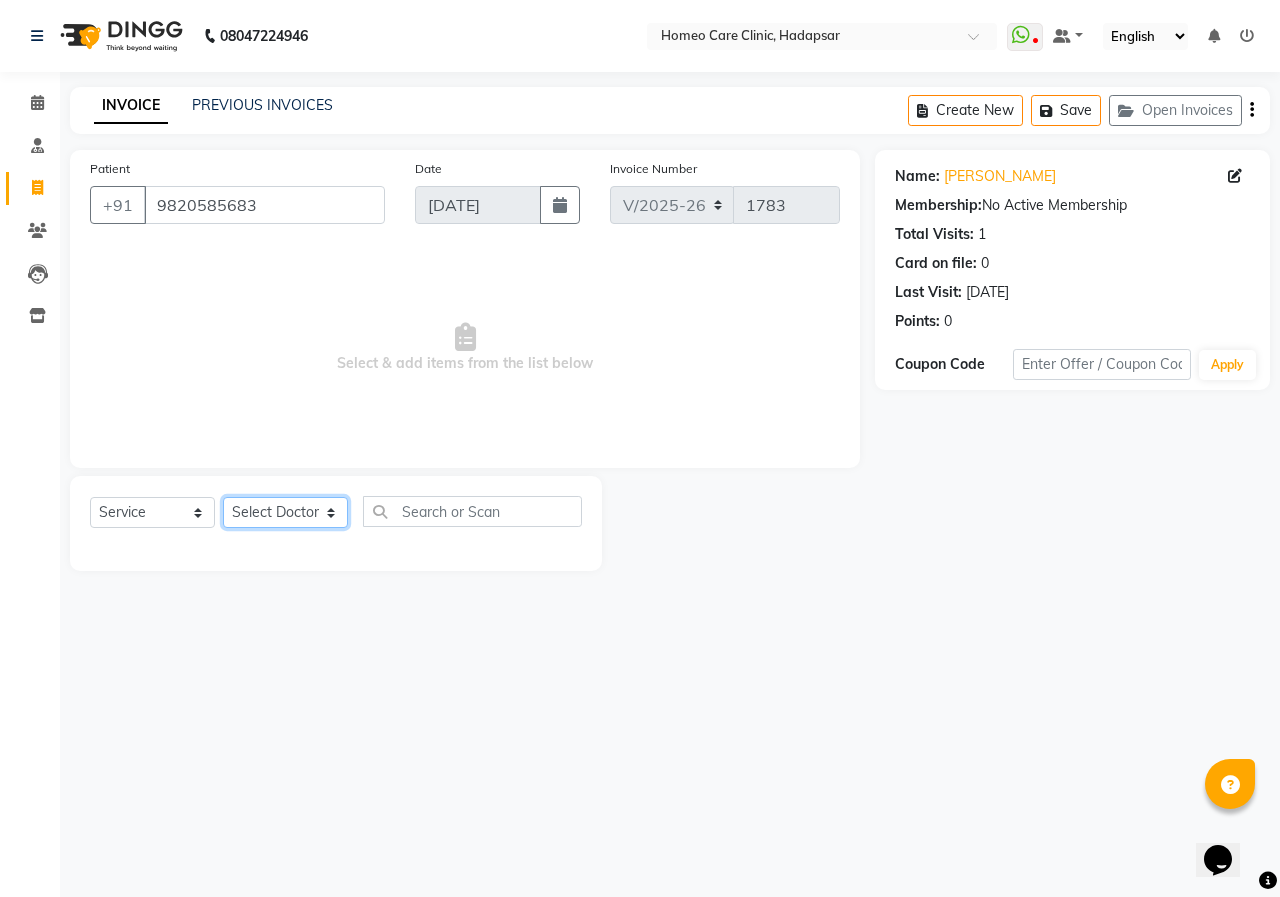 select on "70882" 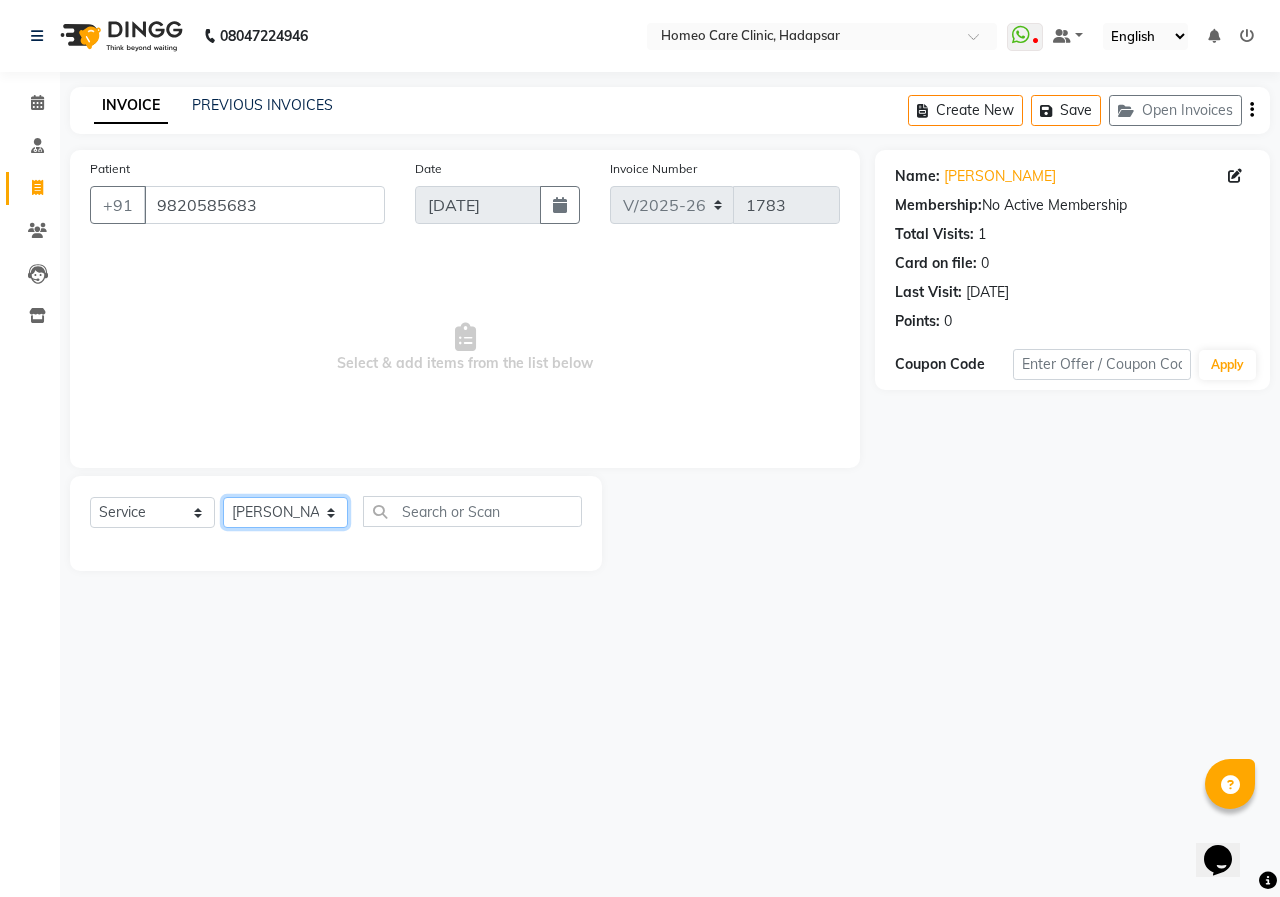 click on "Select Doctor Dingg Support [PERSON_NAME] [PERSON_NAME]  [PERSON_NAME] [PERSON_NAME] [PERSON_NAME][MEDICAL_DATA] [PERSON_NAME] Dr [PERSON_NAME] Dr [PERSON_NAME] [PERSON_NAME] [PERSON_NAME] [MEDICAL_DATA][PERSON_NAME] [PERSON_NAME]" 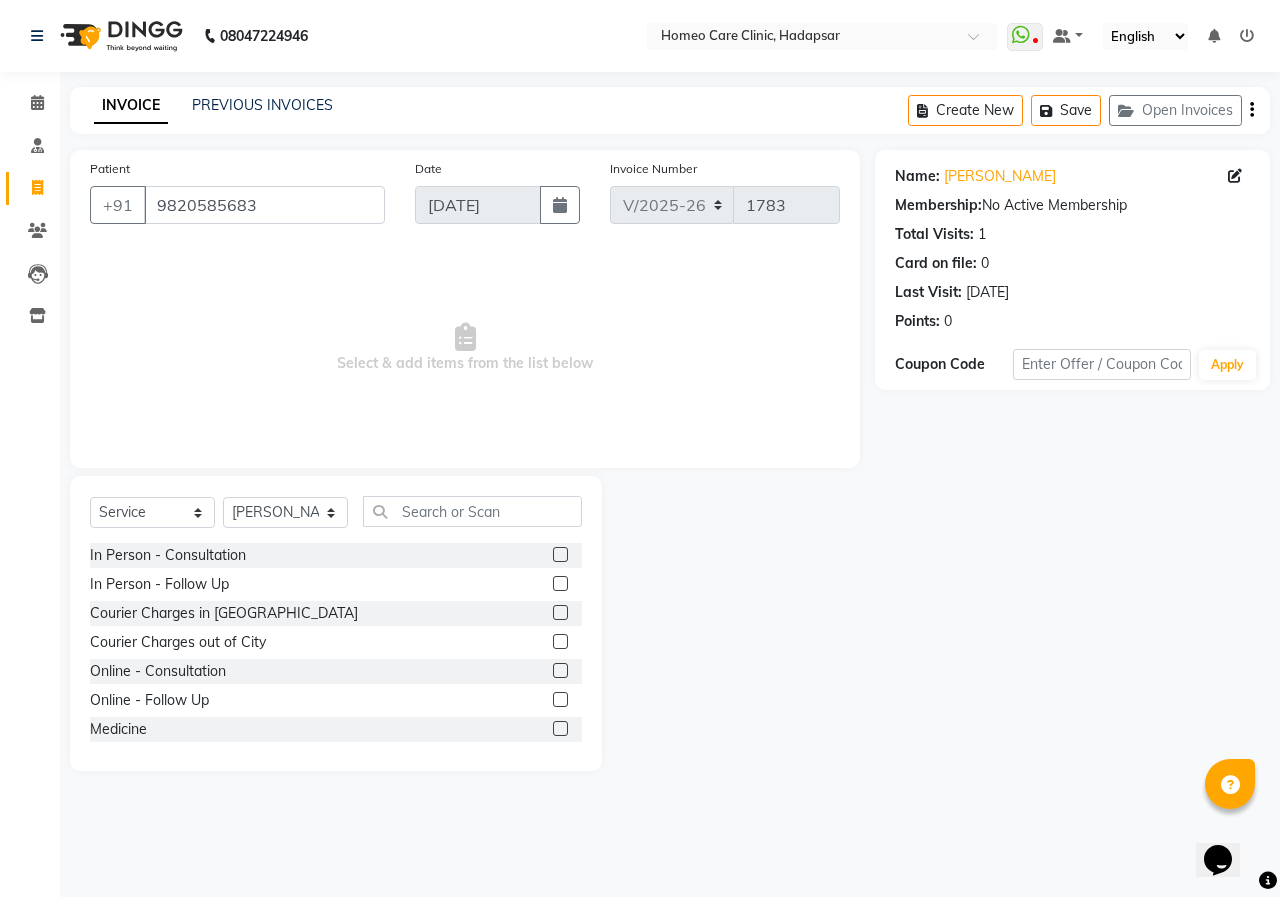 click 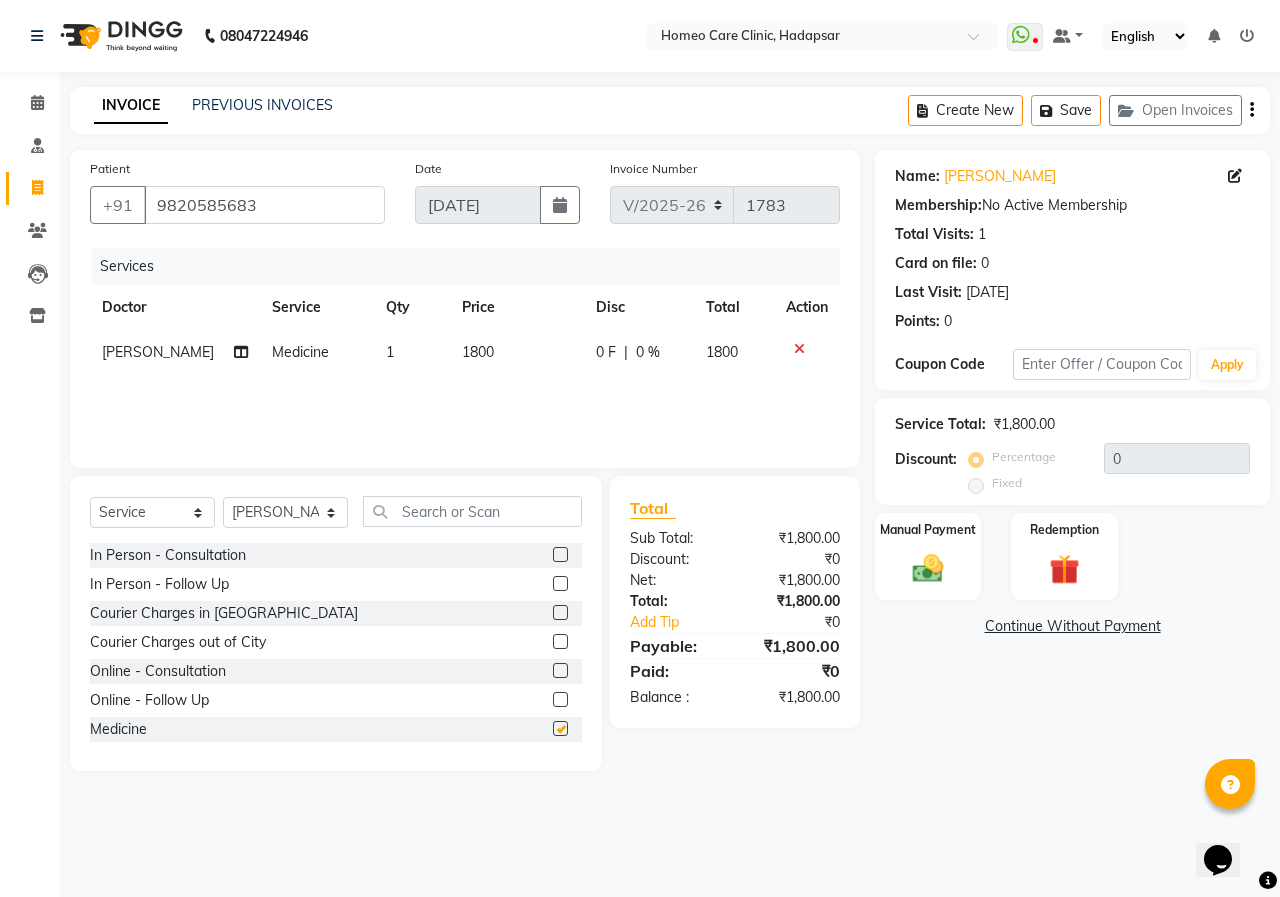 checkbox on "false" 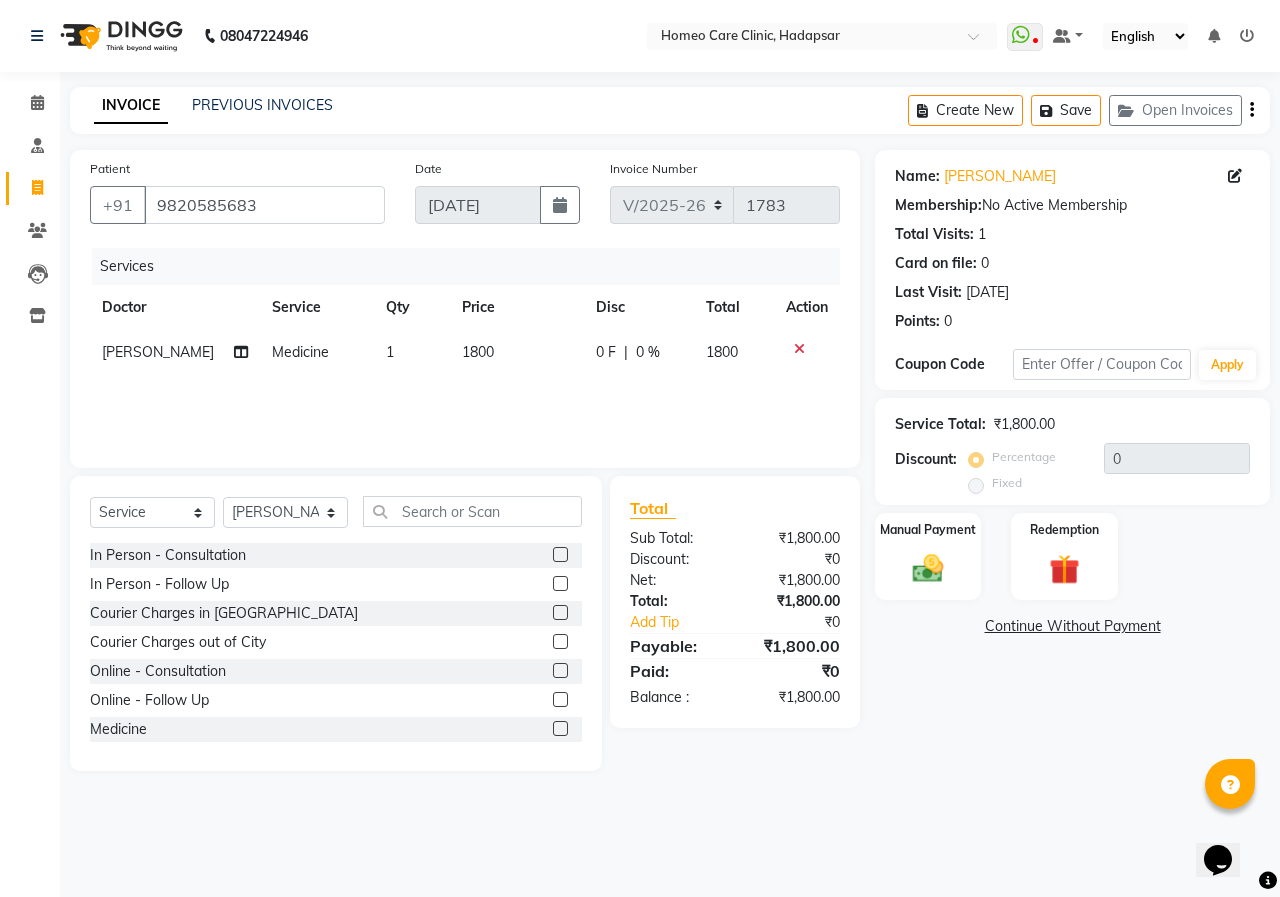 click 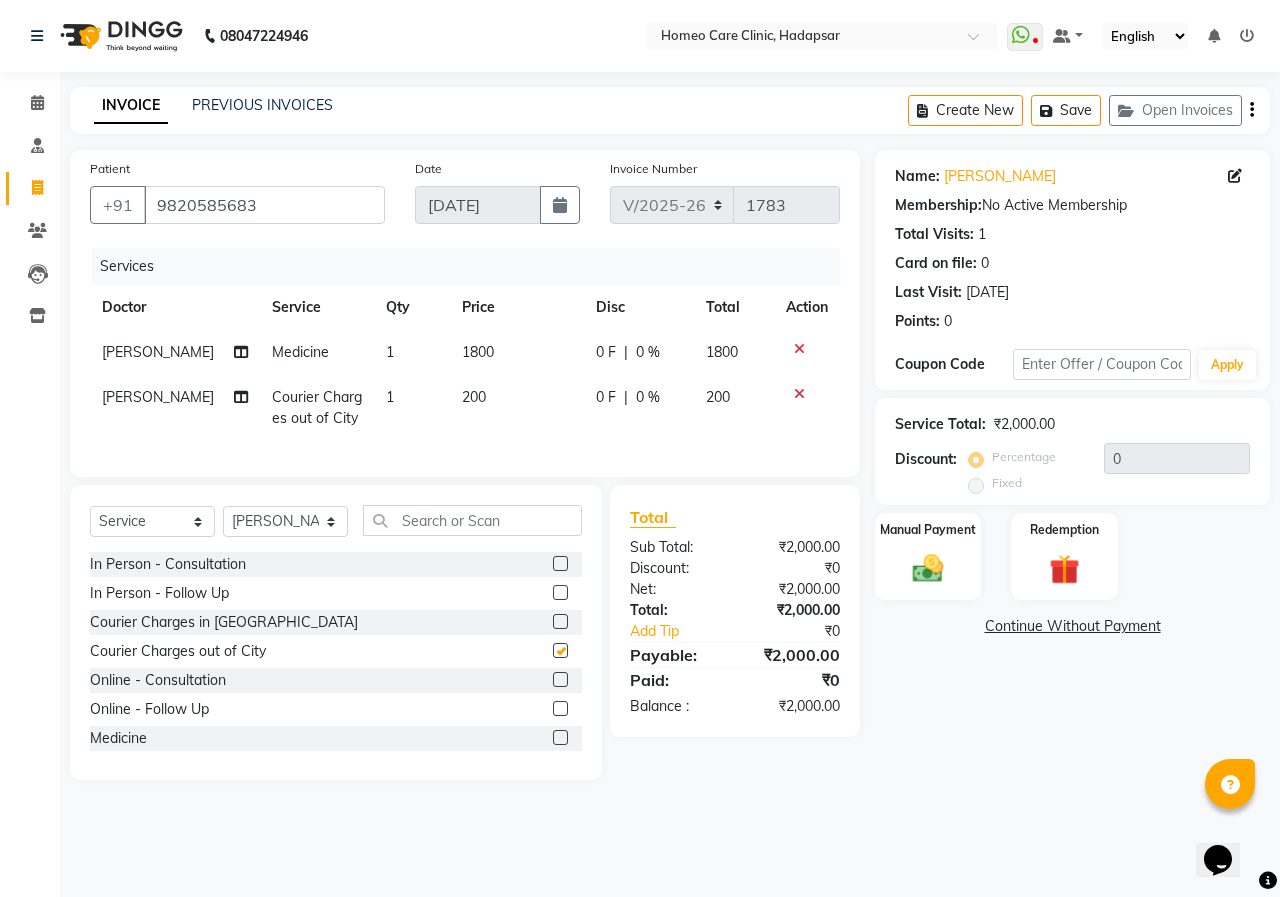 checkbox on "false" 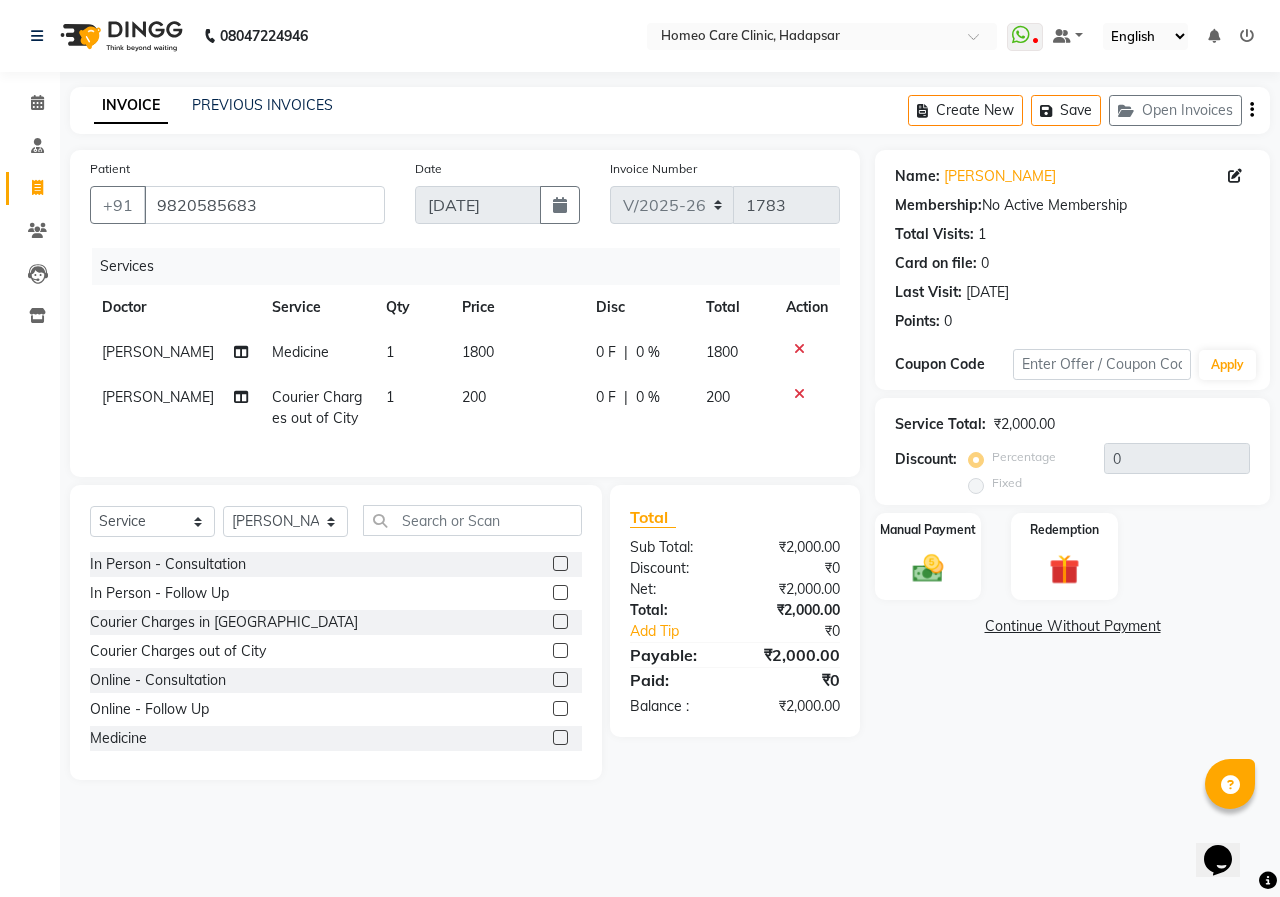 click on "1800" 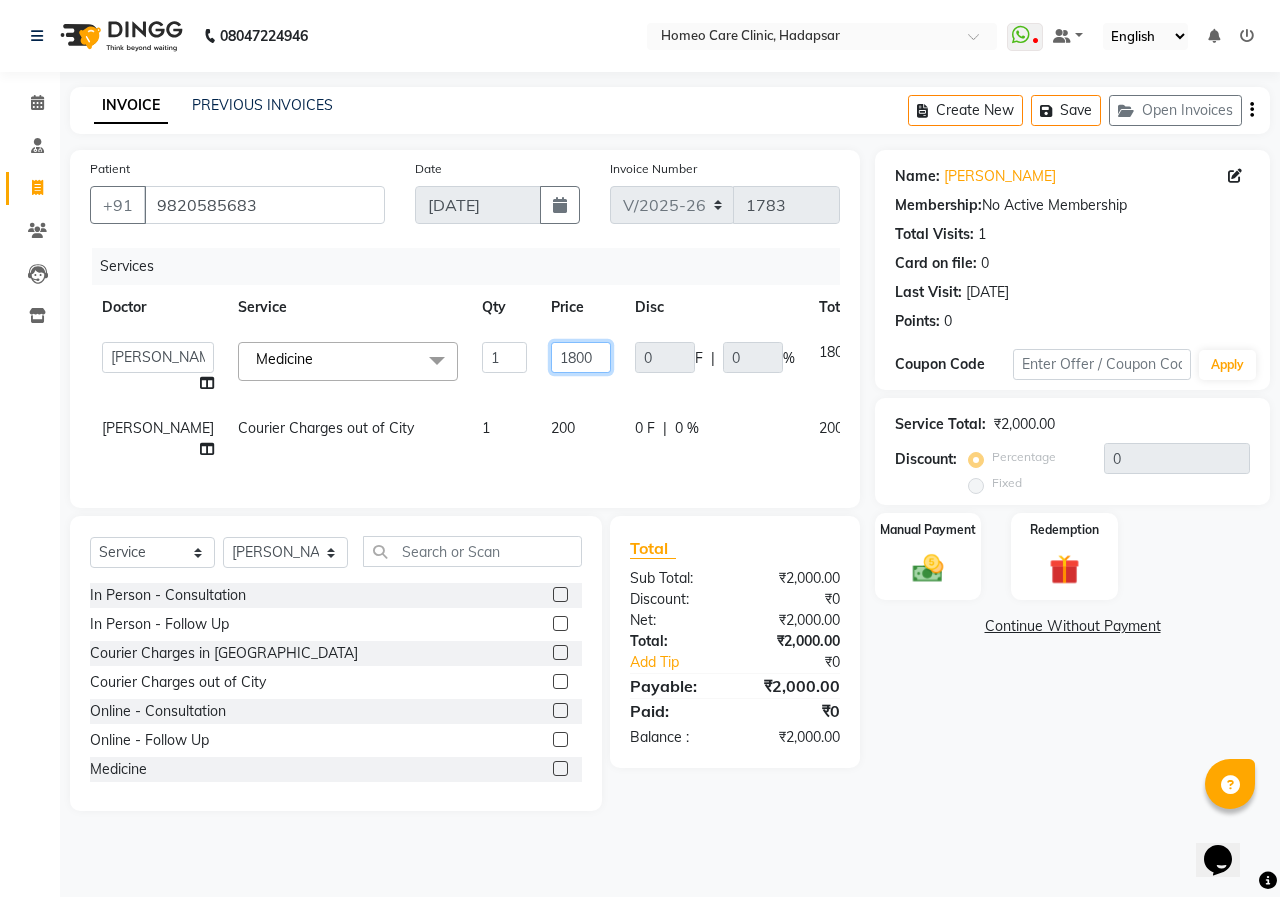 click on "1800" 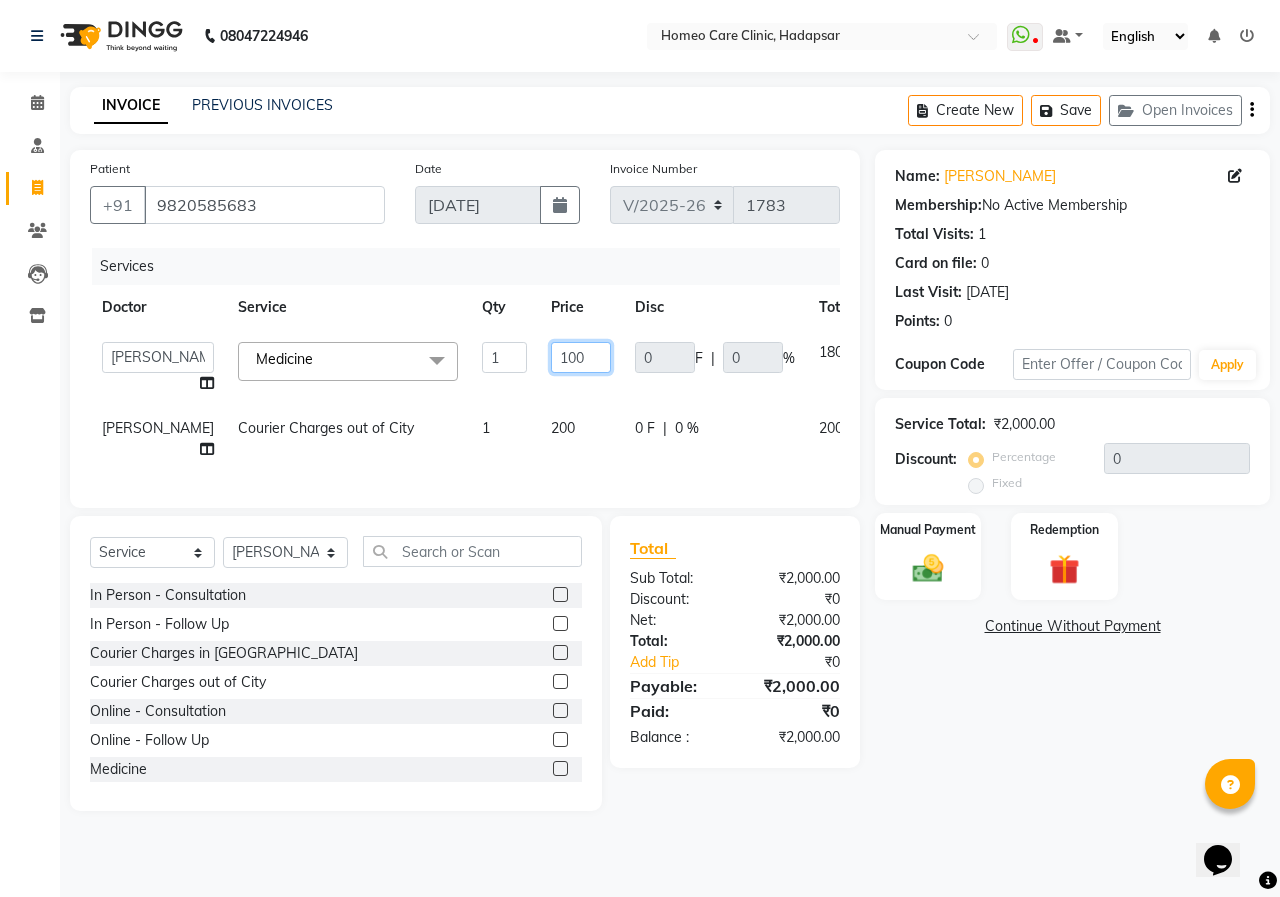type on "1600" 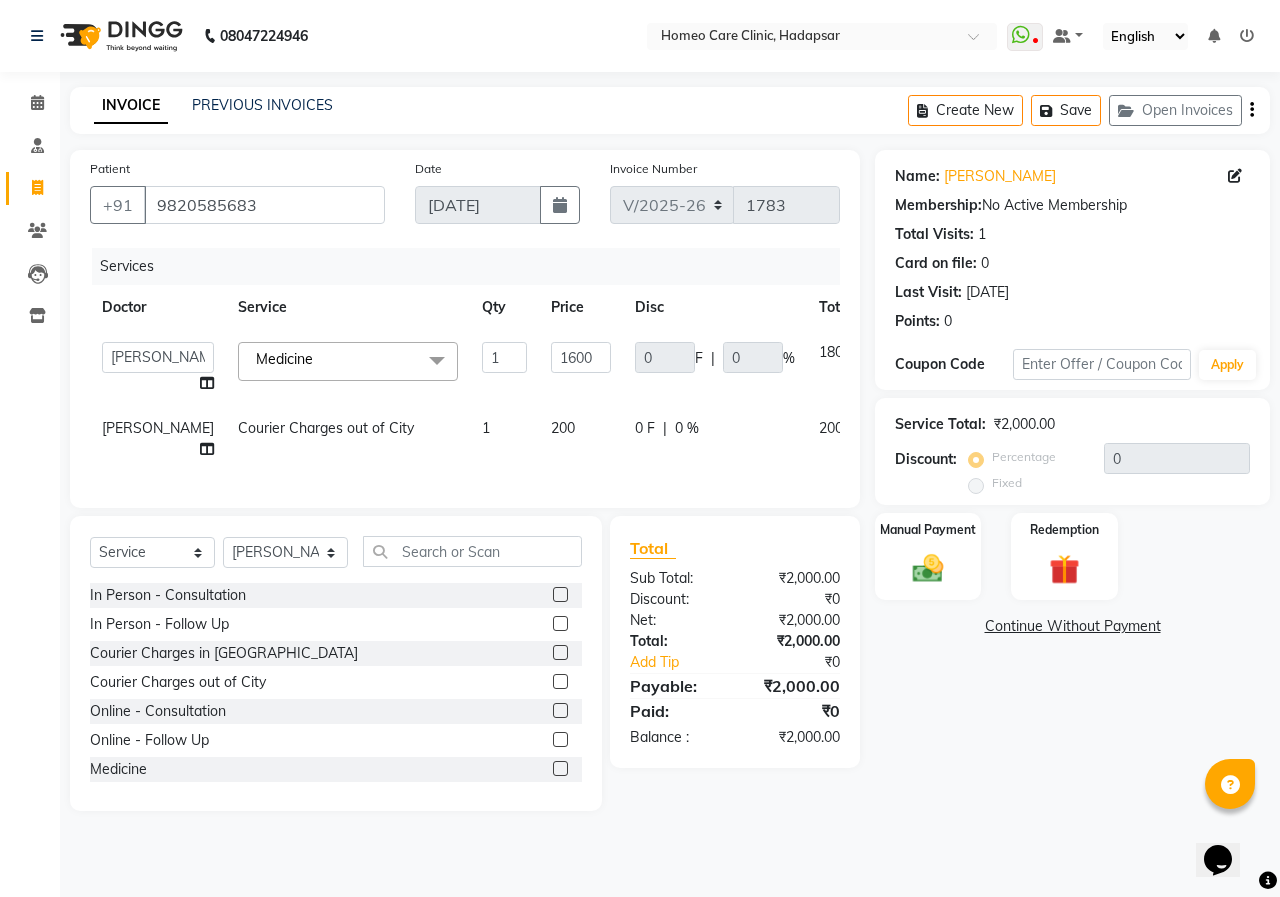 click on "INVOICE PREVIOUS INVOICES Create New   Save   Open Invoices  Patient [PHONE_NUMBER] Date [DATE] Invoice Number V/2025 V/[PHONE_NUMBER] Services Doctor Service Qty Price Disc Total Action  Dingg Support   [PERSON_NAME]   [PERSON_NAME]    [PERSON_NAME]   [PERSON_NAME]   [PERSON_NAME][MEDICAL_DATA]   [PERSON_NAME]   Dr [PERSON_NAME]   Dr [PERSON_NAME]   [PERSON_NAME]   [PERSON_NAME]   [MEDICAL_DATA][PERSON_NAME]   [PERSON_NAME]  Medicine  x In Person - Consultation In Person - Follow Up Courier Charges in City Courier Charges out of City Online - Consultation Online - Follow Up Medicine Medicine 1 Hydra Facial Medi Facial Vampire Facial With Plasma Oxygeno Facial Anti Aging Facial Korean Glass GLow Facial Full Face Upper Lip Chin Underarms Full Legs & arms Back-side Chest Abdomen Yellow Peel Black Peel Party Peel Glow Peel Argi Peel Under-arm Peel Depigmento Peel Anti Aging Peel Lip Peel Hair PRP GFC PRP [MEDICAL_DATA] / Dermaroller Under Eye PRP Face PRP Dermapen / Mesotherapt for Full Face Carbon Peel BB Glow 1 1600" 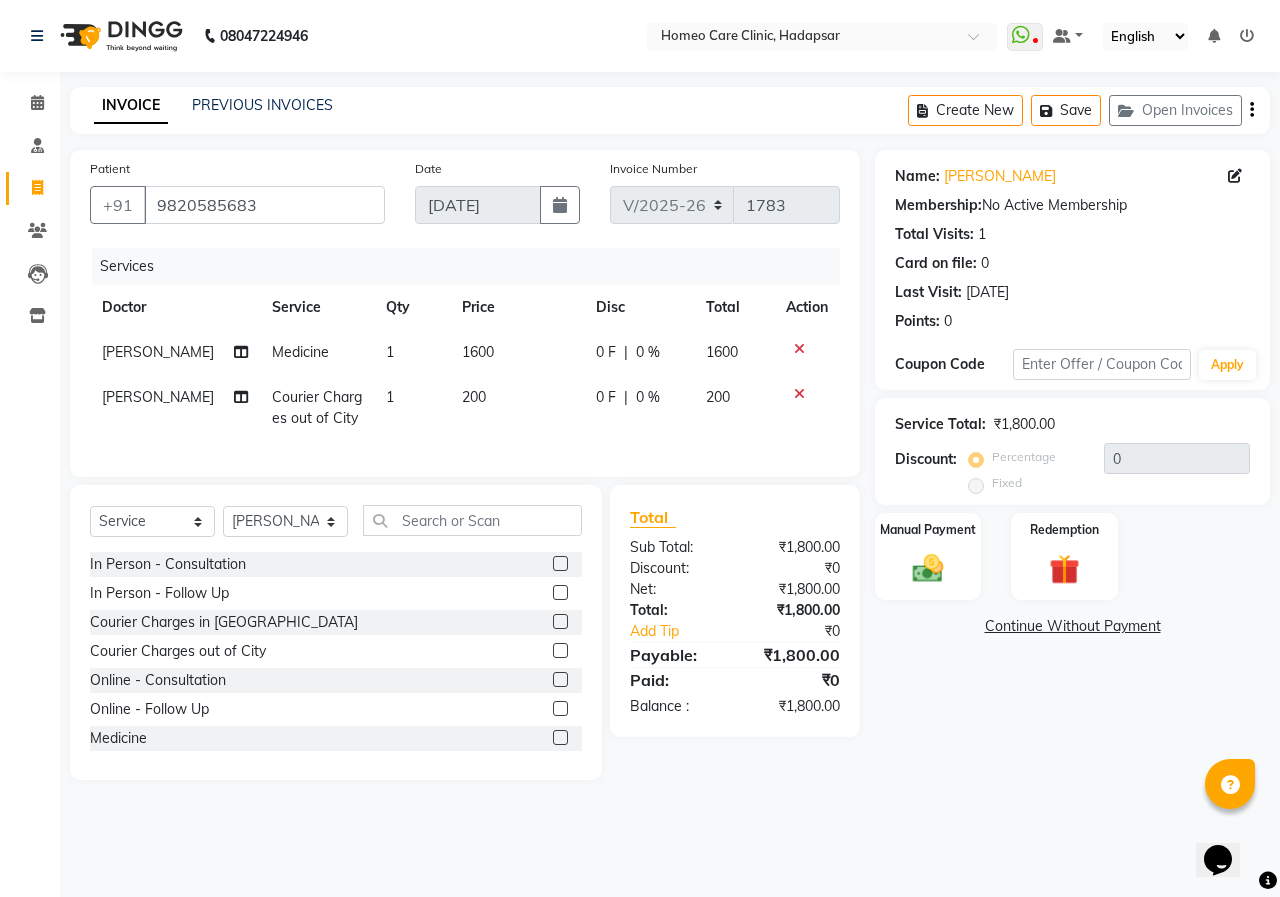 click on "Name: [PERSON_NAME] Membership:  No Active Membership  Total Visits:  1 Card on file:  0 Last Visit:   [DATE] Points:   0  Coupon Code Apply Service Total:  ₹1,800.00  Discount:  Percentage   Fixed  0 Manual Payment Redemption  Continue Without Payment" 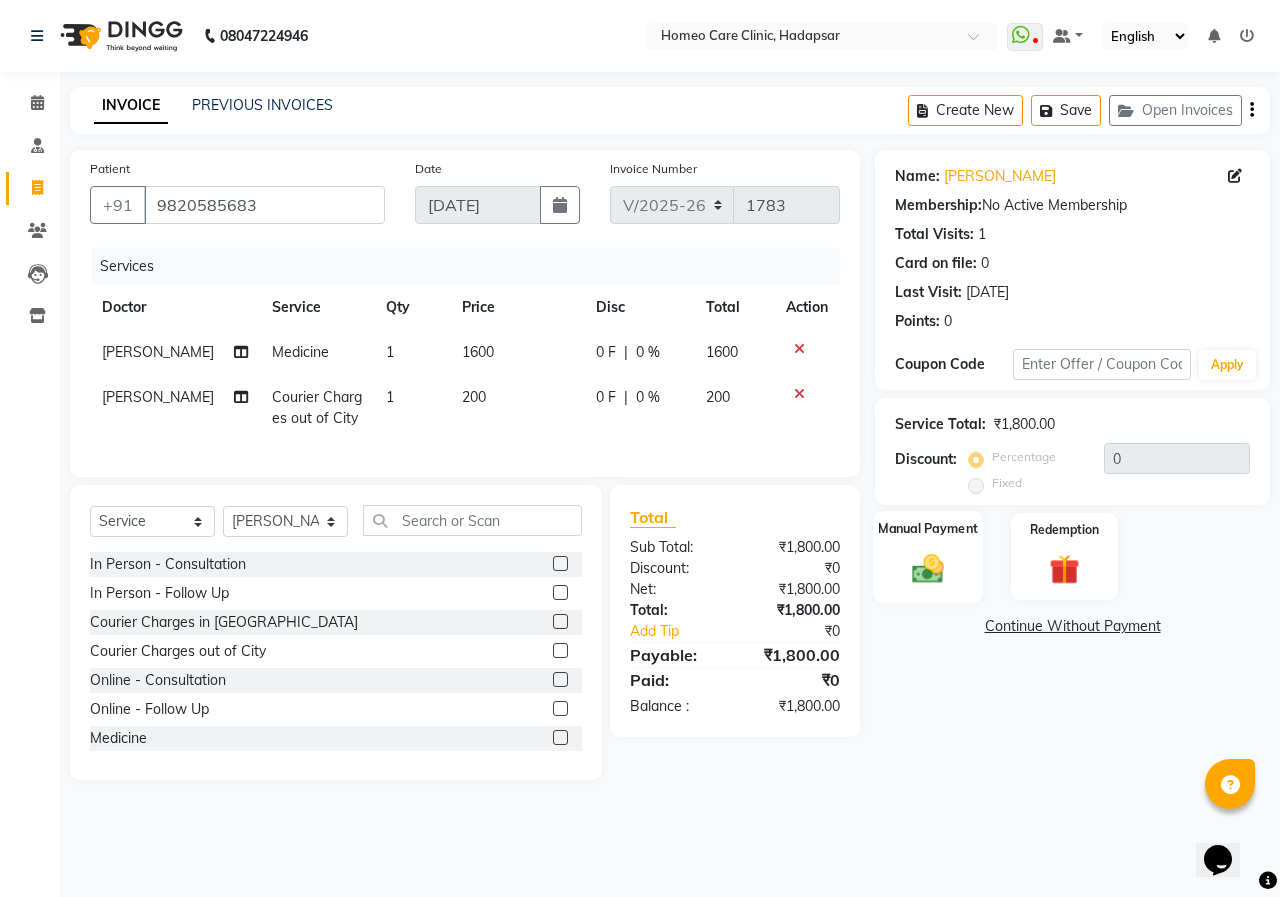 click 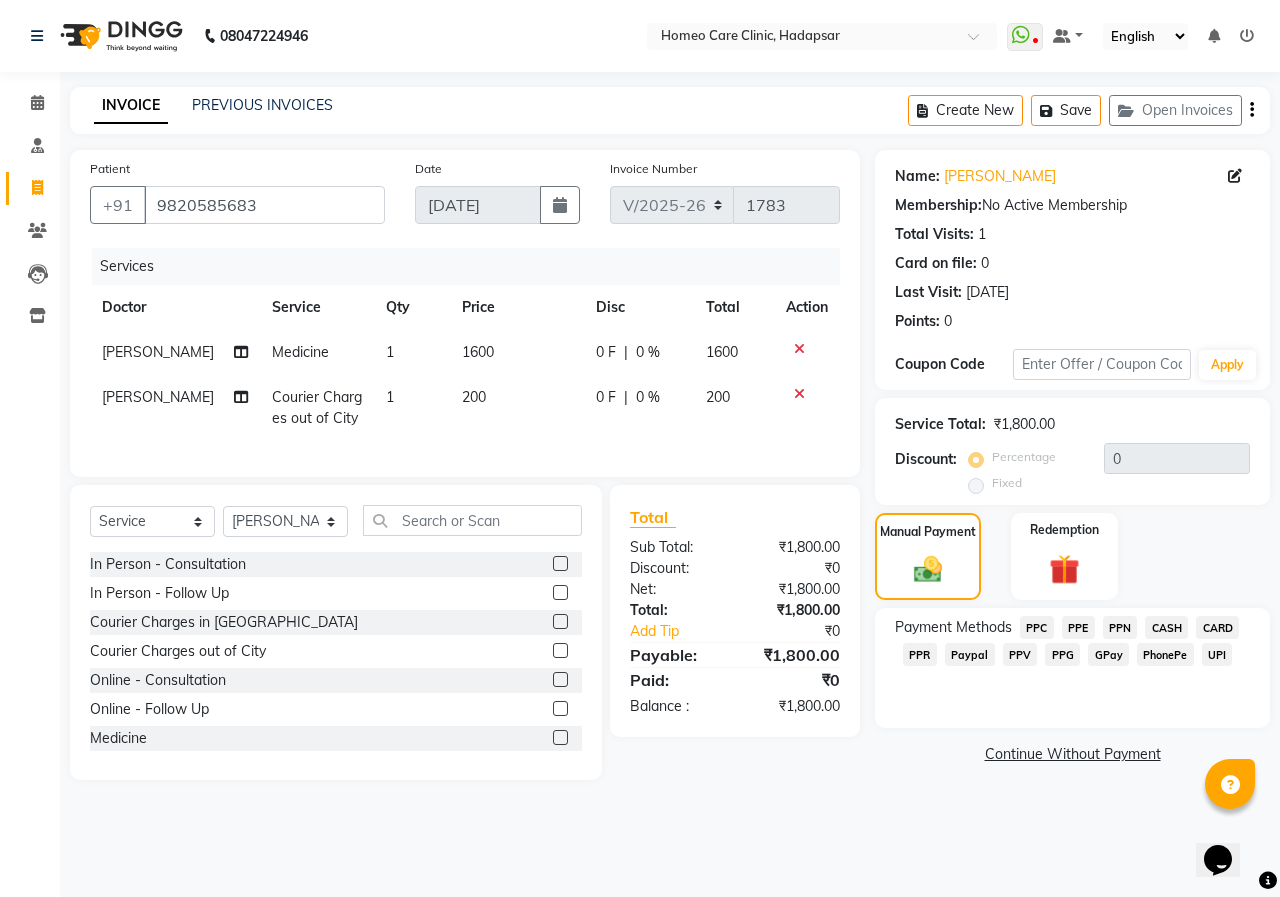 click on "PPR" 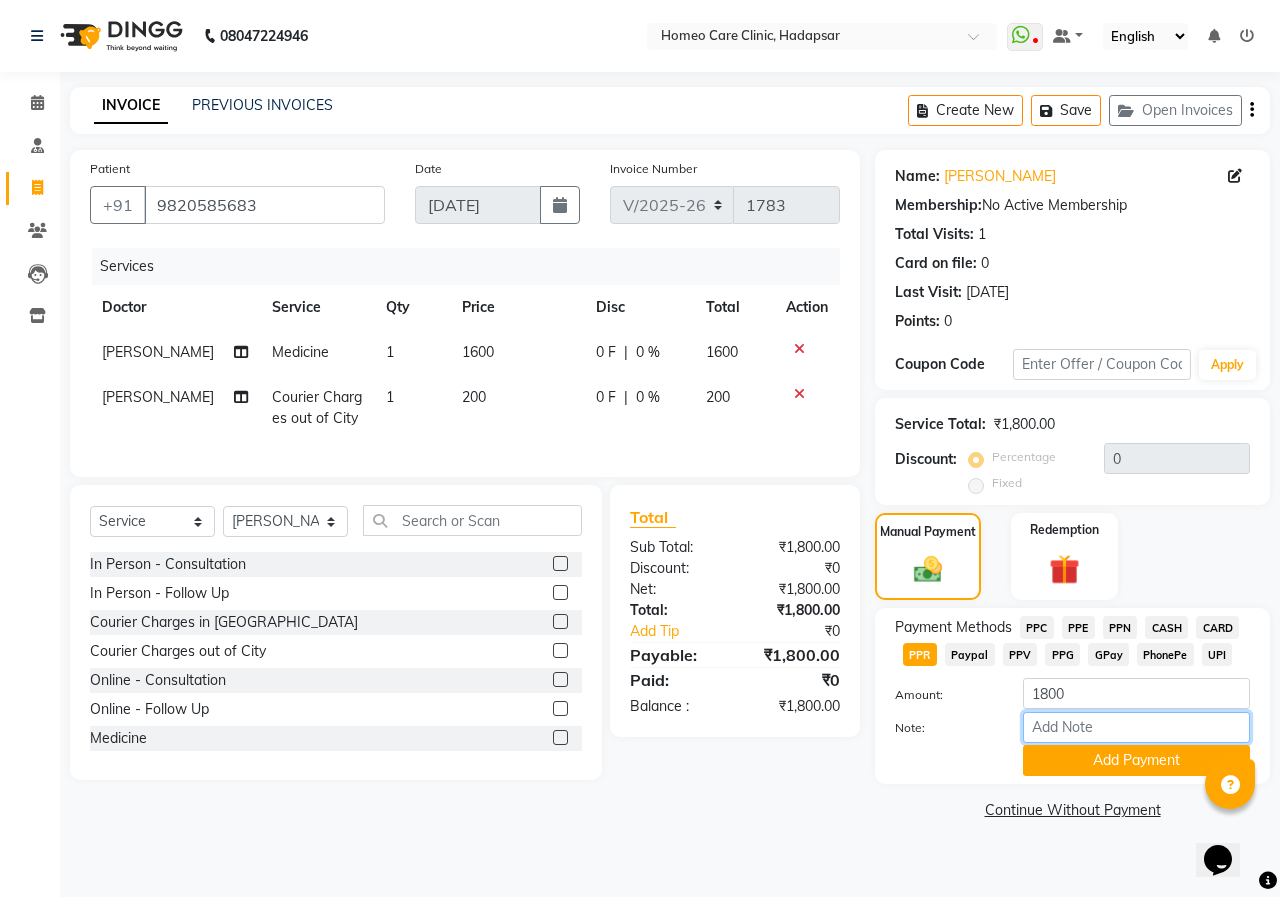 click on "Note:" at bounding box center [1136, 727] 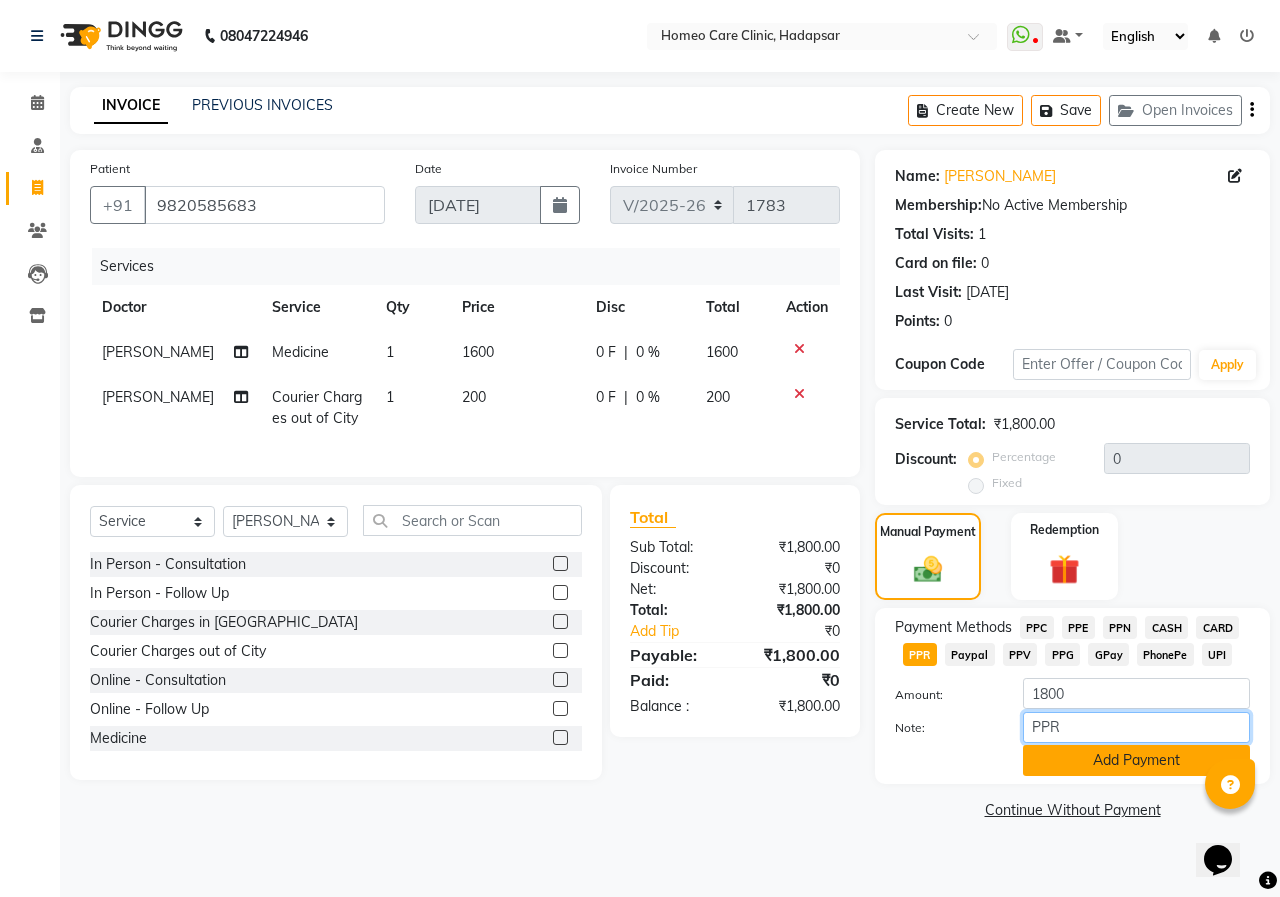 type on "PPR" 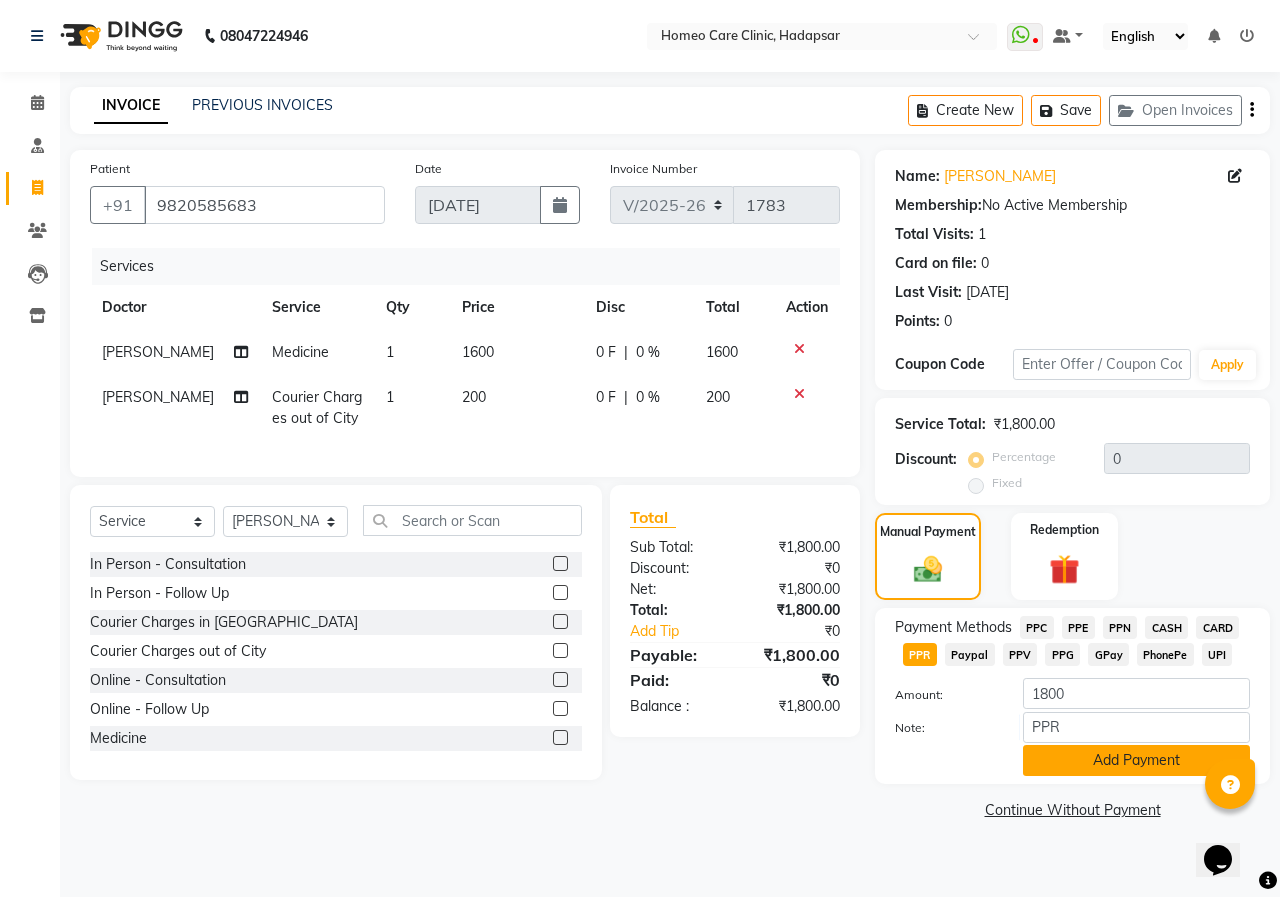 click on "Add Payment" 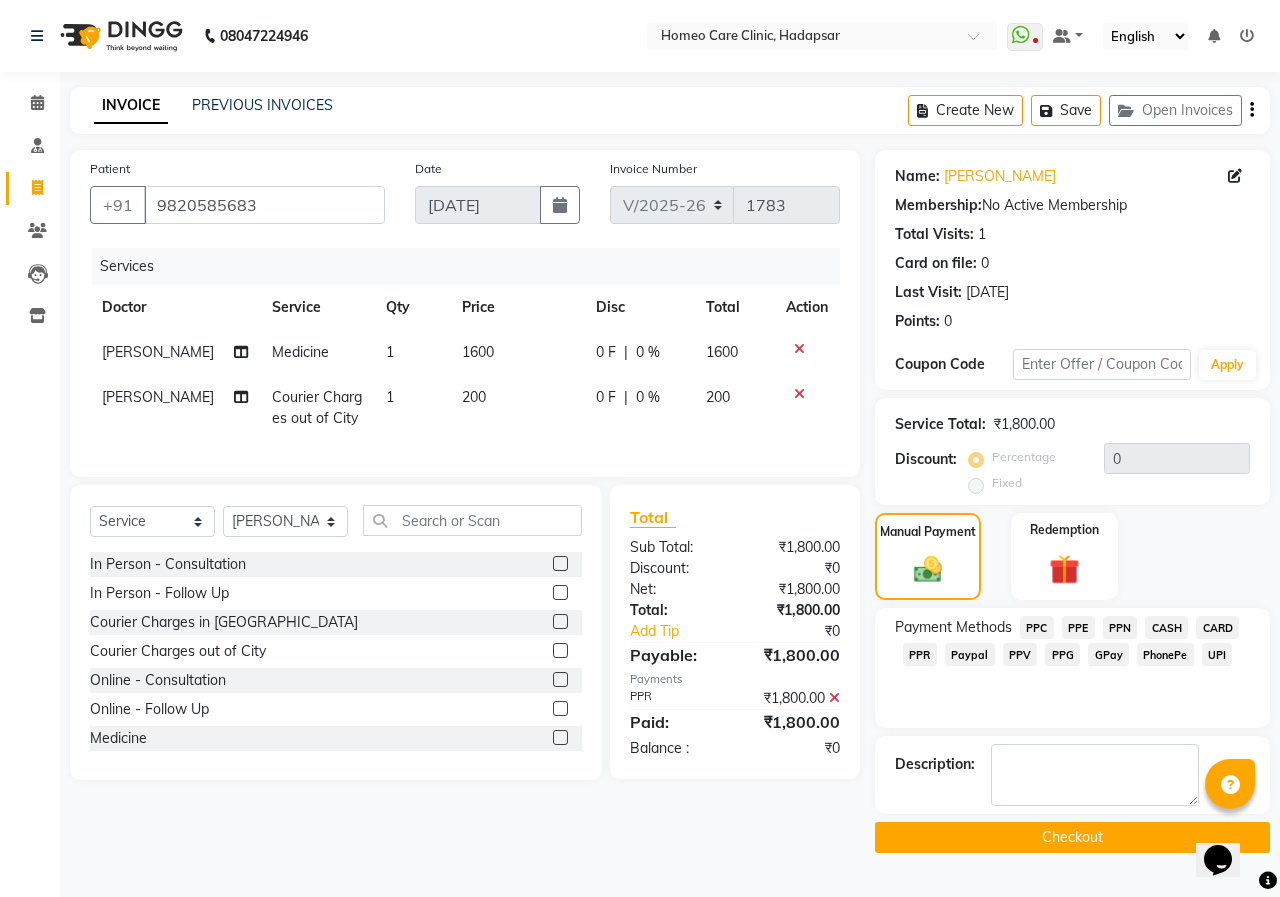 click on "Checkout" 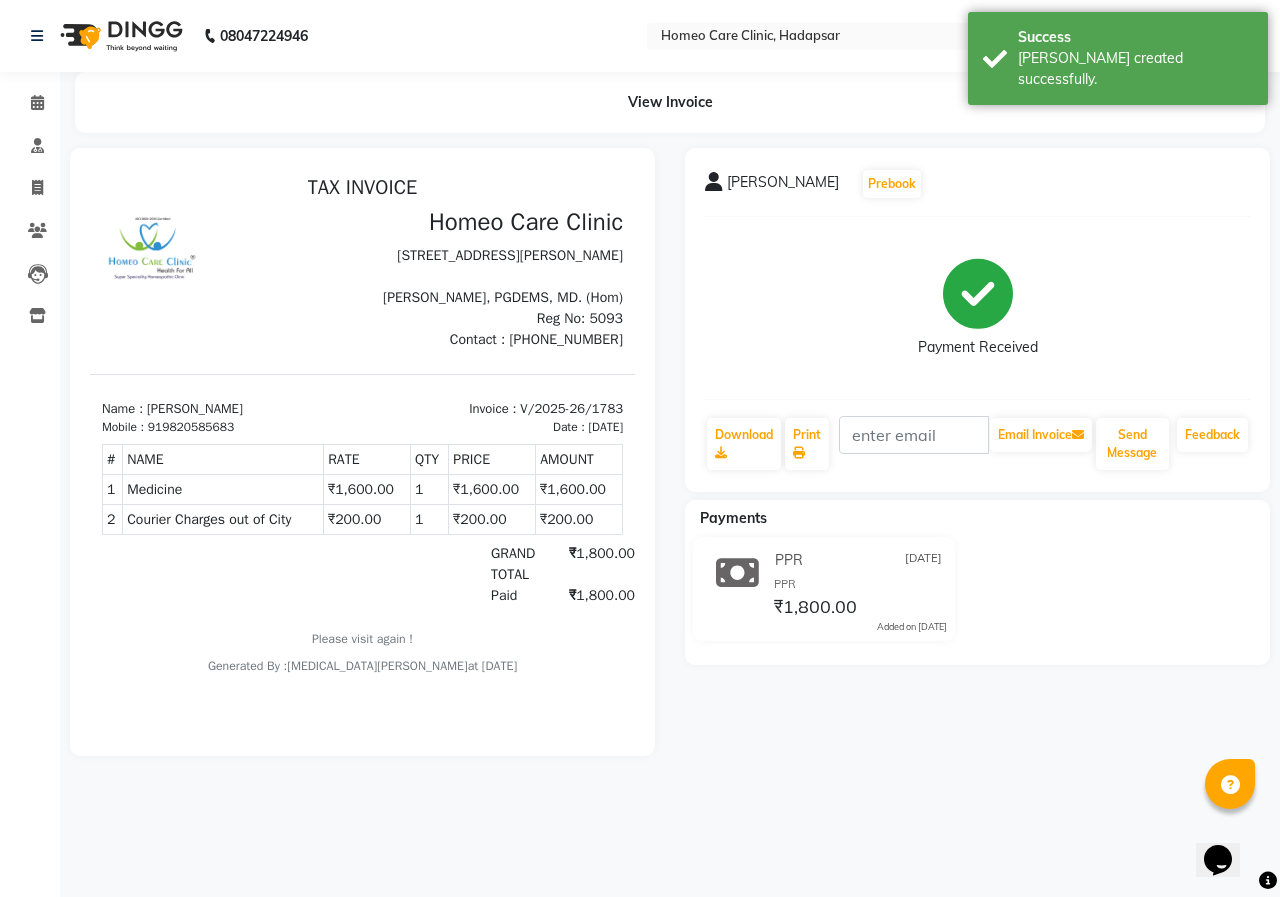 scroll, scrollTop: 0, scrollLeft: 0, axis: both 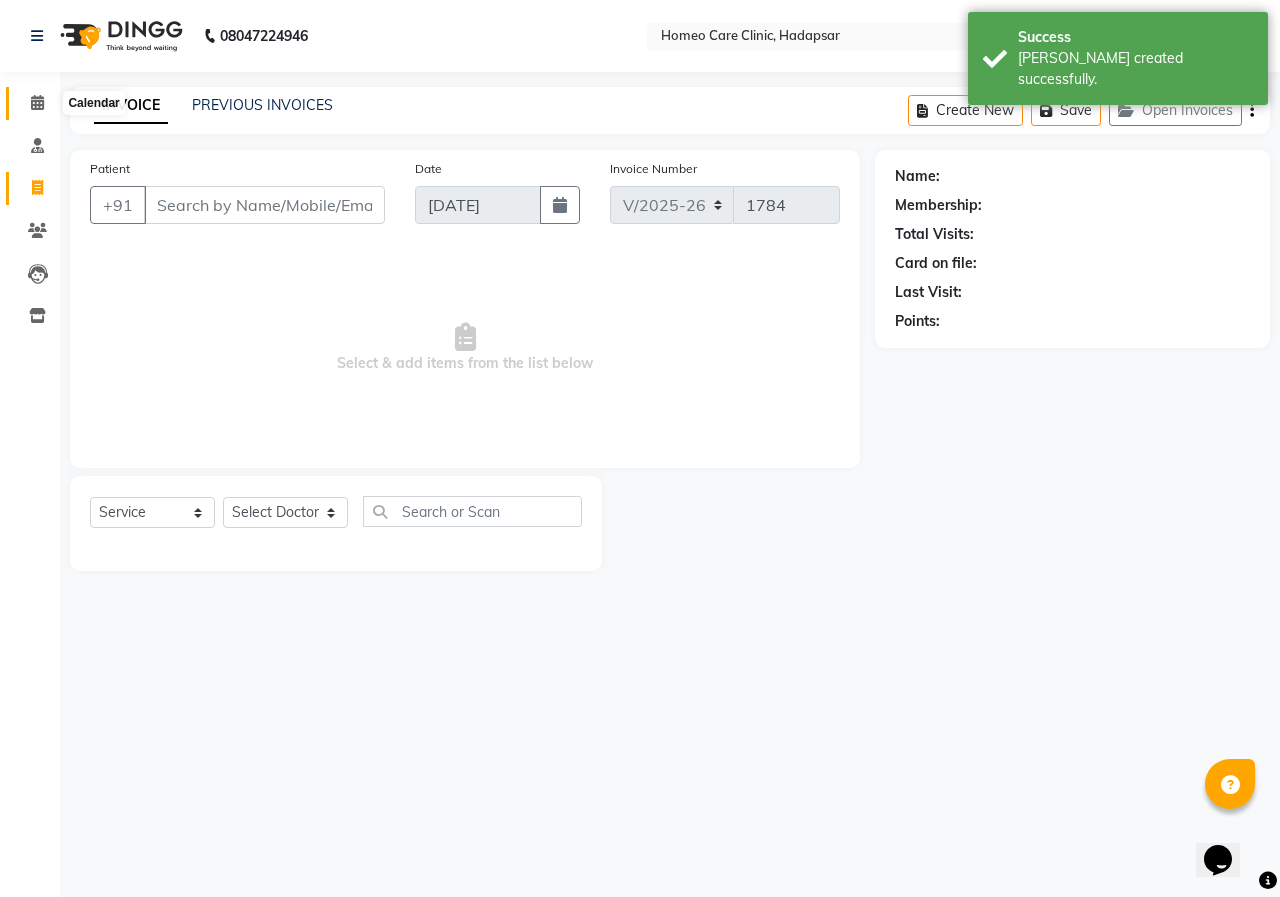 click 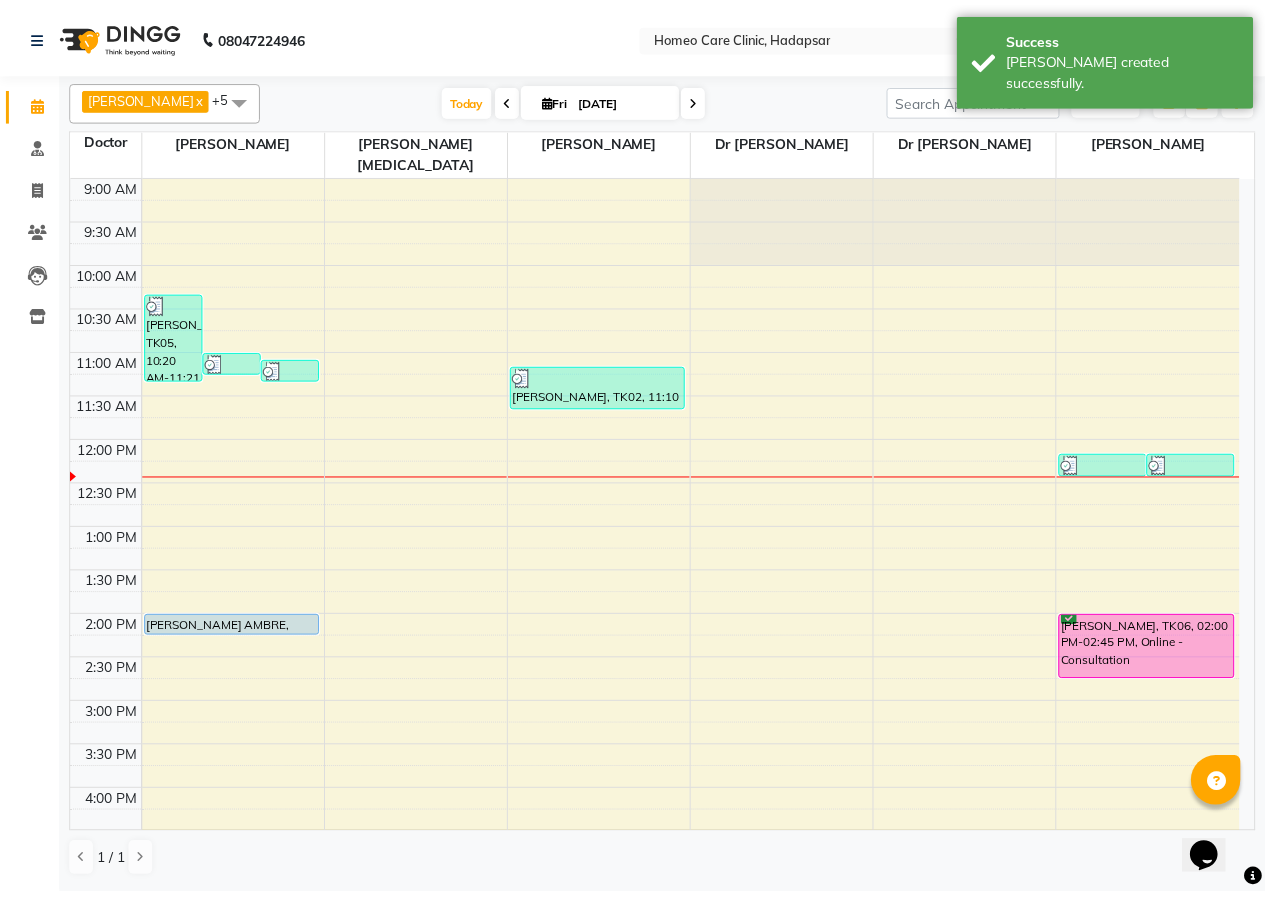 scroll, scrollTop: 0, scrollLeft: 0, axis: both 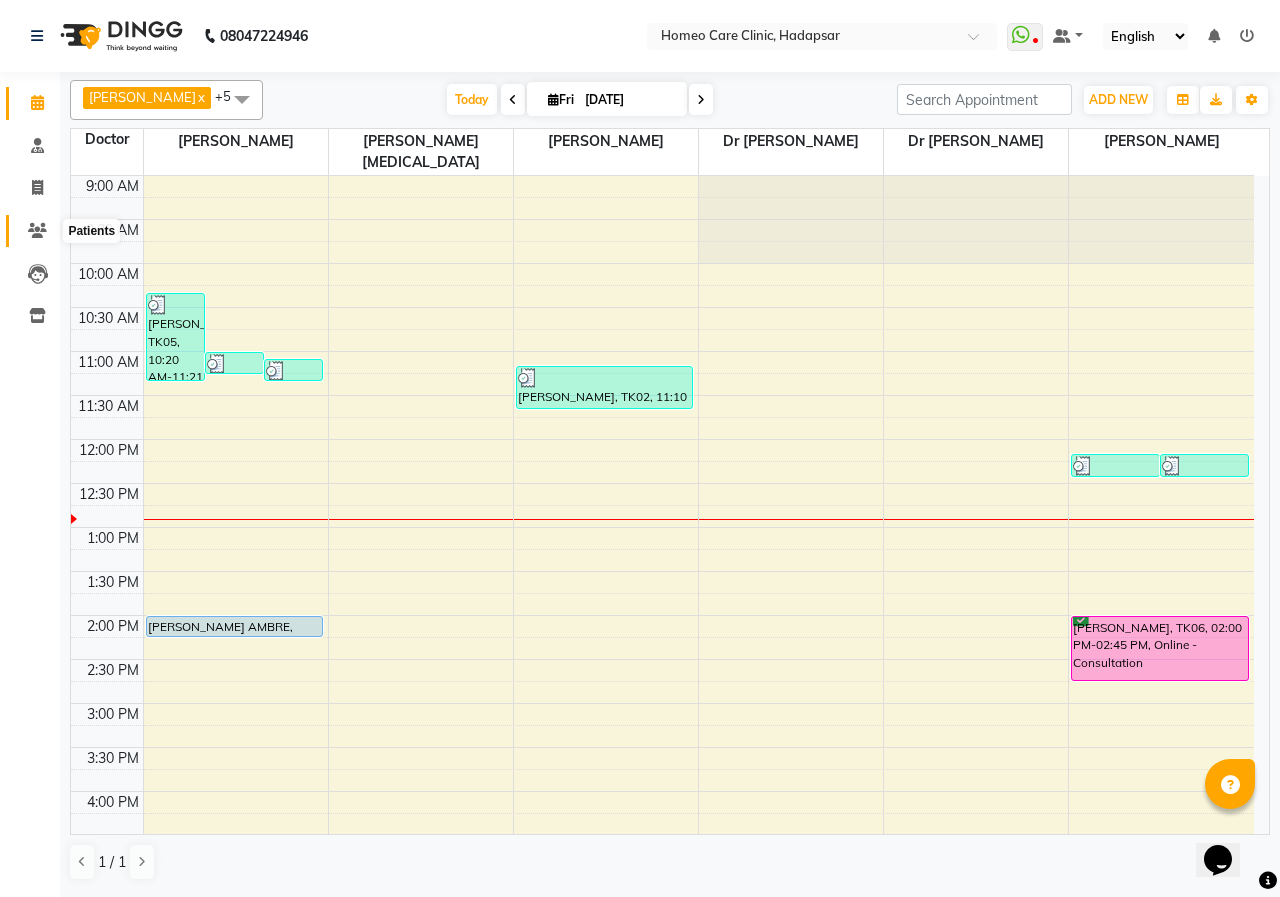 click 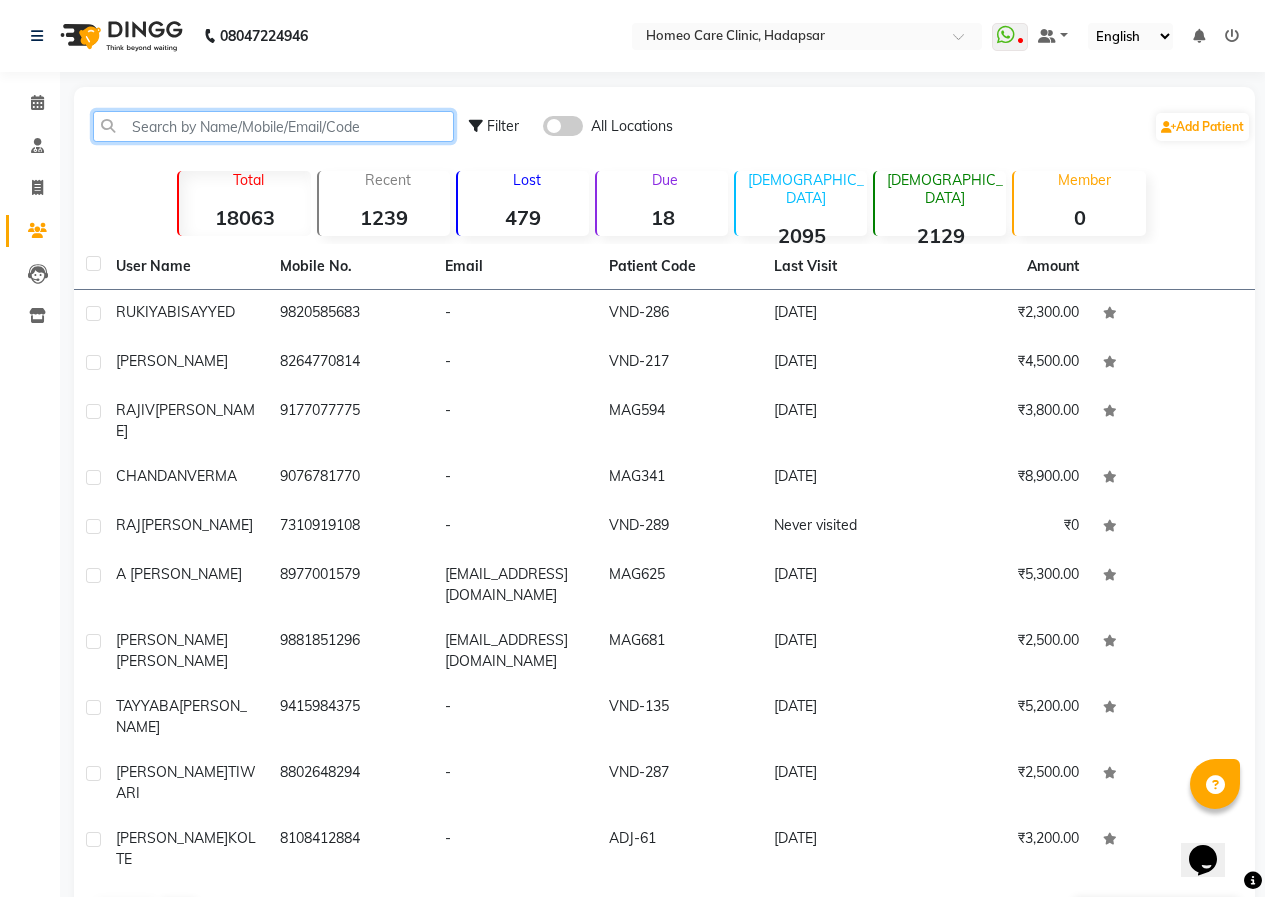 click 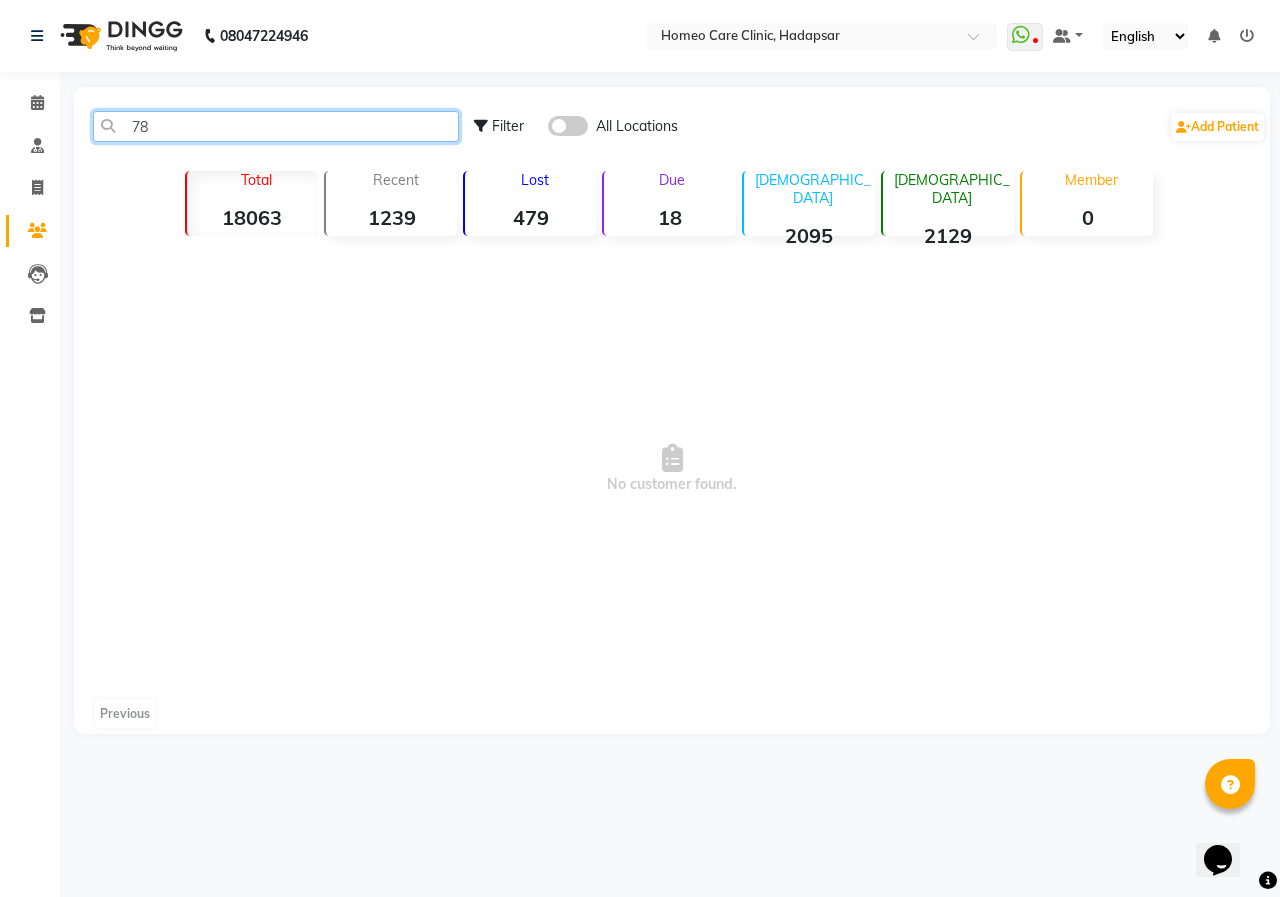 type on "7" 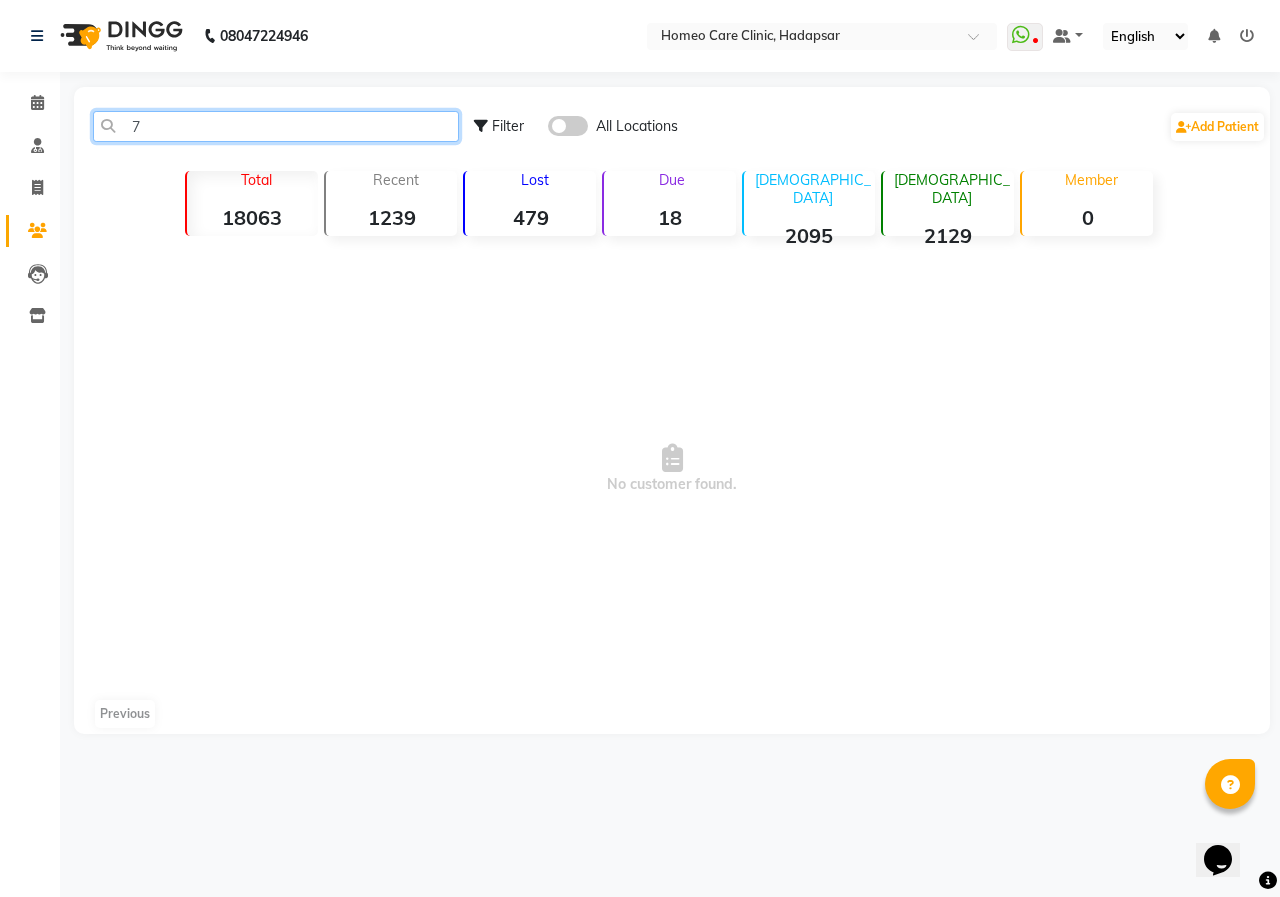 type 